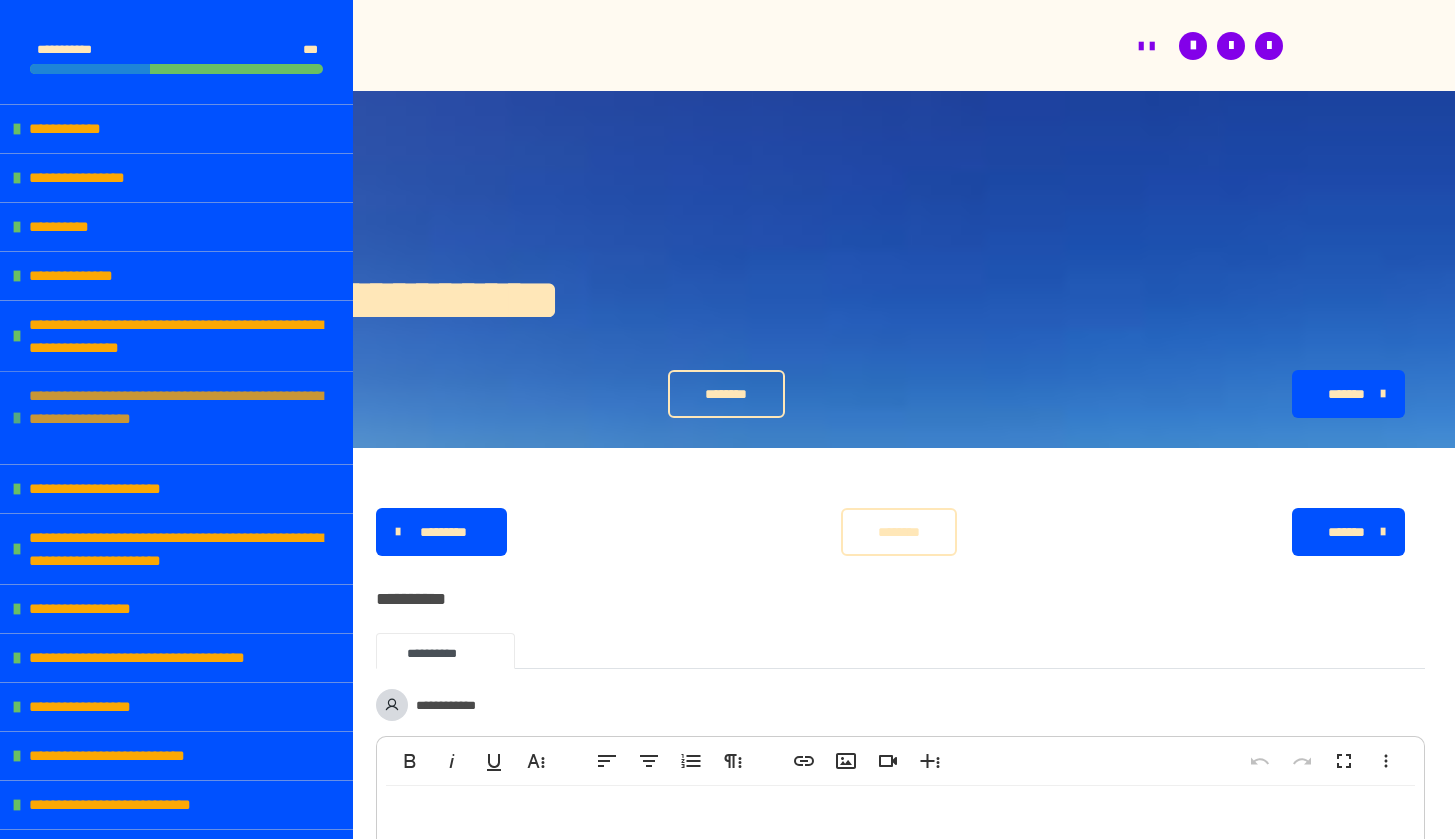 scroll, scrollTop: 508, scrollLeft: 0, axis: vertical 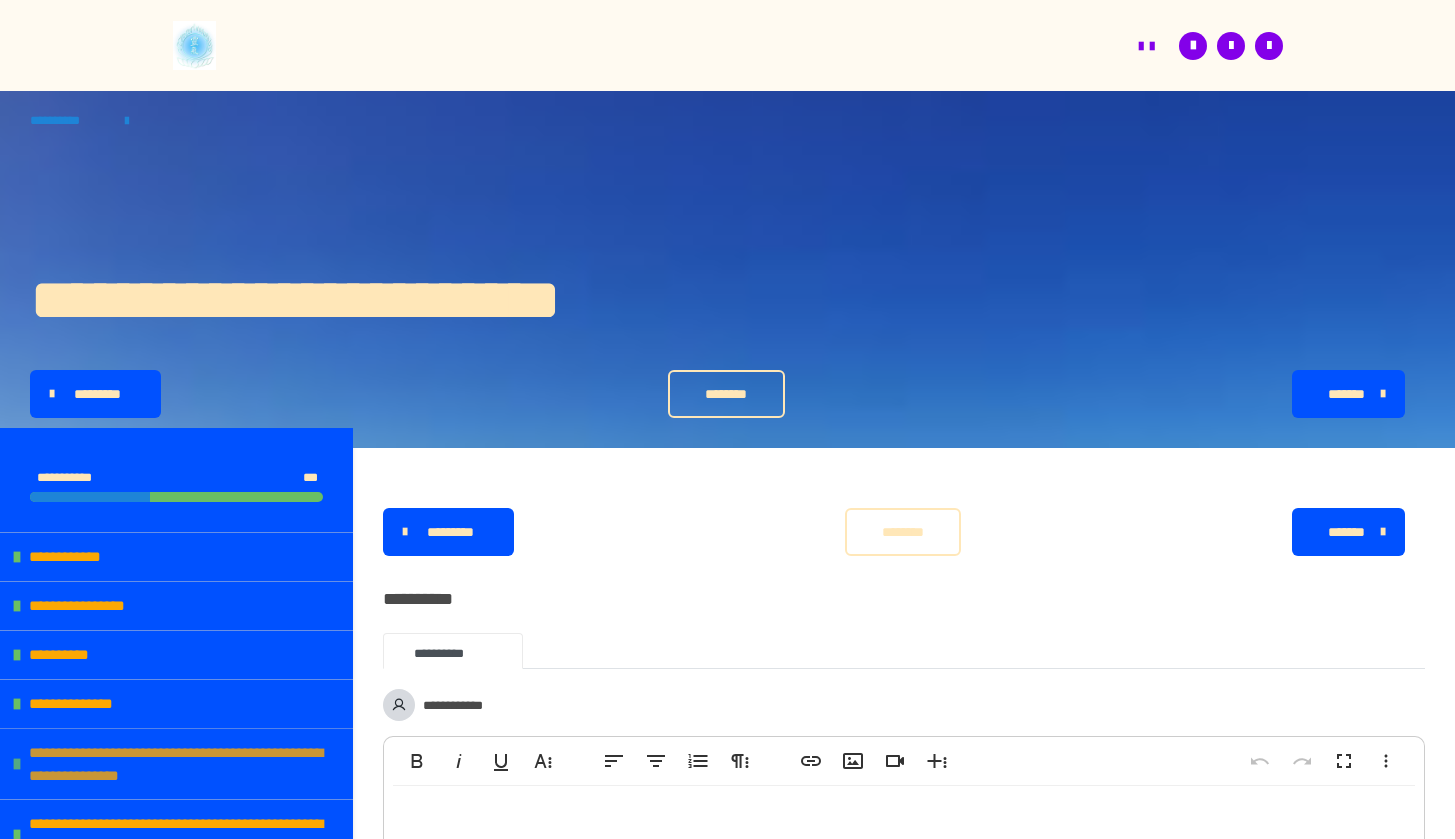 click on "**********" at bounding box center (186, 764) 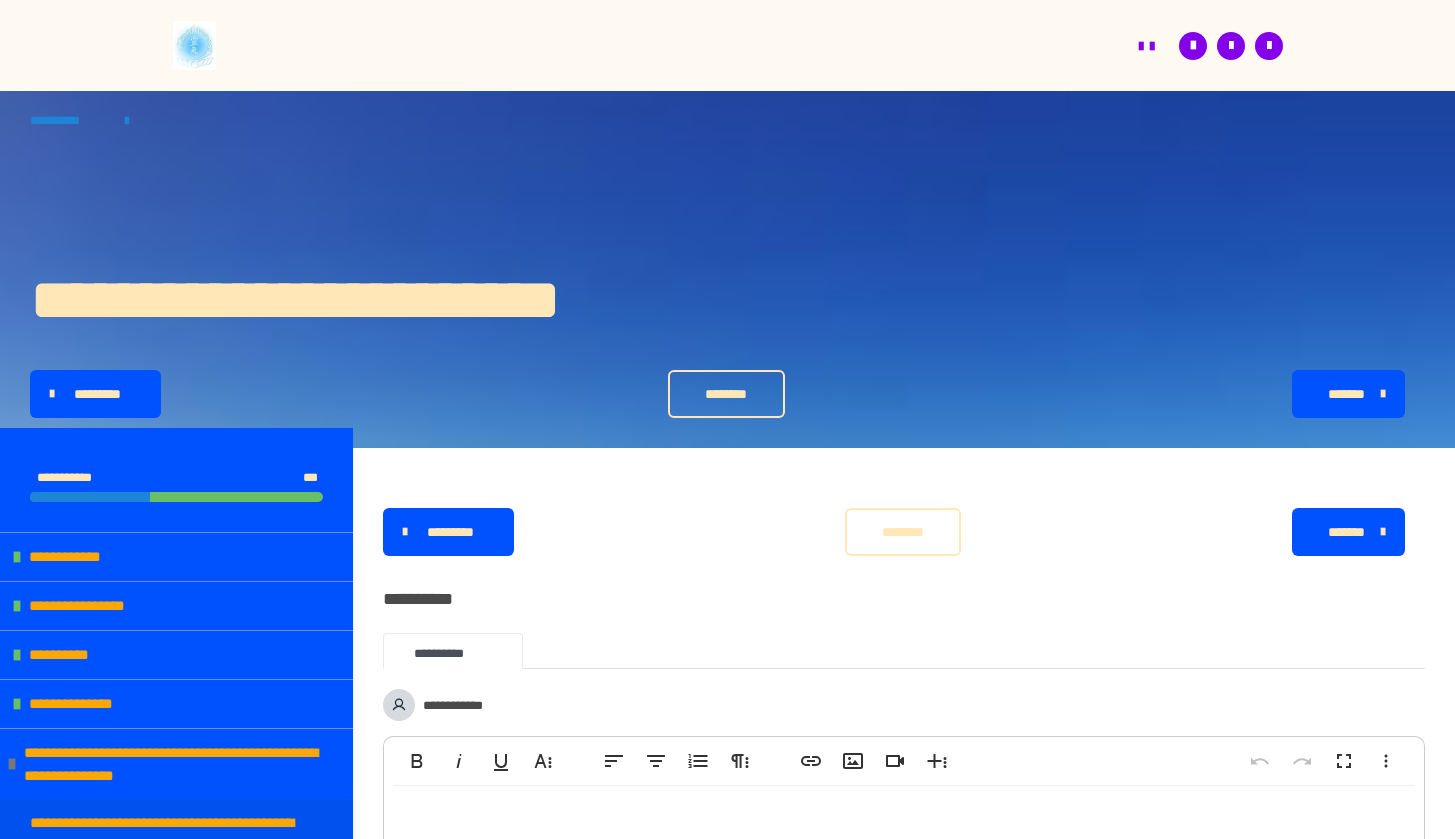 click on "**********" at bounding box center [168, 856] 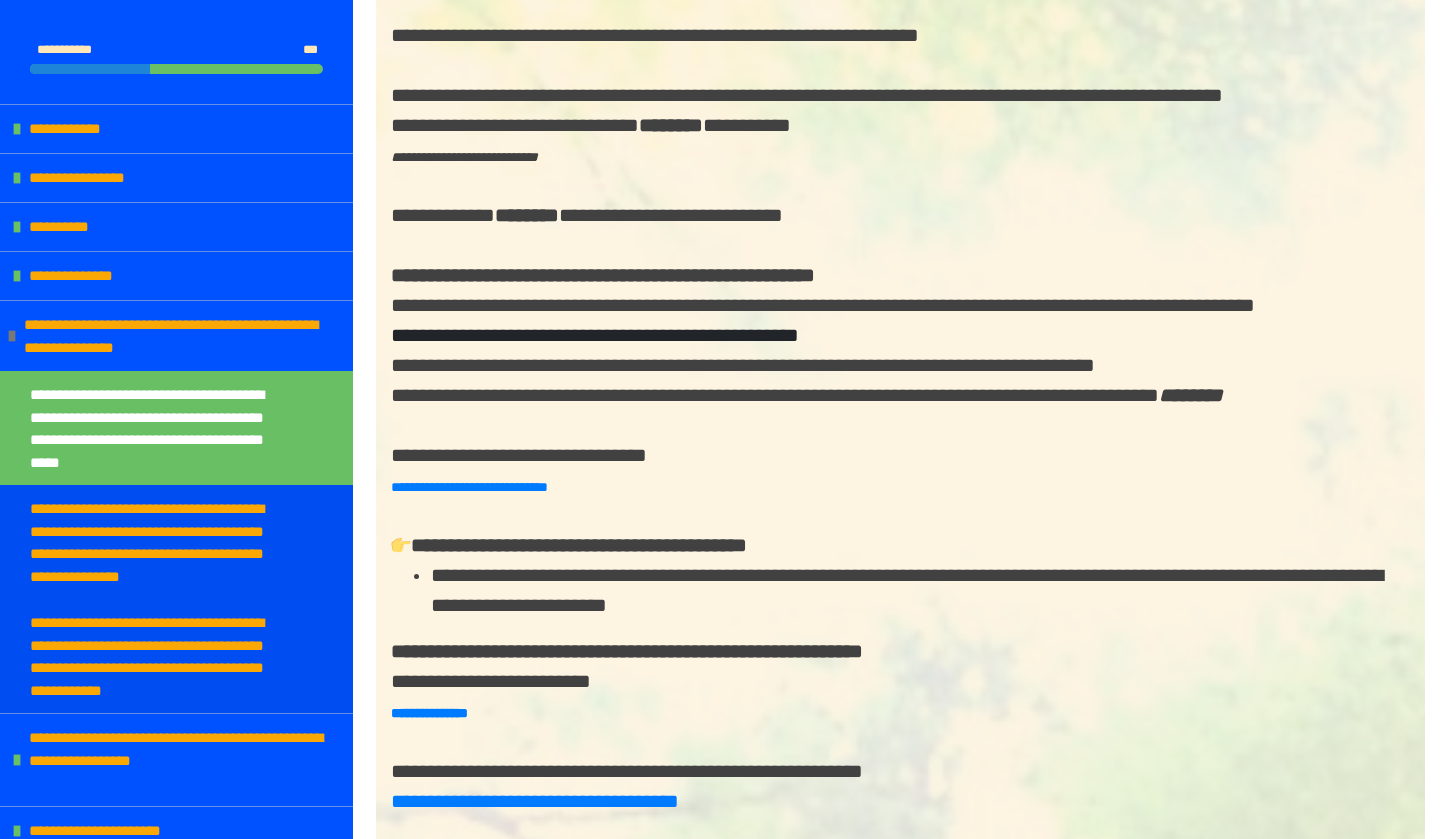 scroll, scrollTop: 1007, scrollLeft: 0, axis: vertical 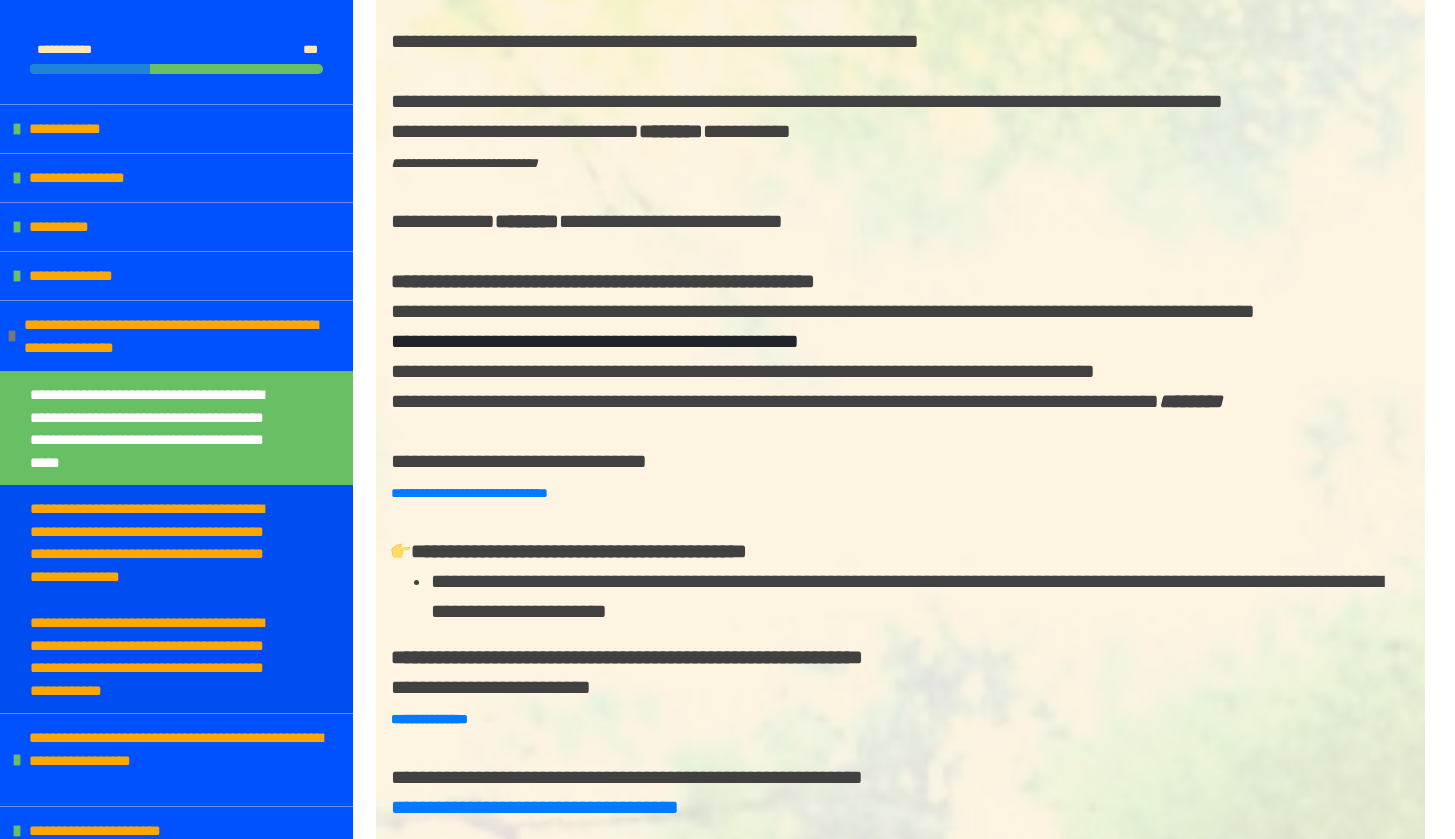 click on "**********" at bounding box center [900, 439] 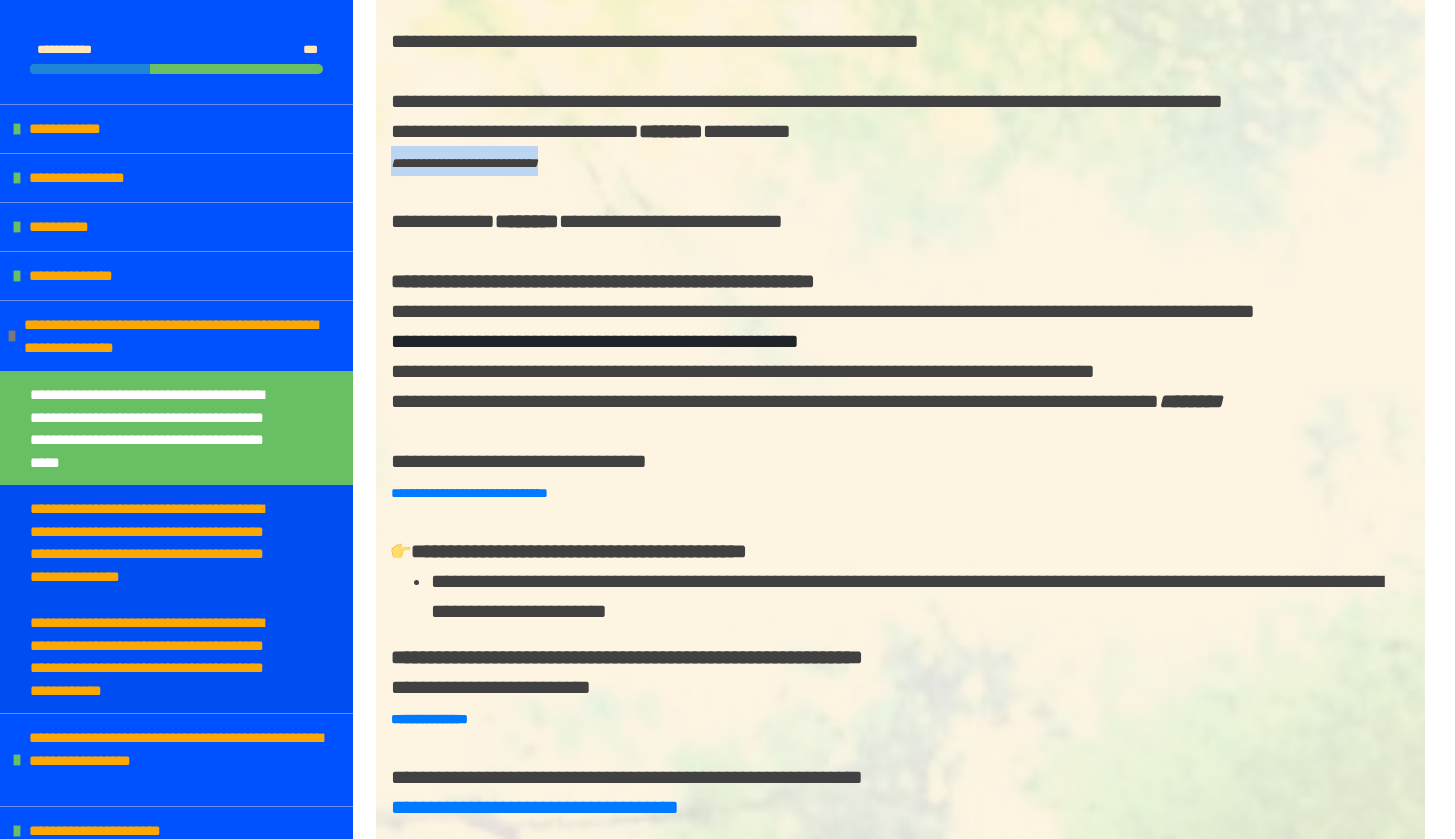 drag, startPoint x: 594, startPoint y: 204, endPoint x: 394, endPoint y: 201, distance: 200.02249 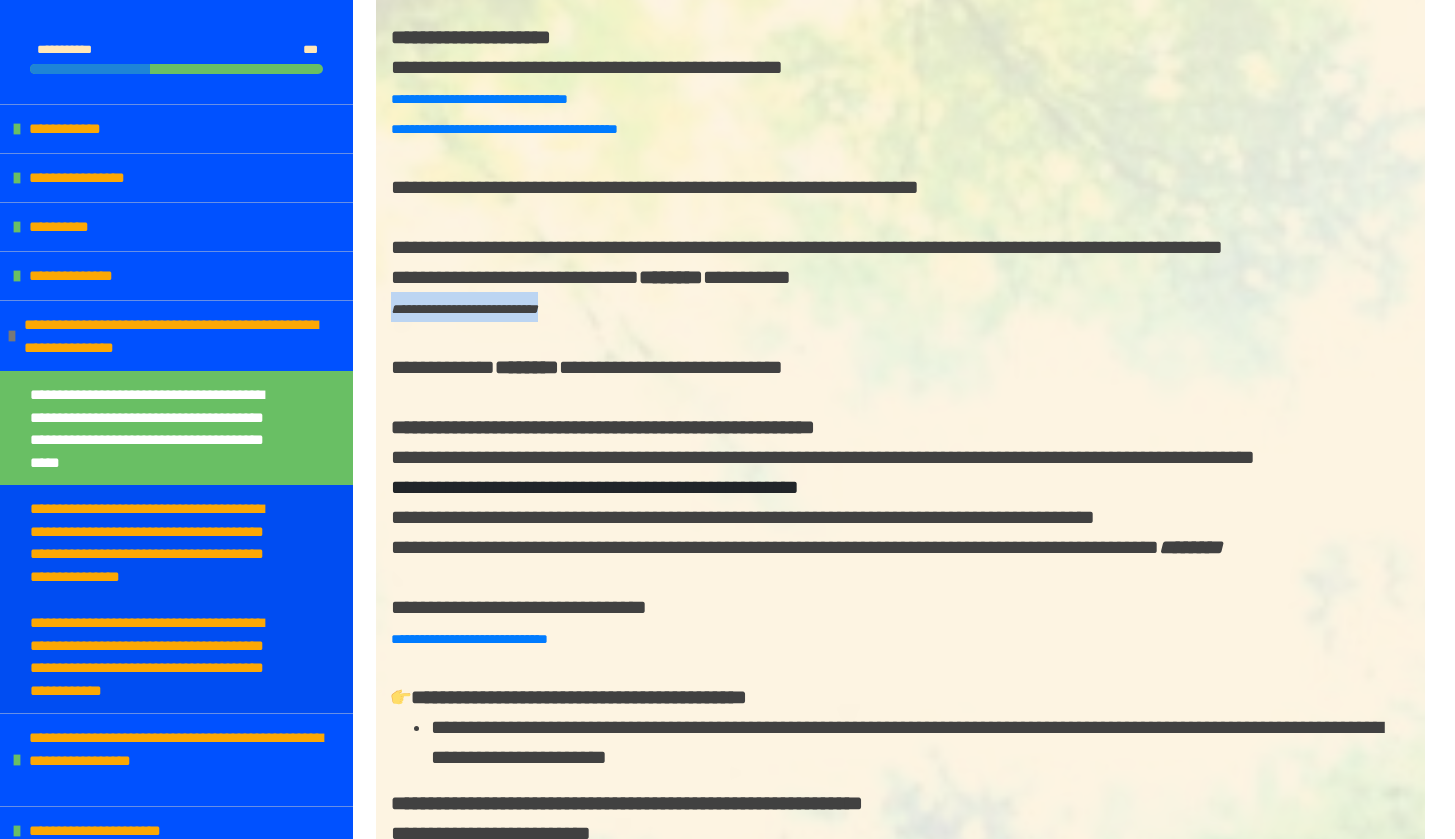 scroll, scrollTop: 858, scrollLeft: 0, axis: vertical 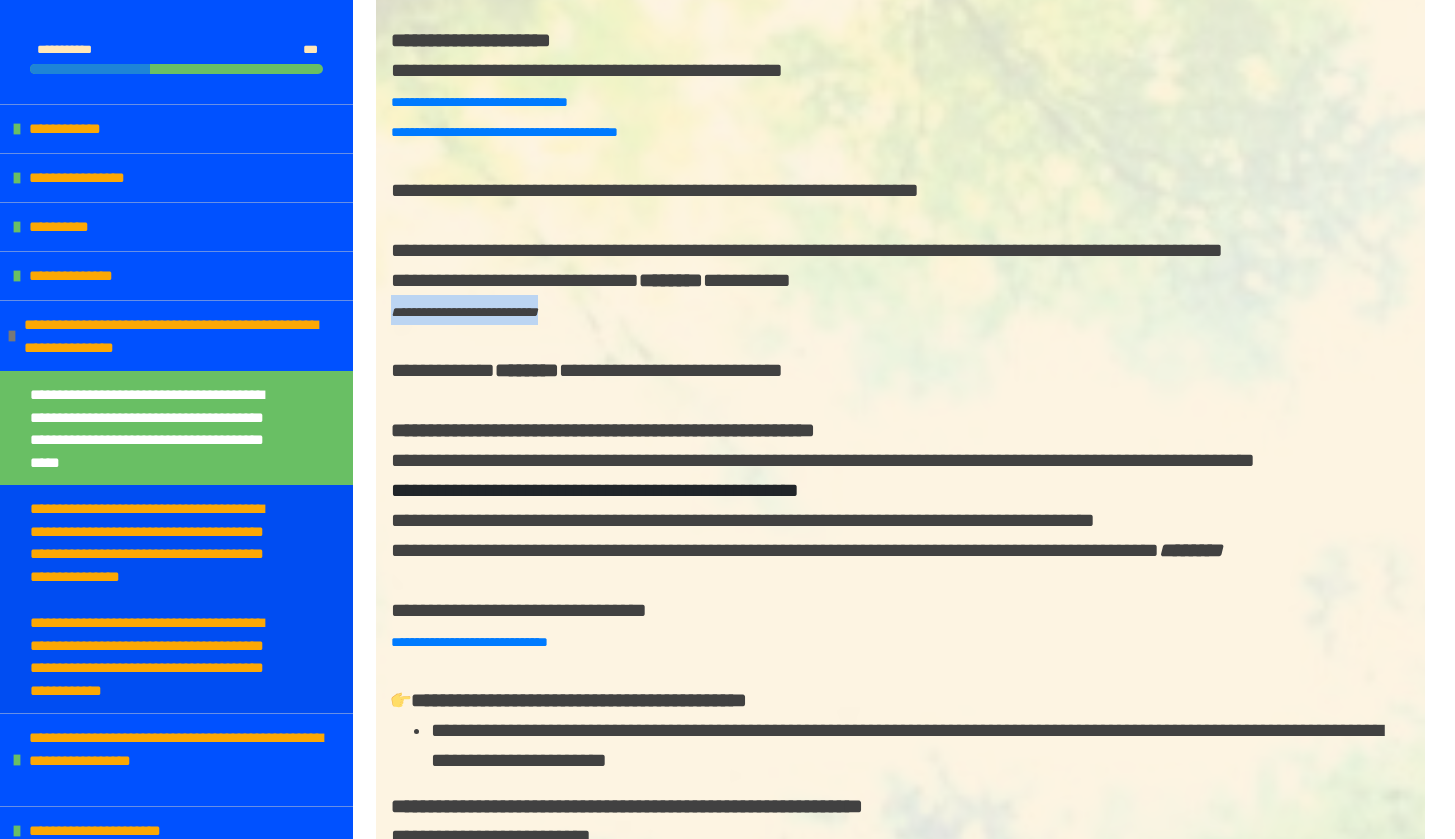 click on "**********" at bounding box center [479, 102] 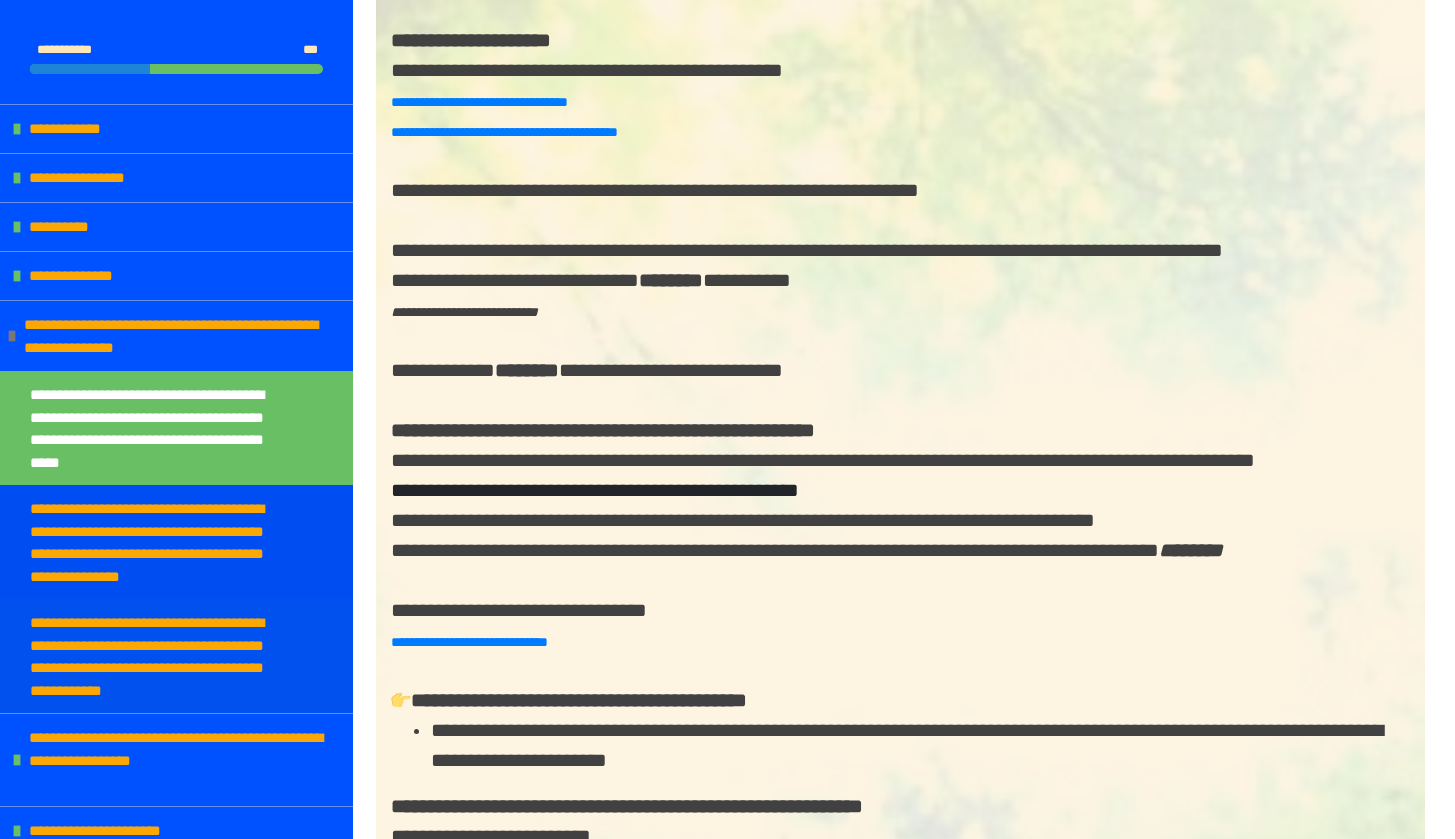 click on "**********" at bounding box center [161, 656] 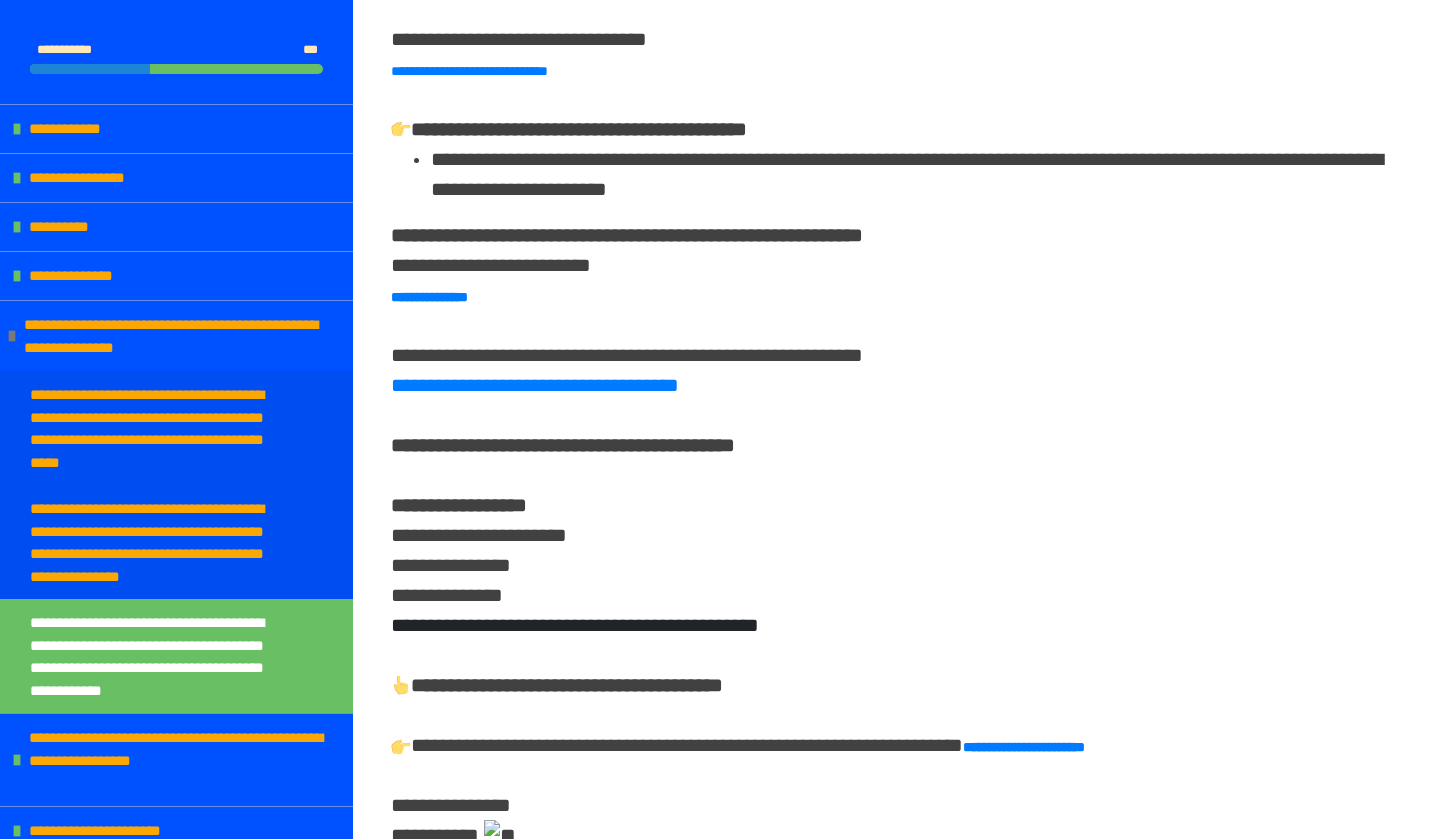 scroll, scrollTop: 1458, scrollLeft: 0, axis: vertical 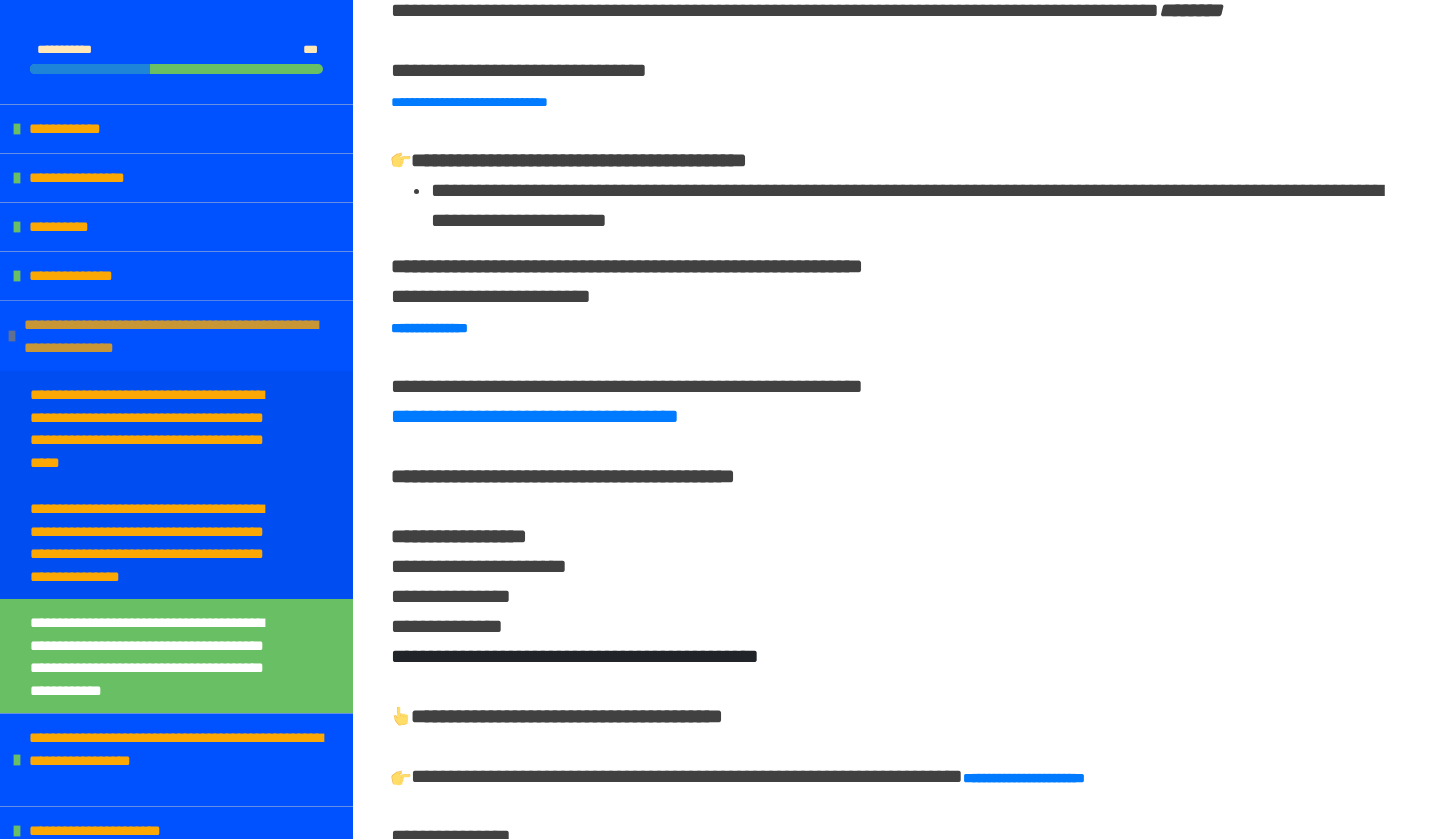 click at bounding box center [12, 336] 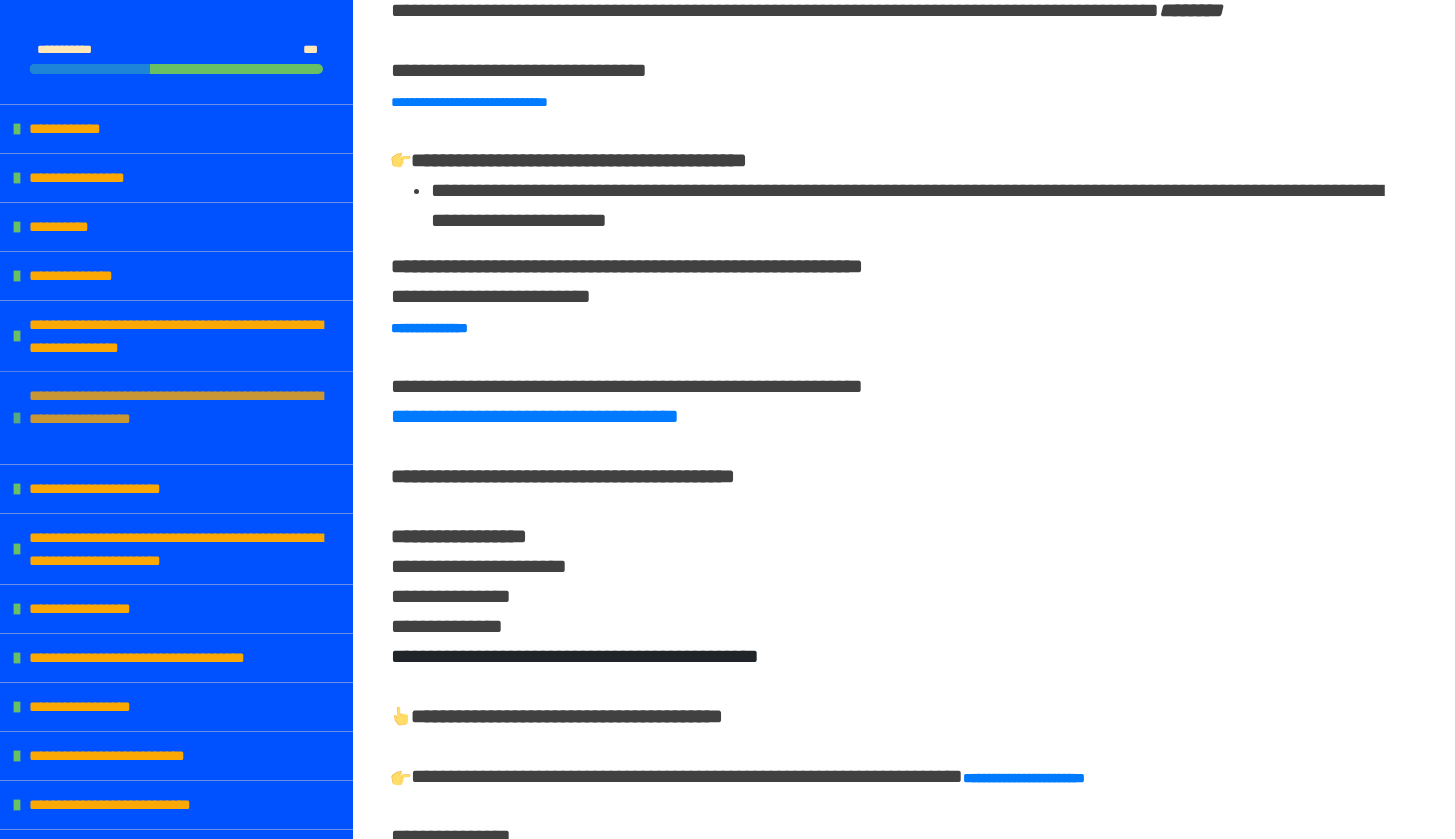click on "**********" at bounding box center [178, 418] 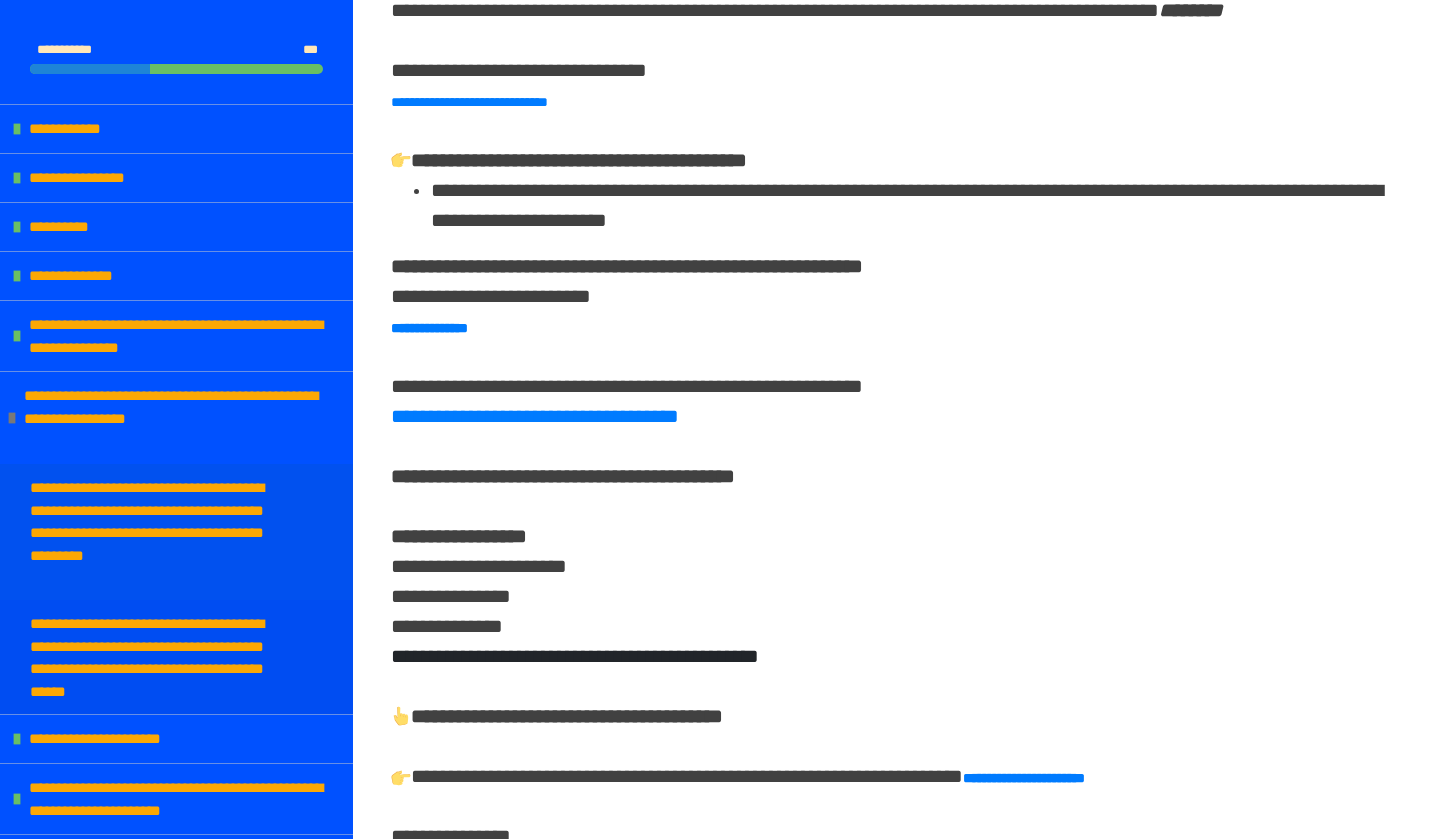 click on "**********" at bounding box center [161, 532] 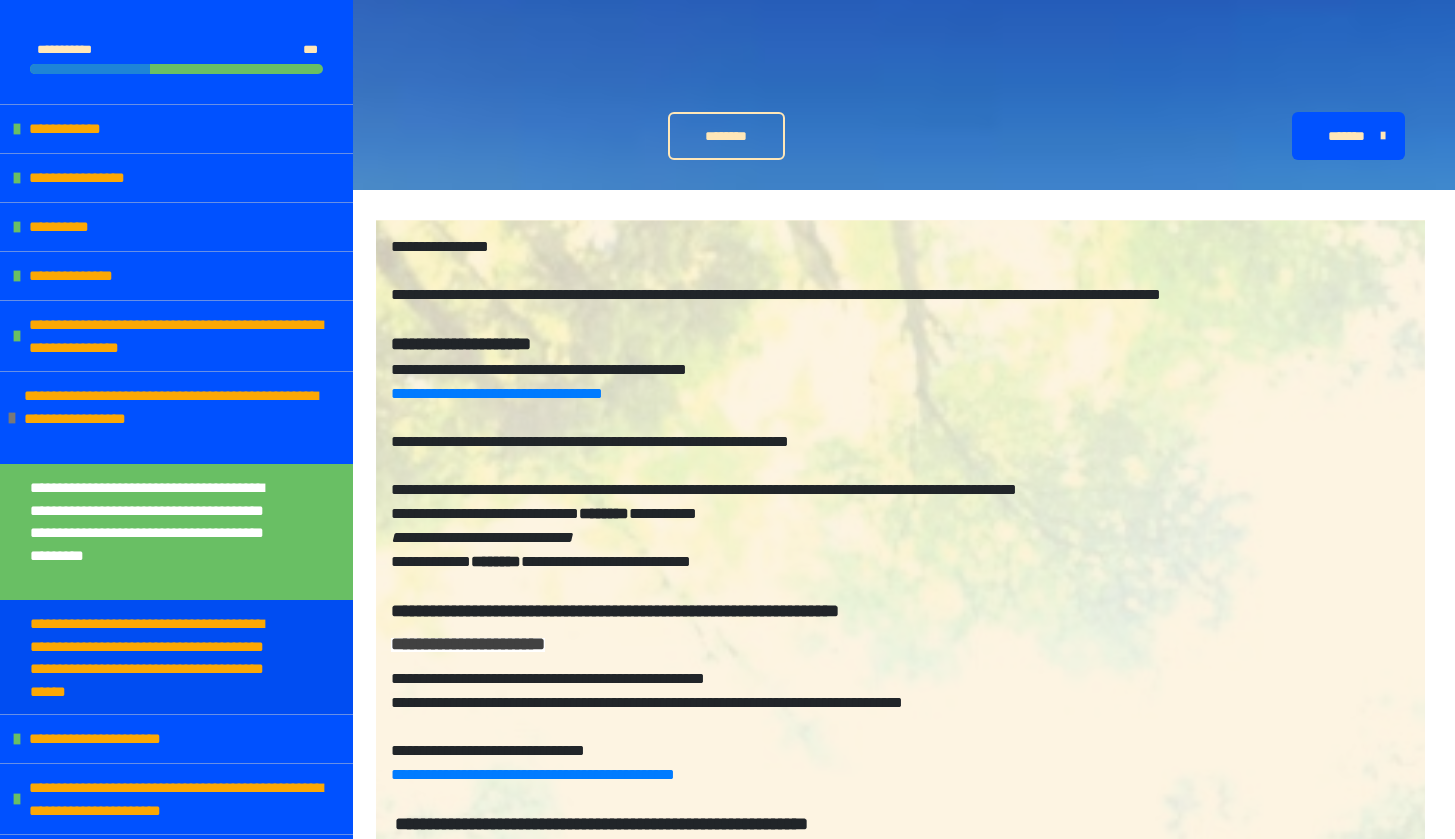 click on "**********" at bounding box center [900, 804] 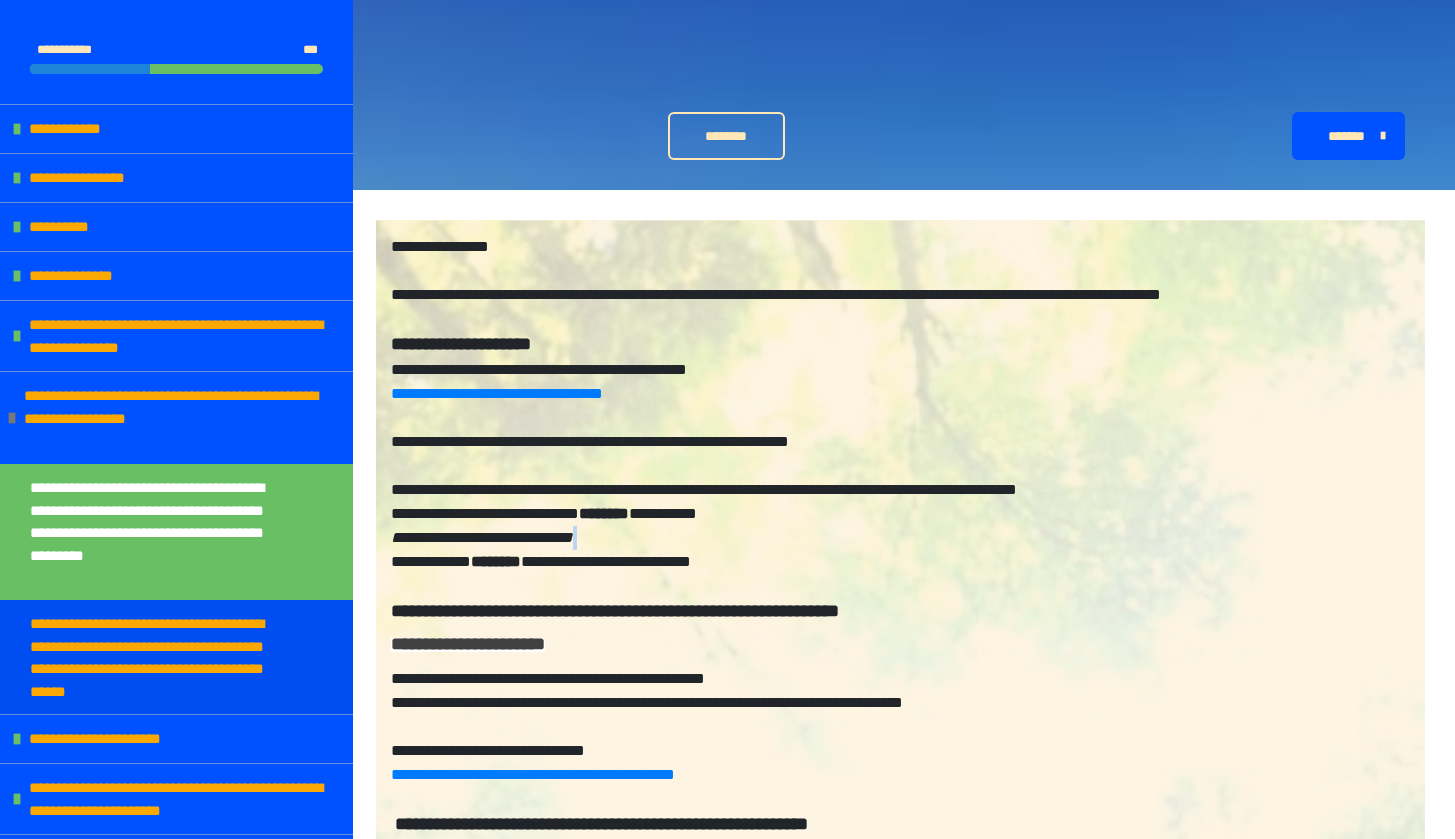 click on "**********" at bounding box center [900, 804] 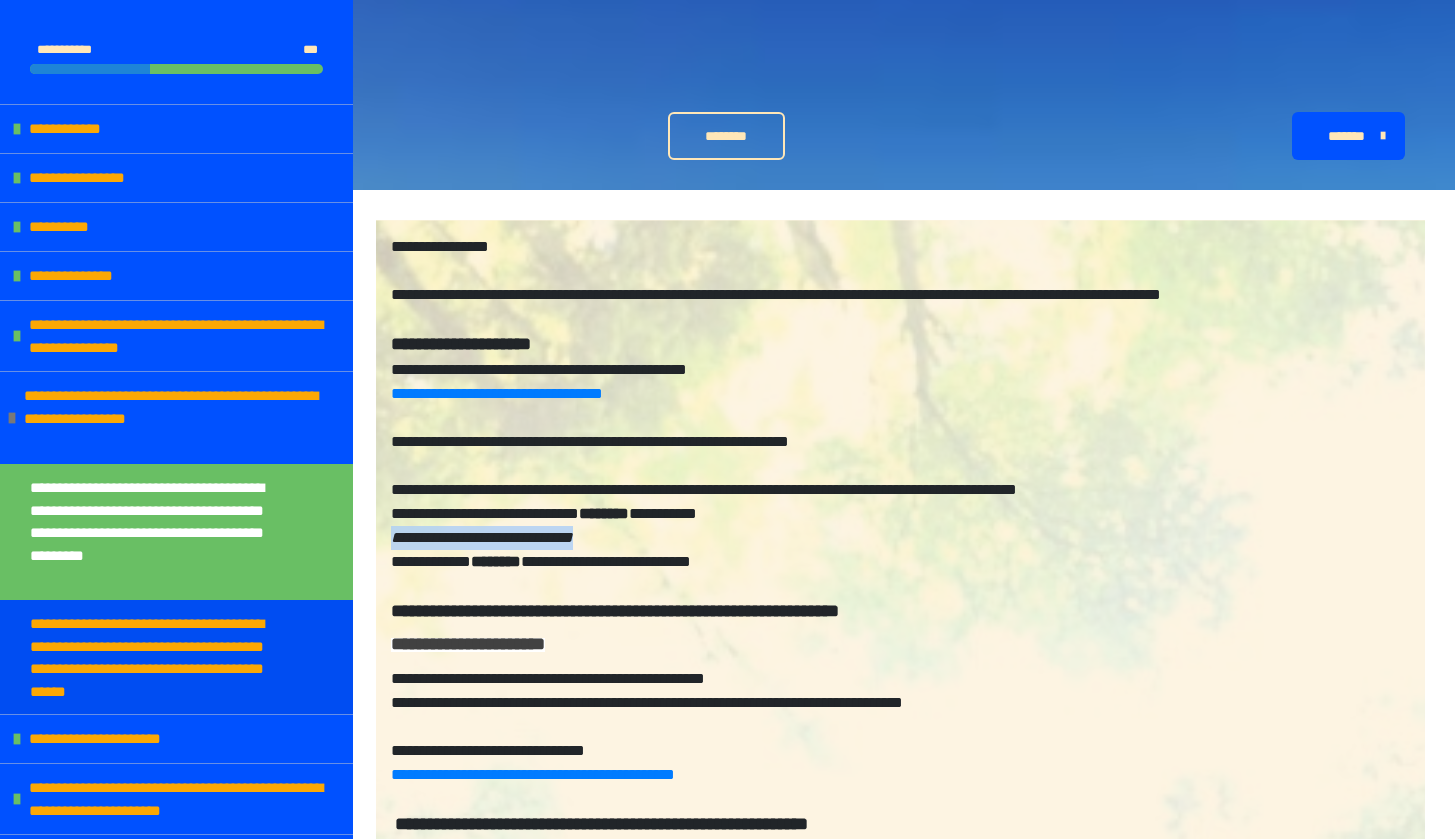 drag, startPoint x: 686, startPoint y: 562, endPoint x: 395, endPoint y: 559, distance: 291.01547 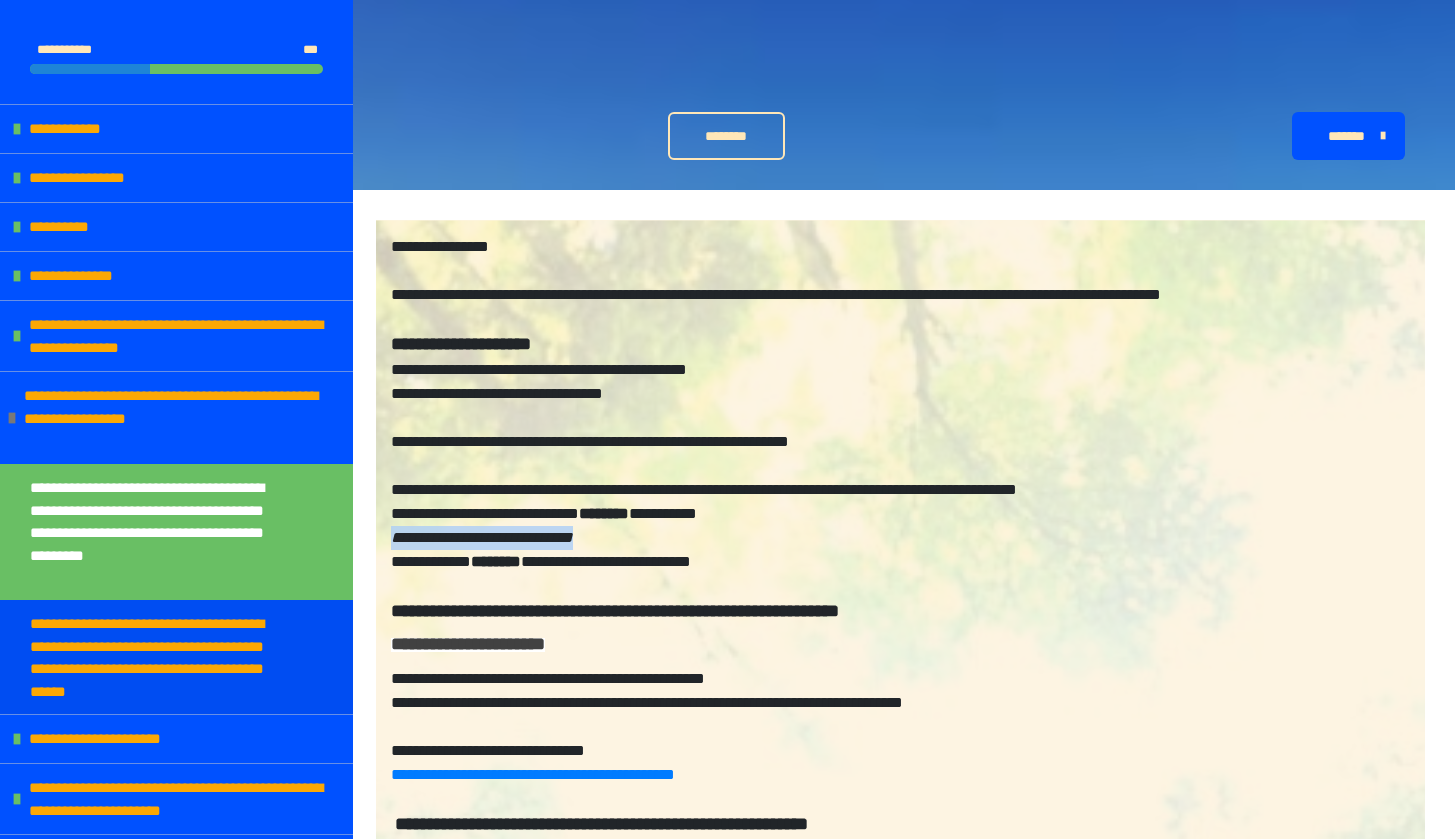 click on "**********" at bounding box center (497, 393) 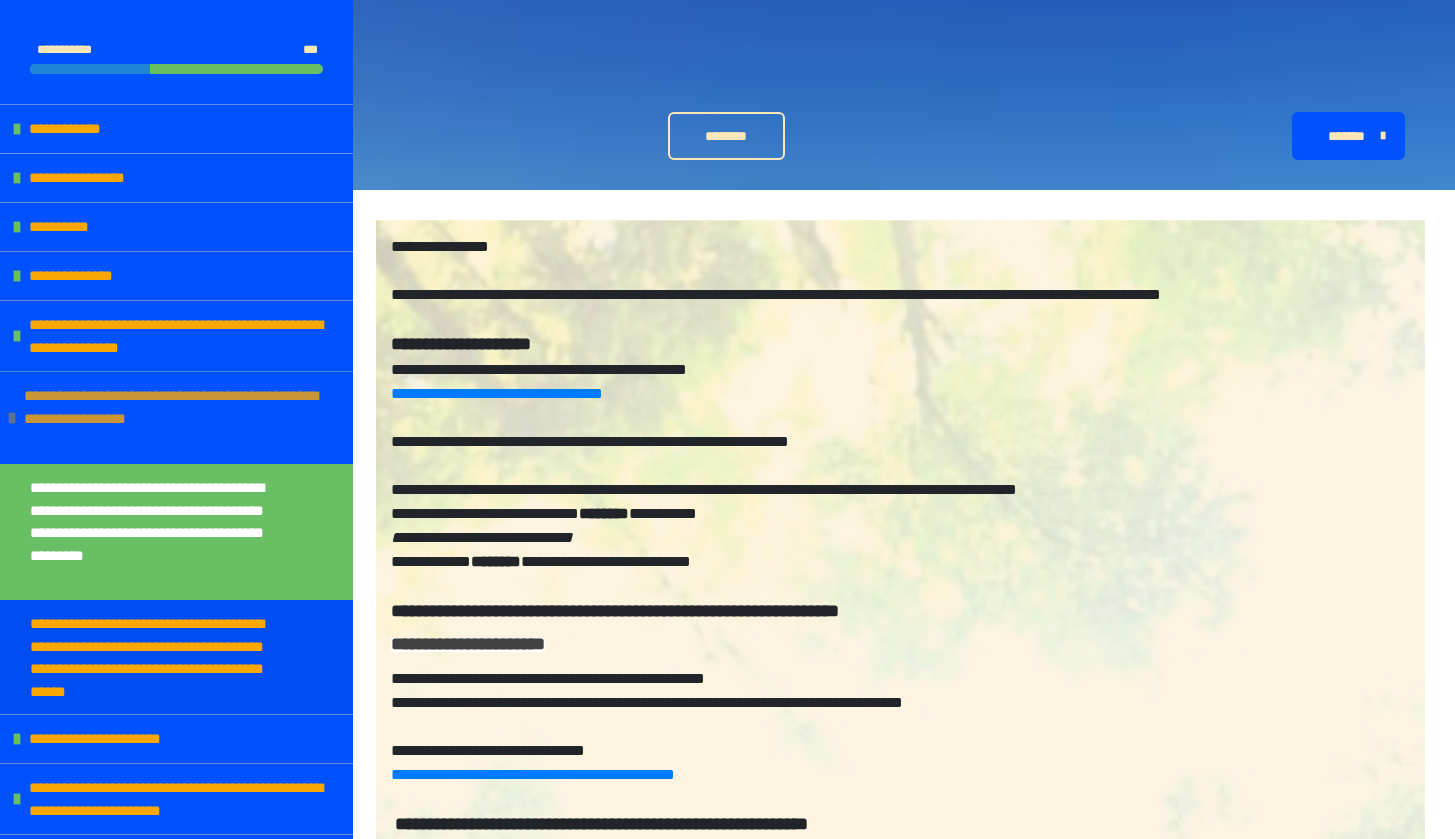 click at bounding box center [12, 418] 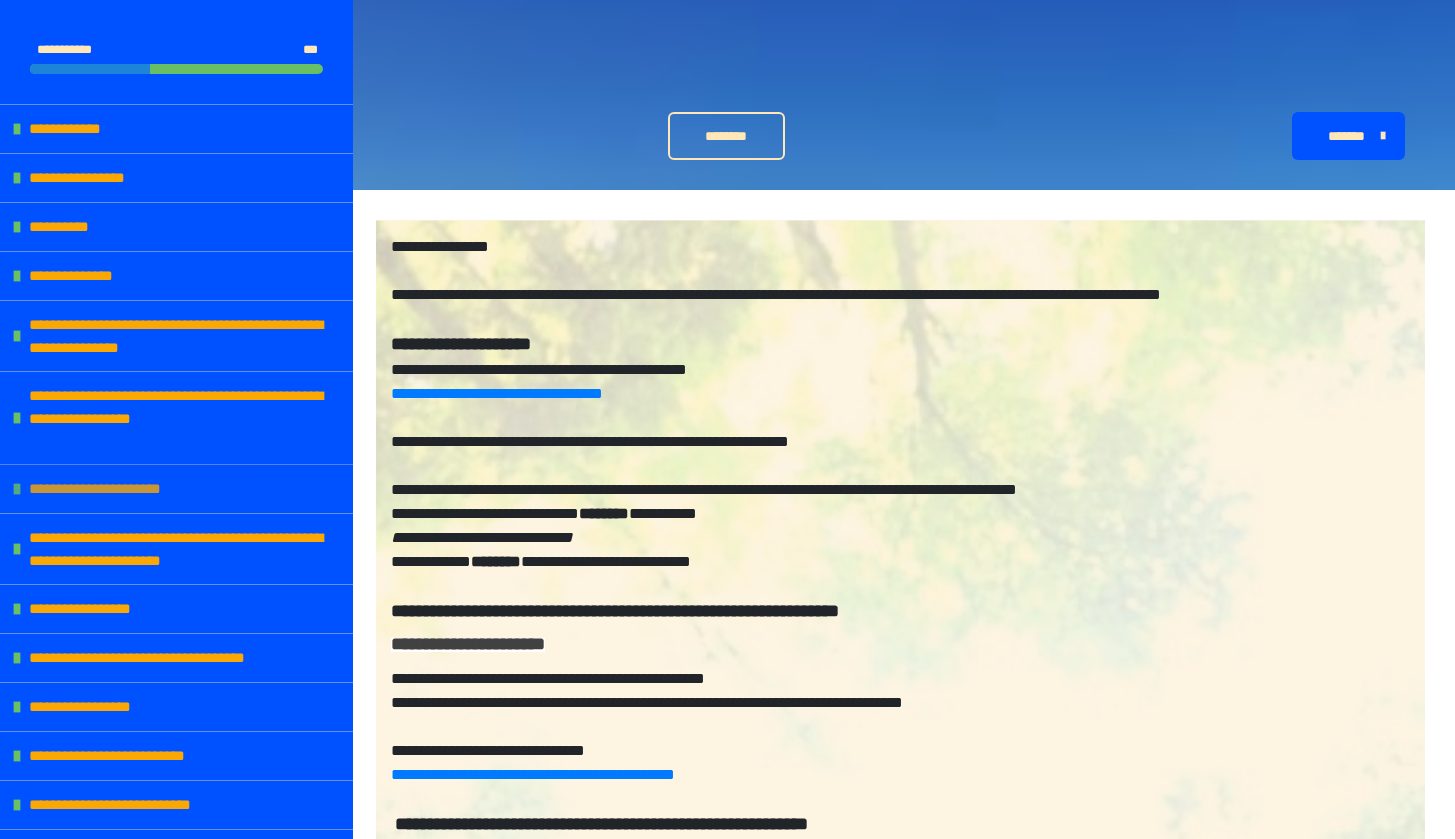 click on "**********" at bounding box center (114, 489) 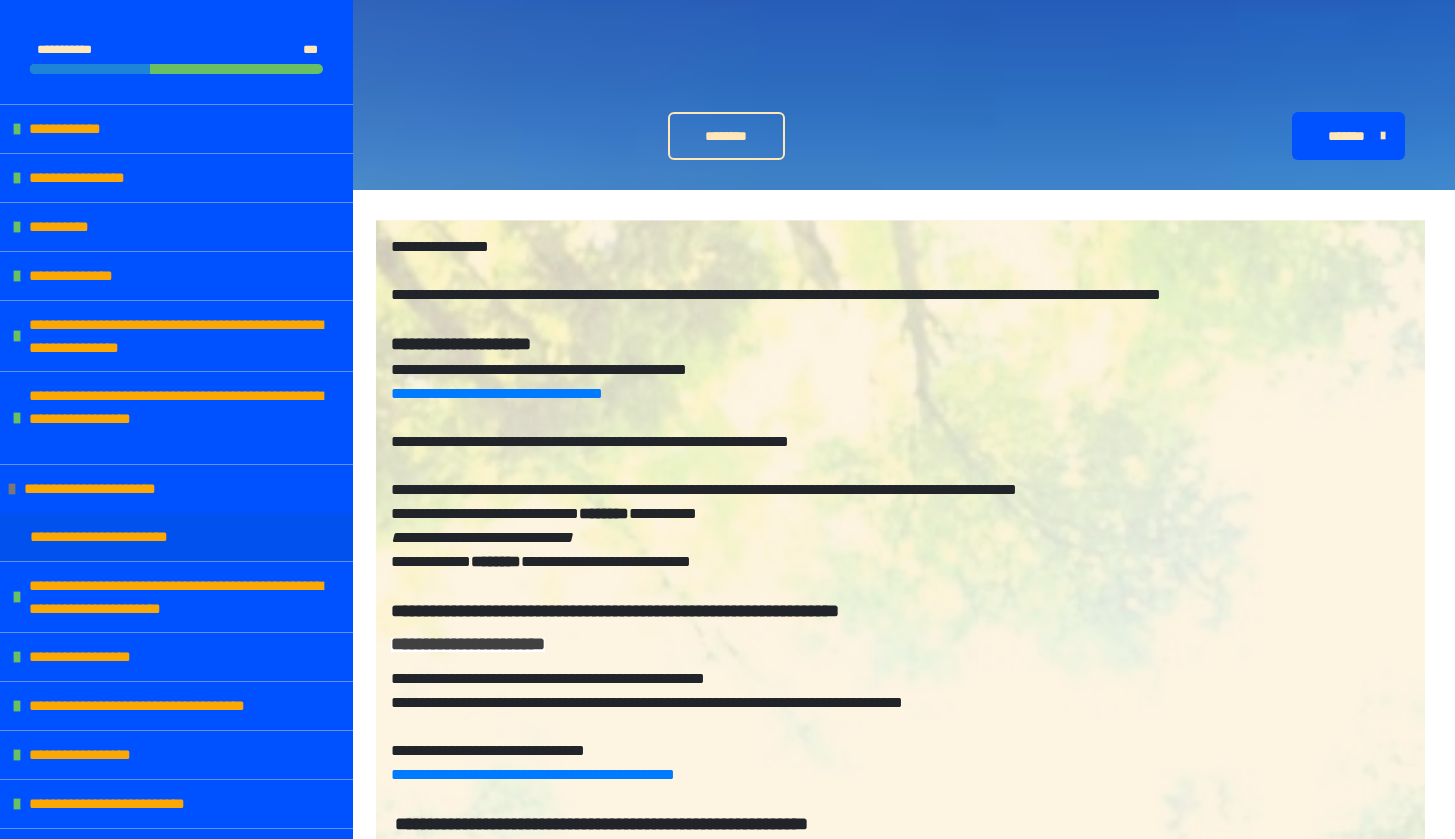 click on "**********" at bounding box center [118, 537] 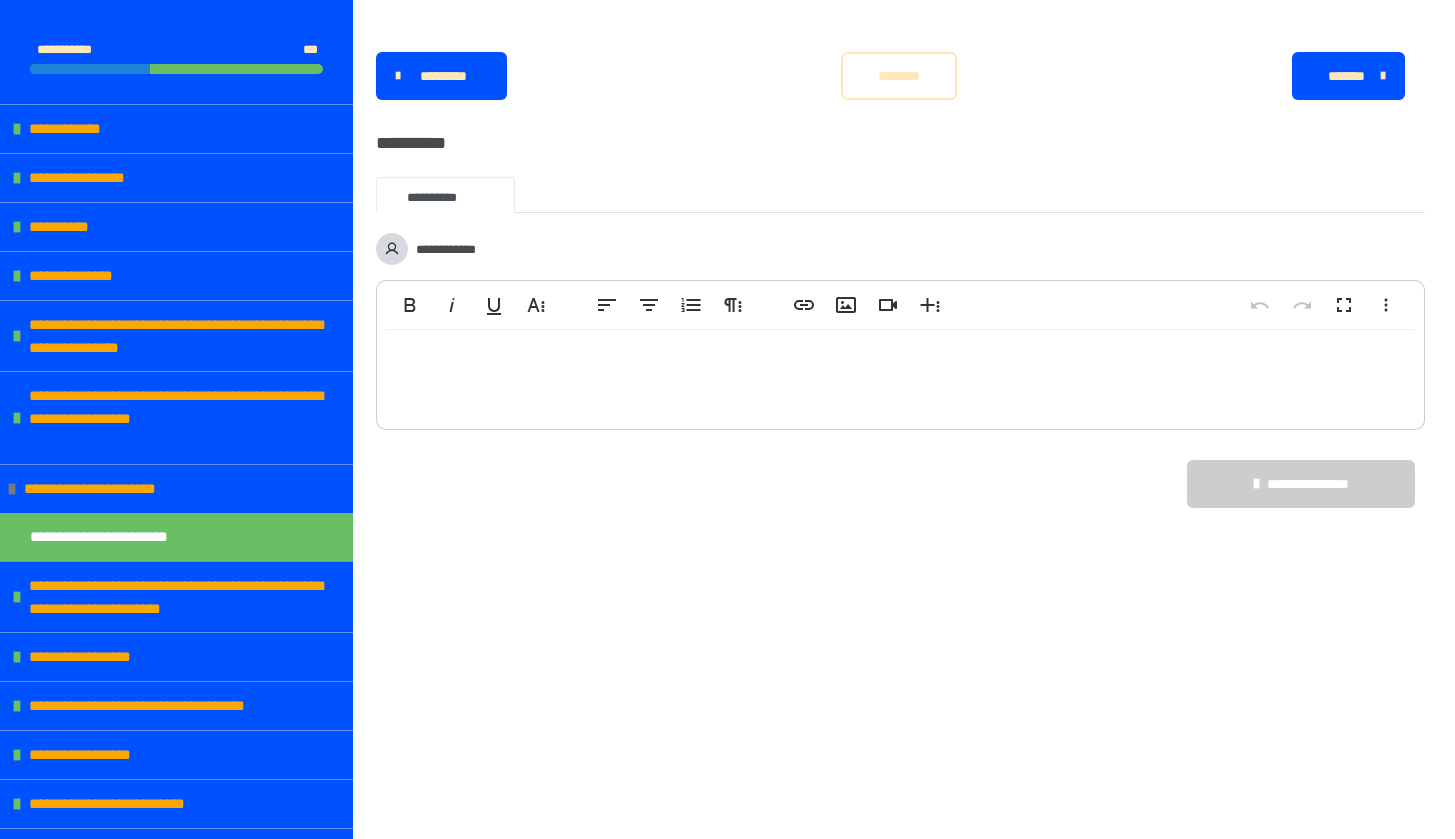scroll, scrollTop: 481, scrollLeft: 0, axis: vertical 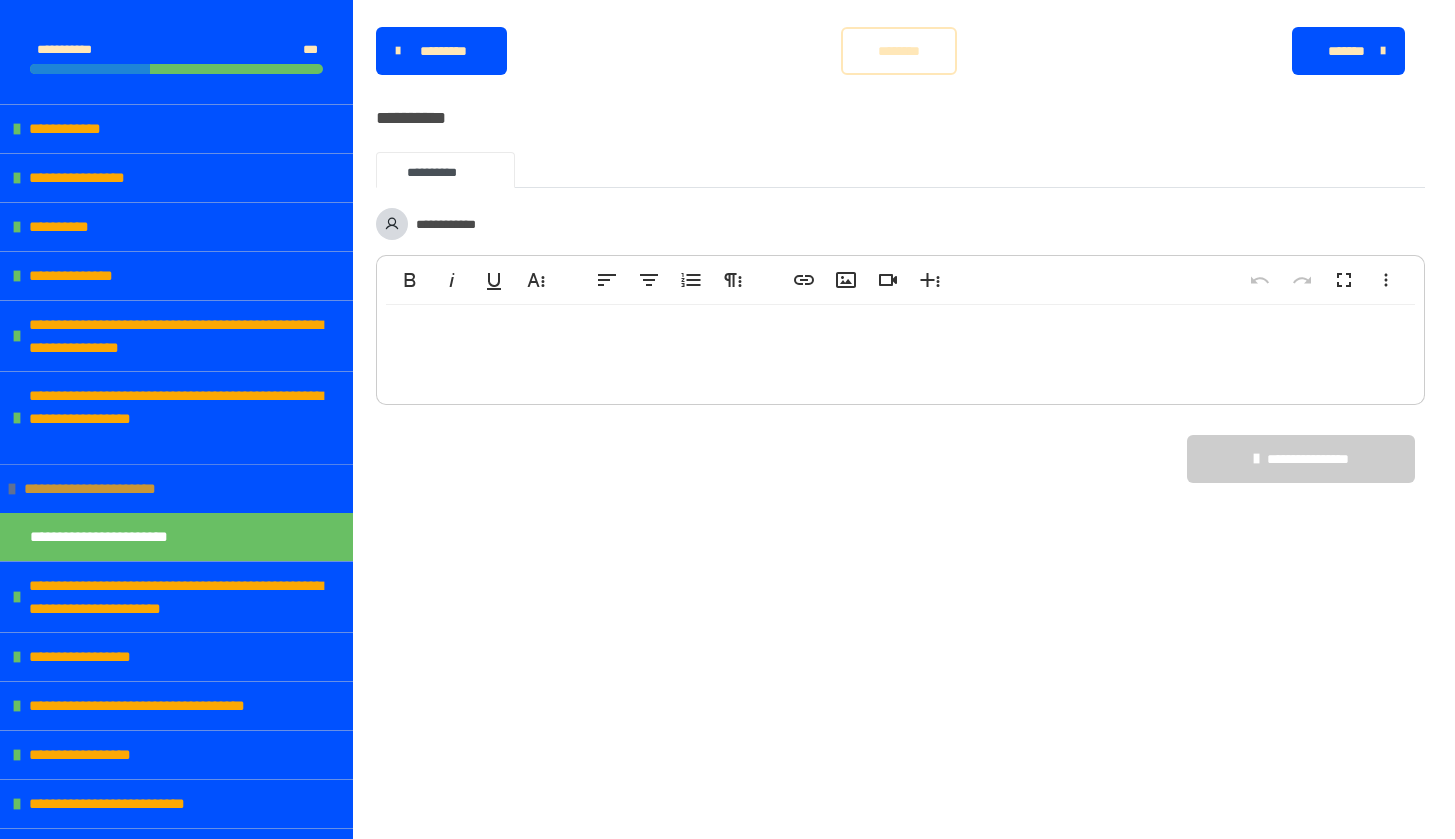 click at bounding box center [12, 489] 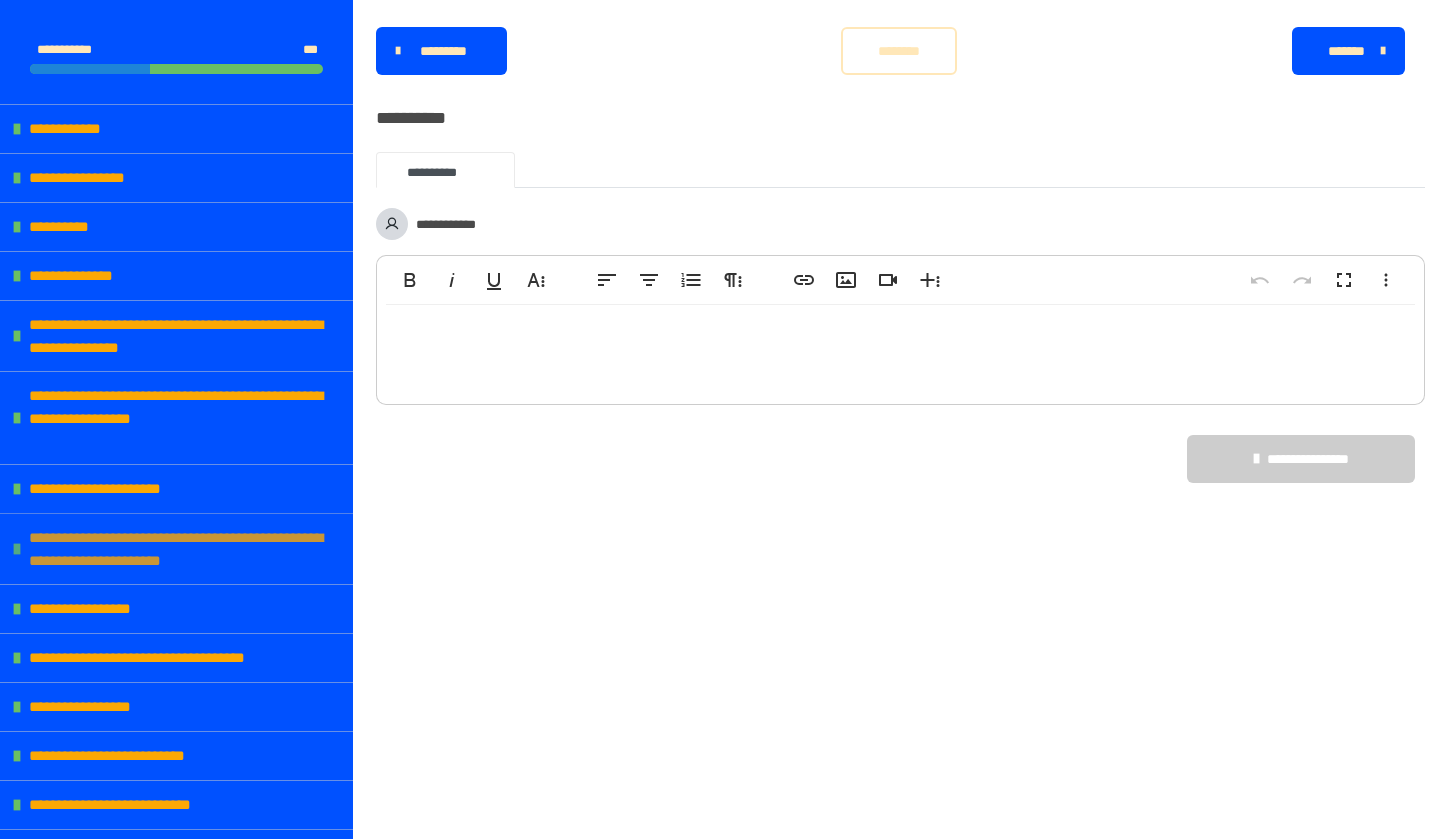 click on "**********" at bounding box center [178, 549] 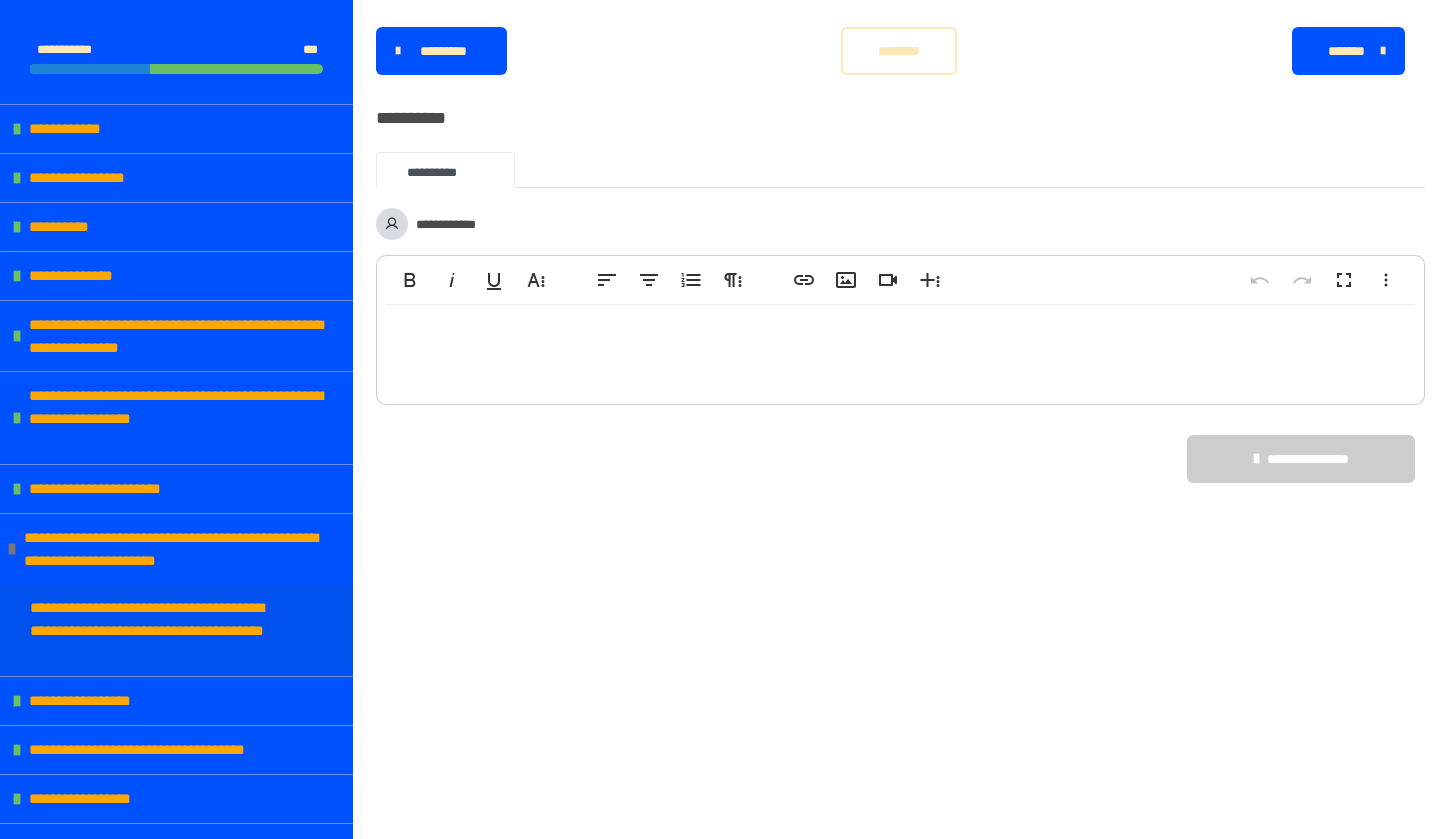click on "**********" at bounding box center (161, 630) 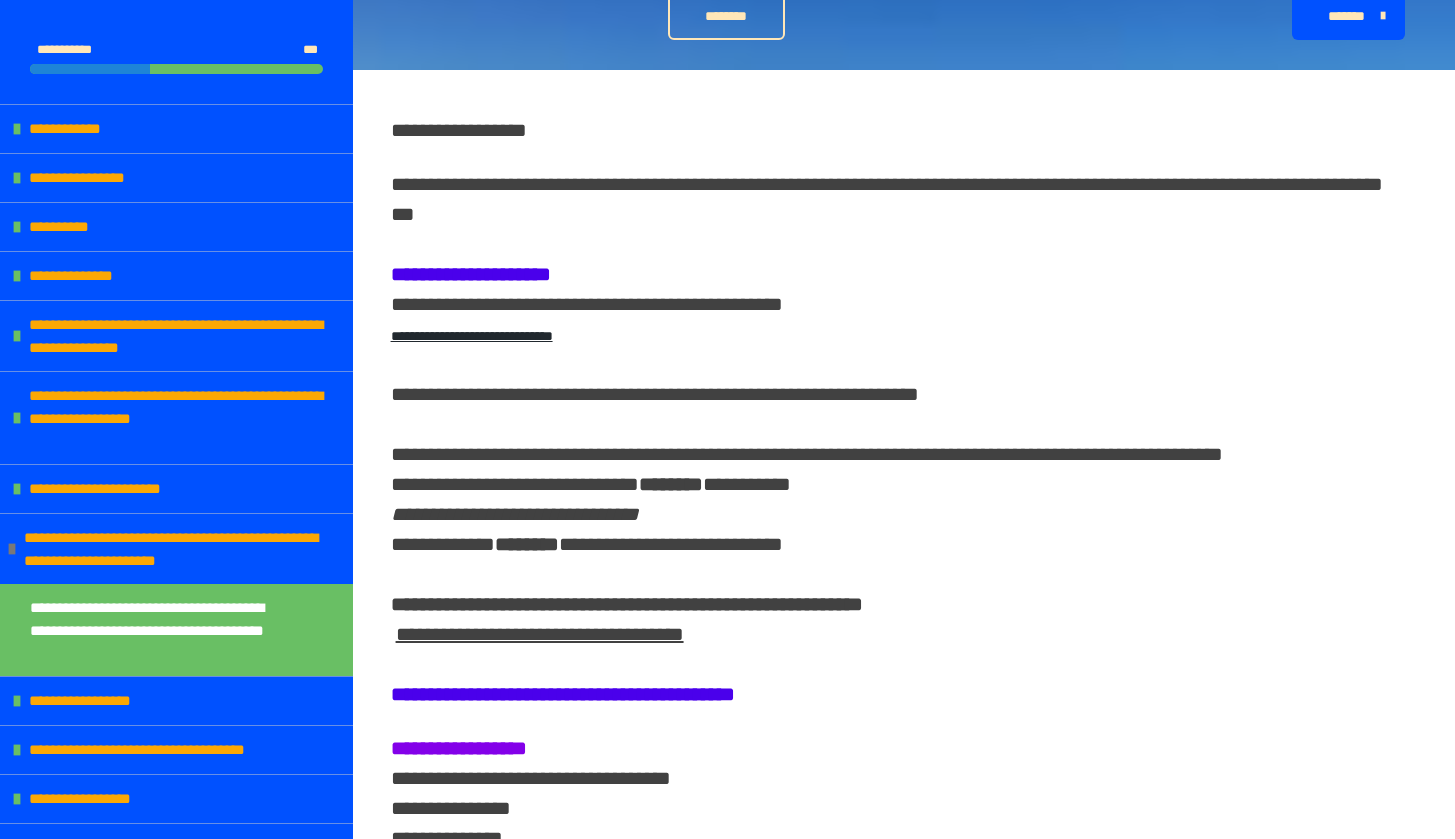 click on "**********" at bounding box center (515, 514) 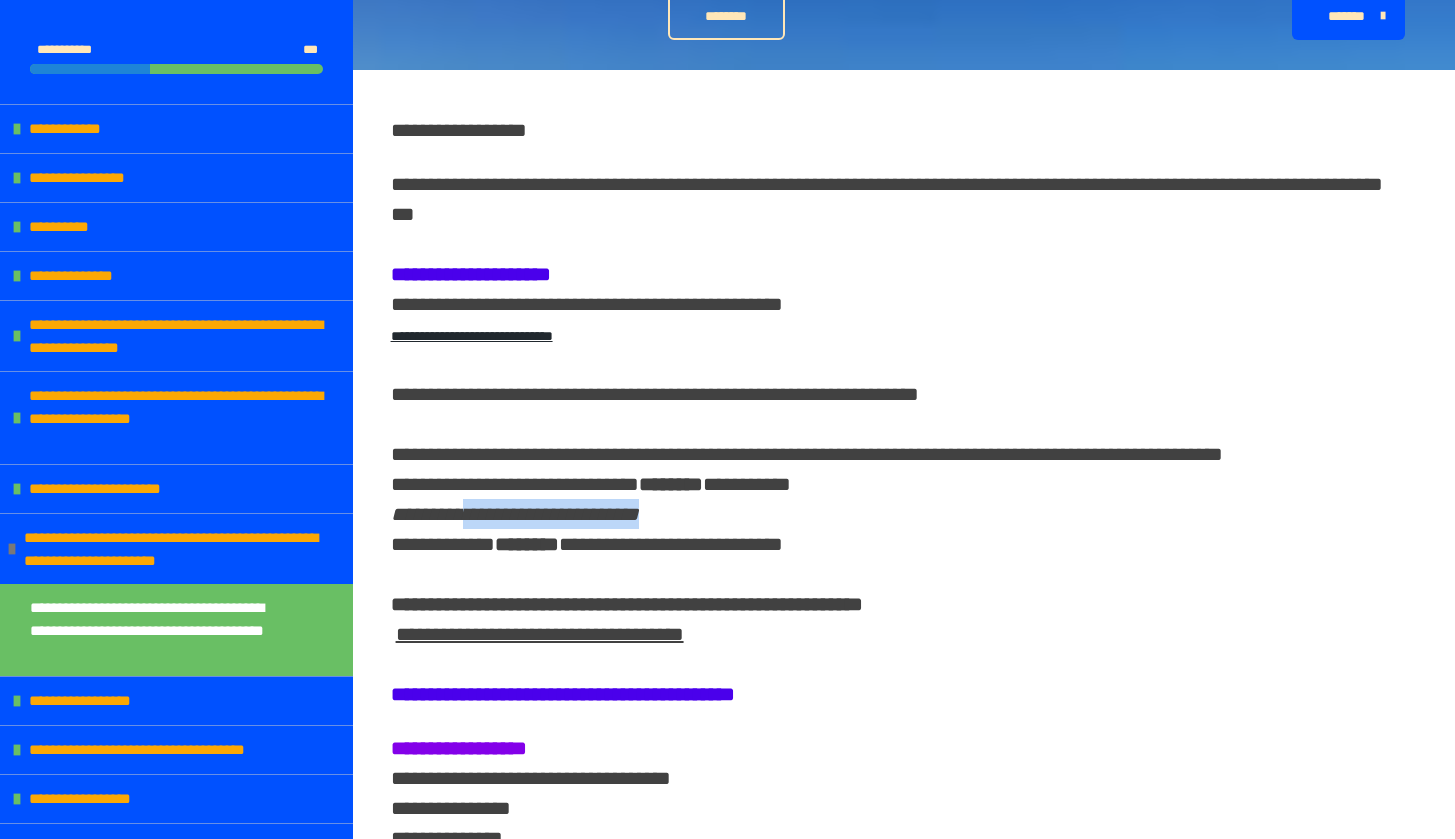 click on "**********" at bounding box center (515, 514) 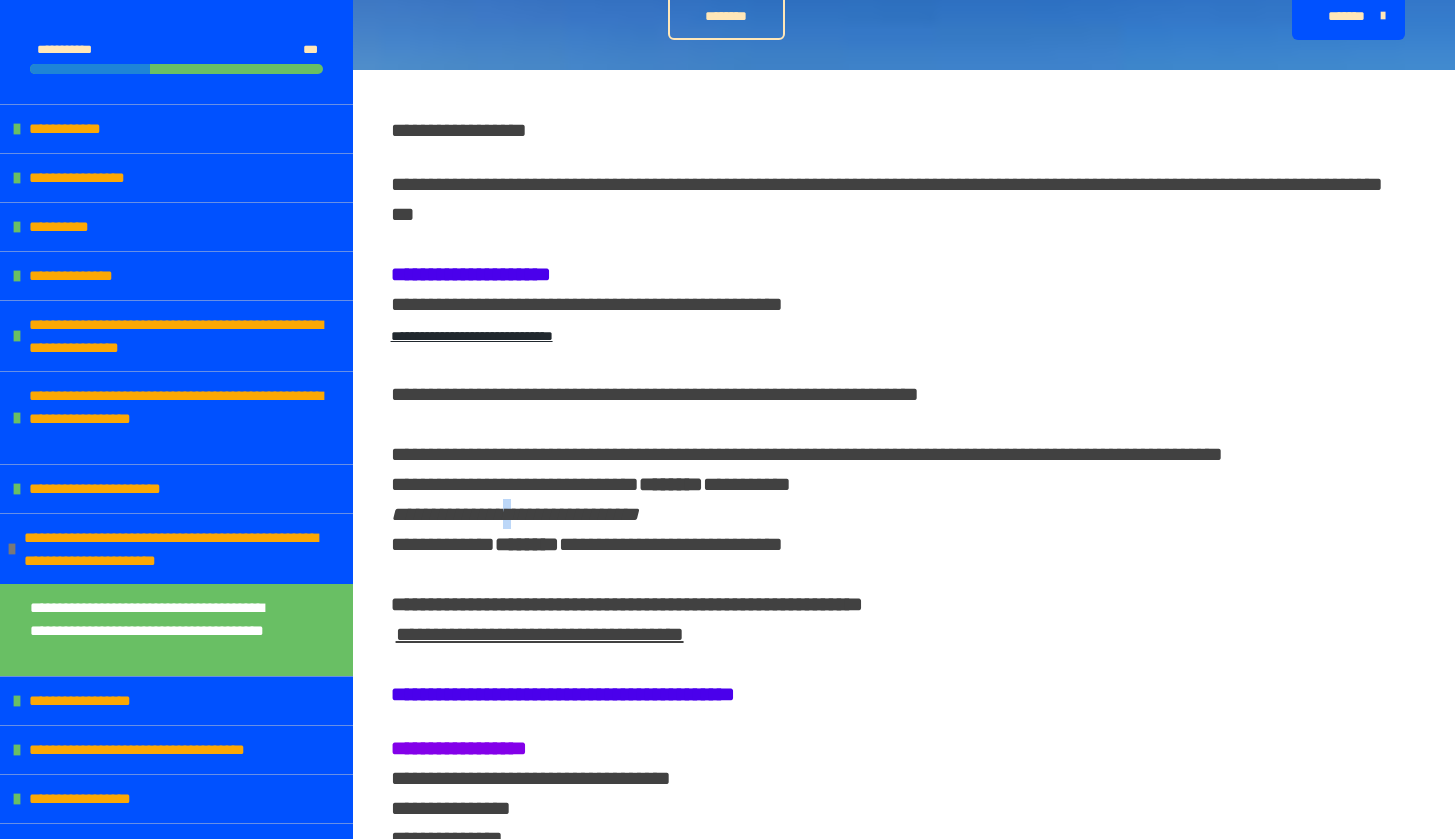 click on "**********" at bounding box center (515, 514) 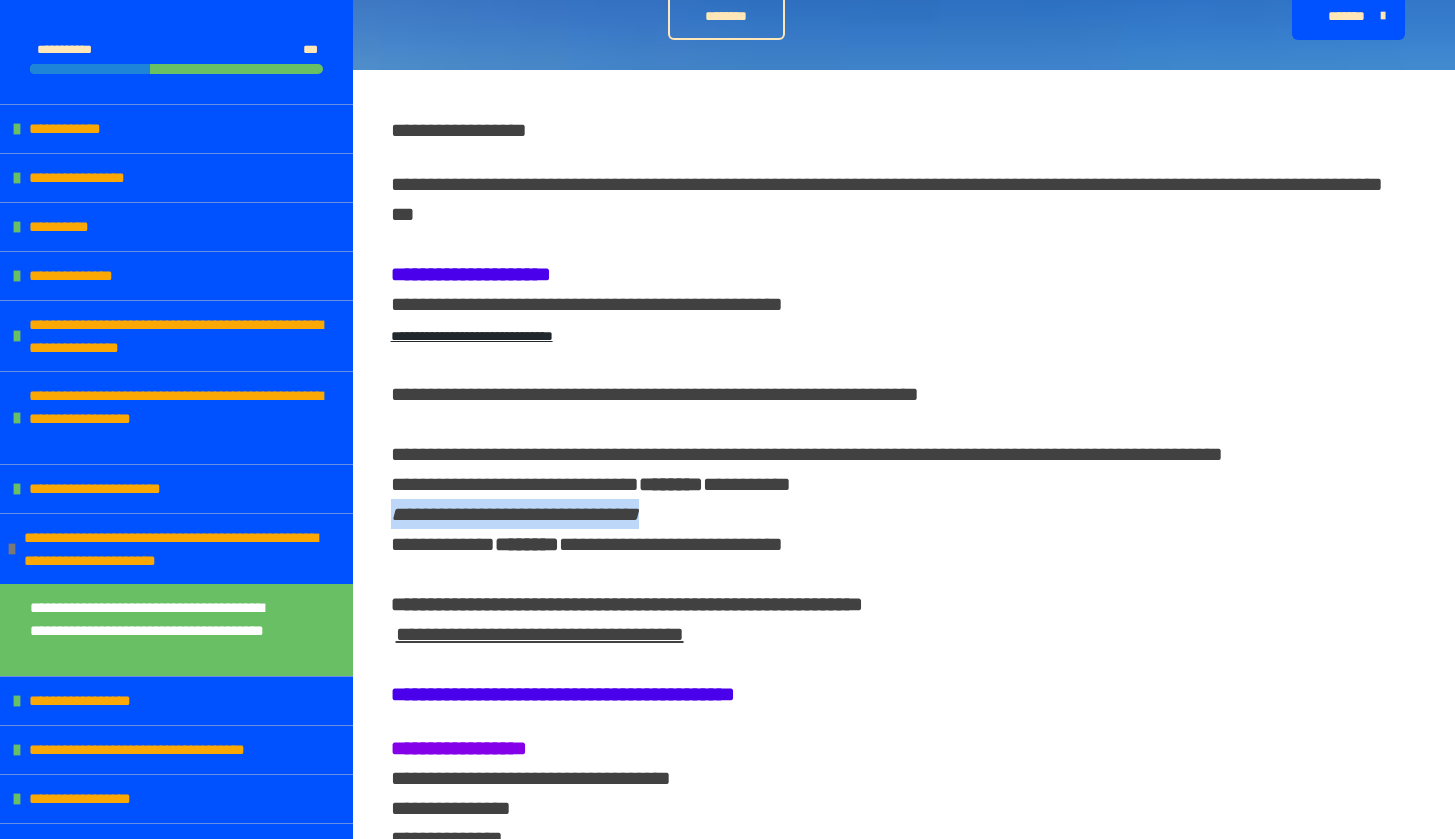drag, startPoint x: 740, startPoint y: 512, endPoint x: 389, endPoint y: 515, distance: 351.01282 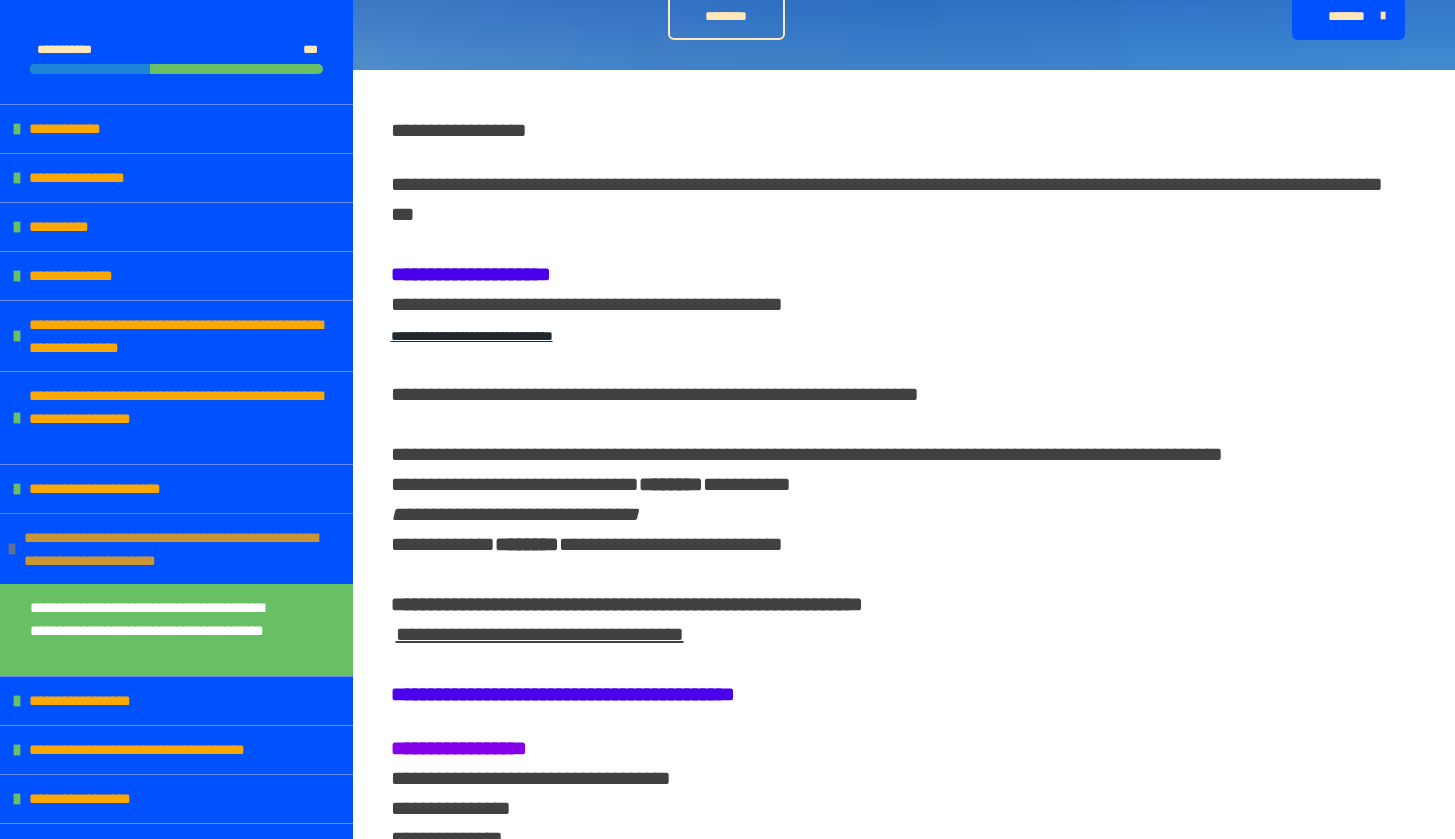 click at bounding box center [12, 549] 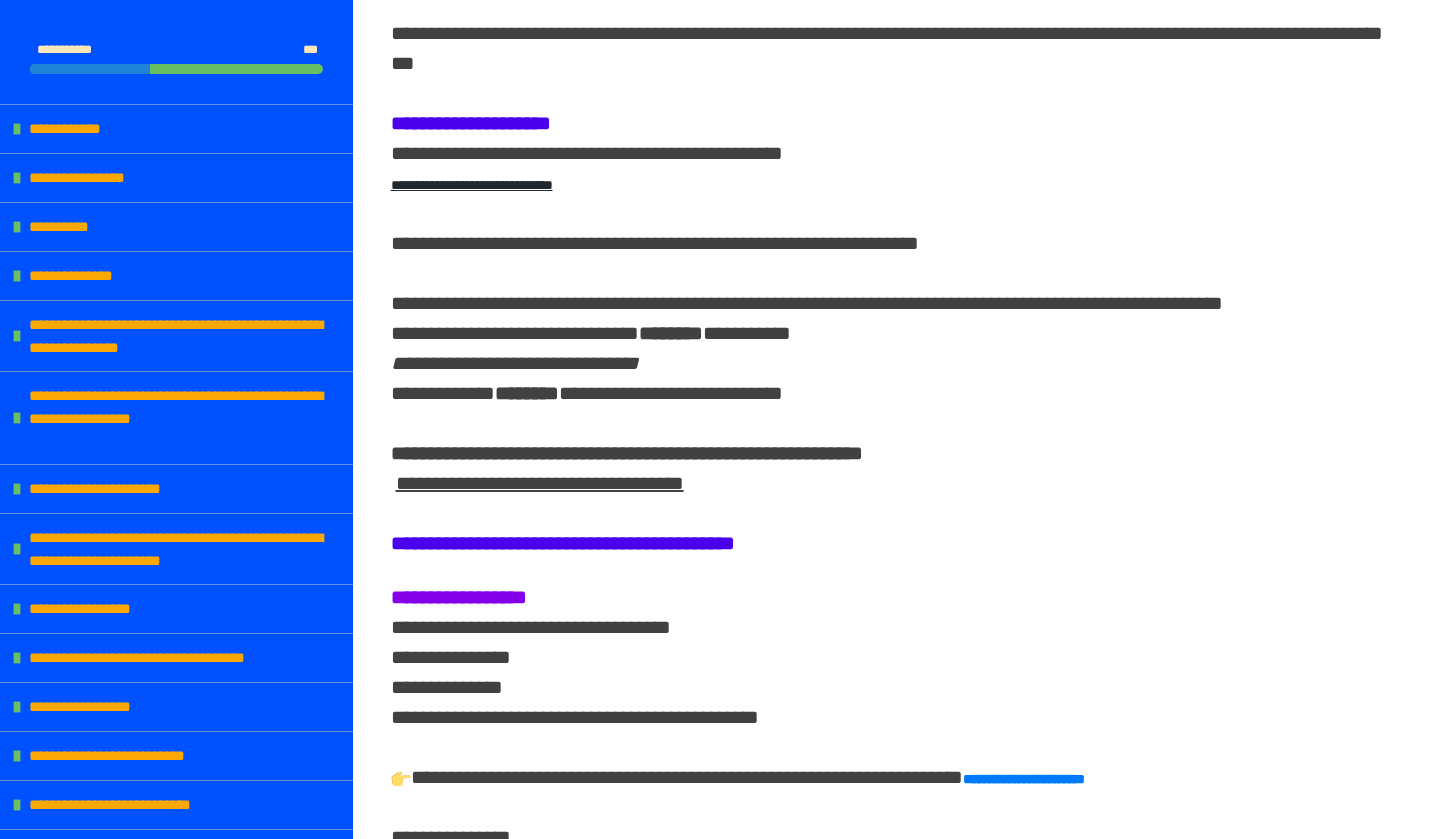 scroll, scrollTop: 530, scrollLeft: 0, axis: vertical 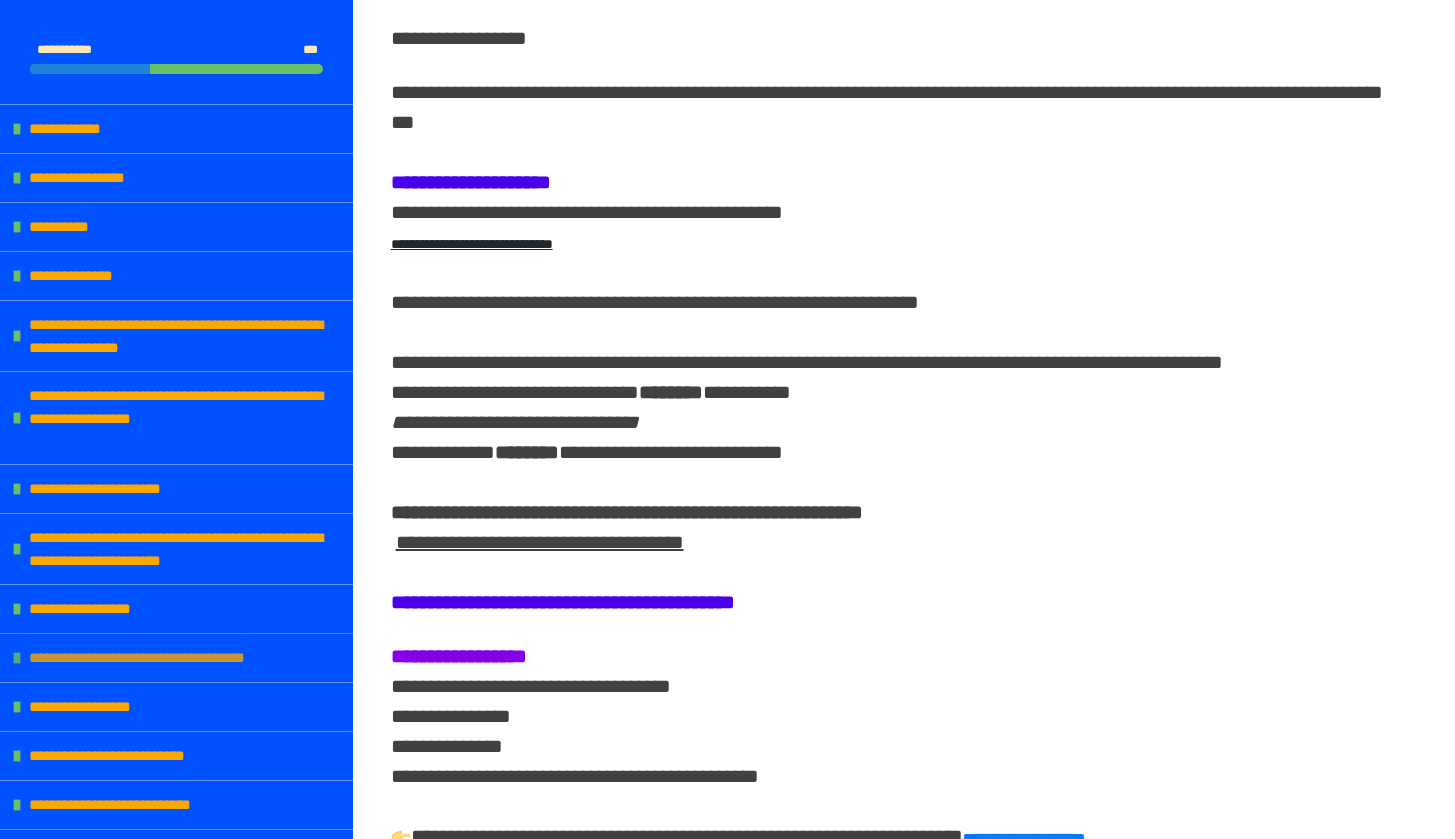 click at bounding box center (17, 658) 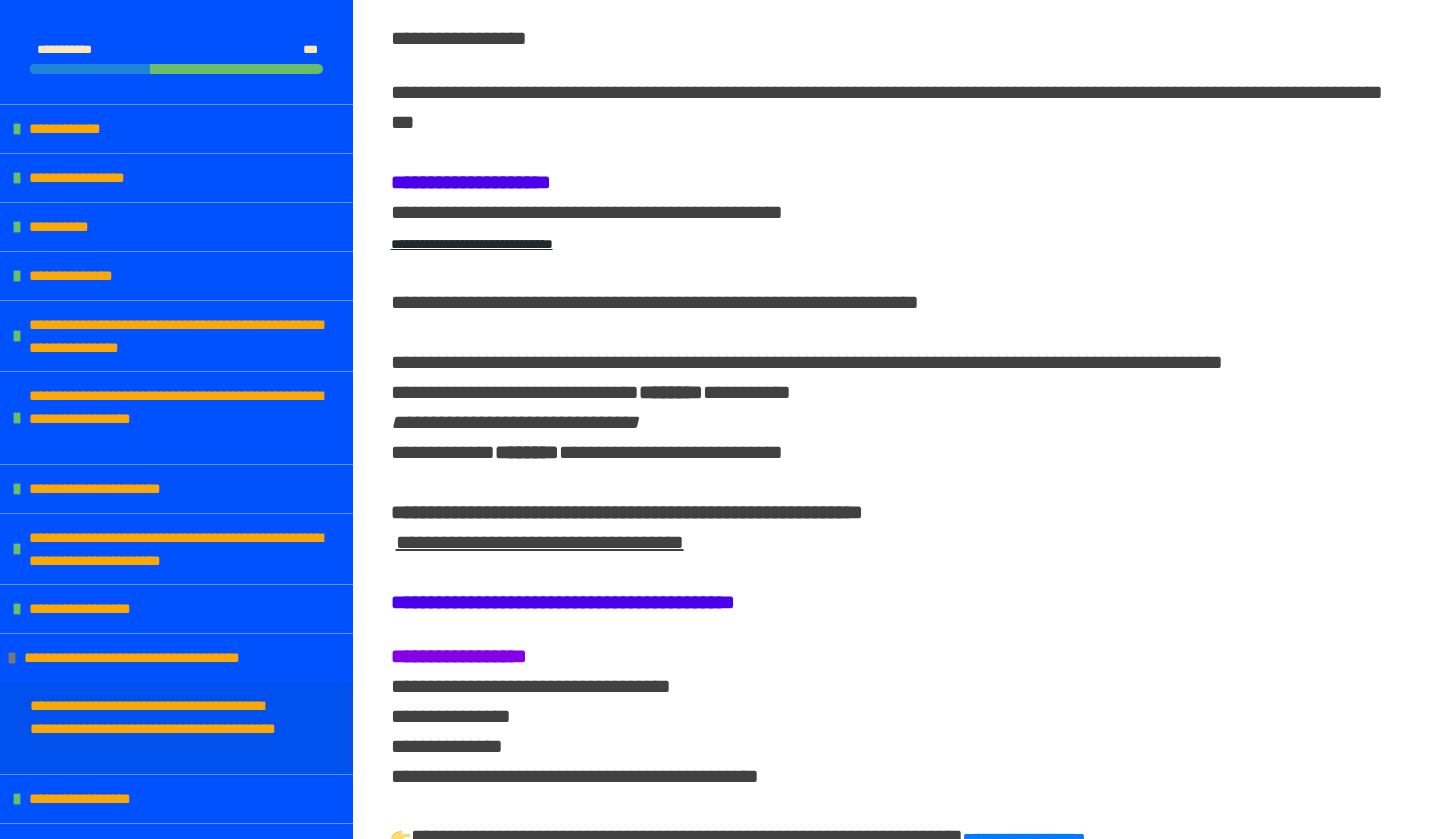 click on "**********" at bounding box center (161, 728) 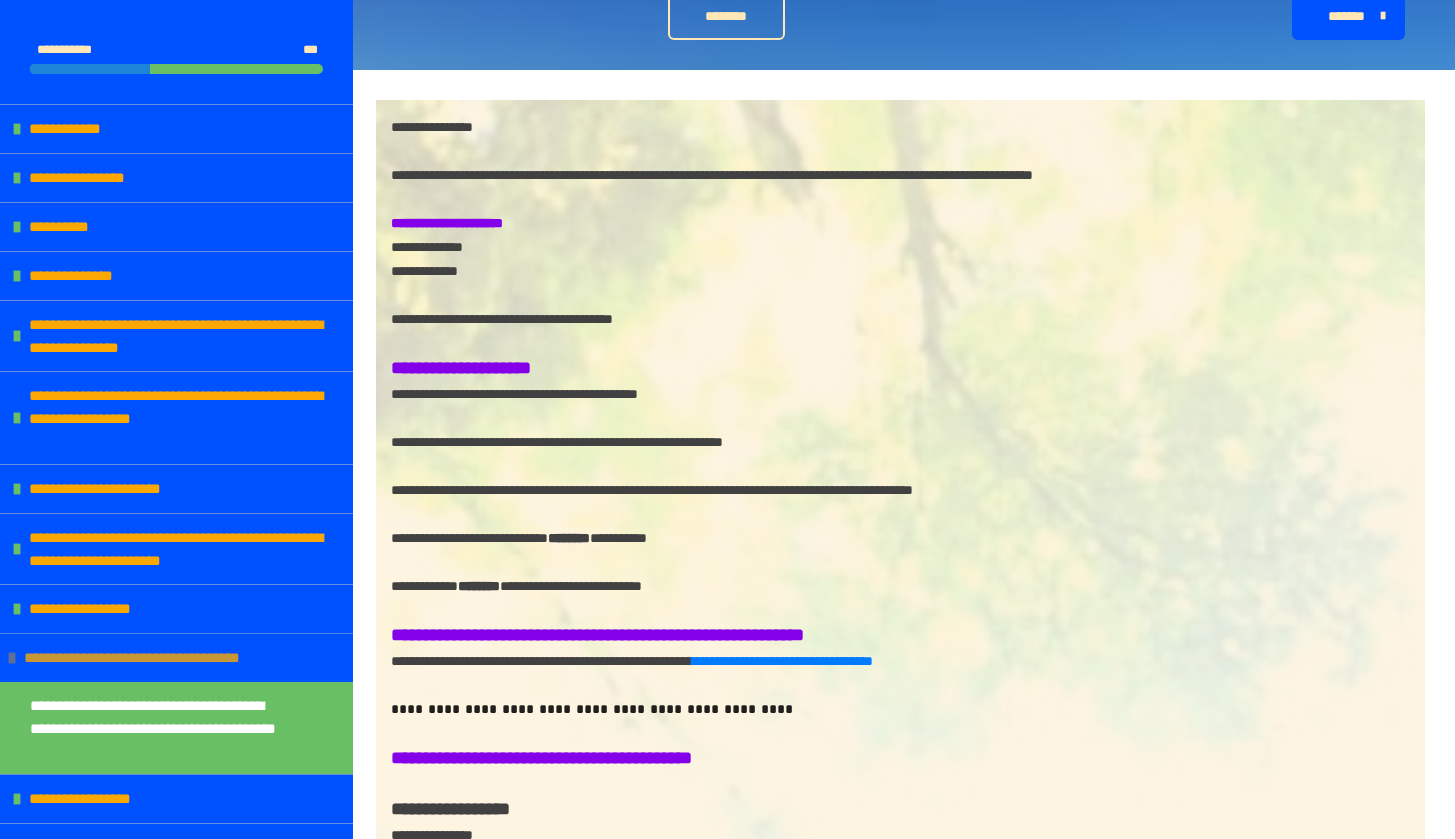 click at bounding box center [12, 658] 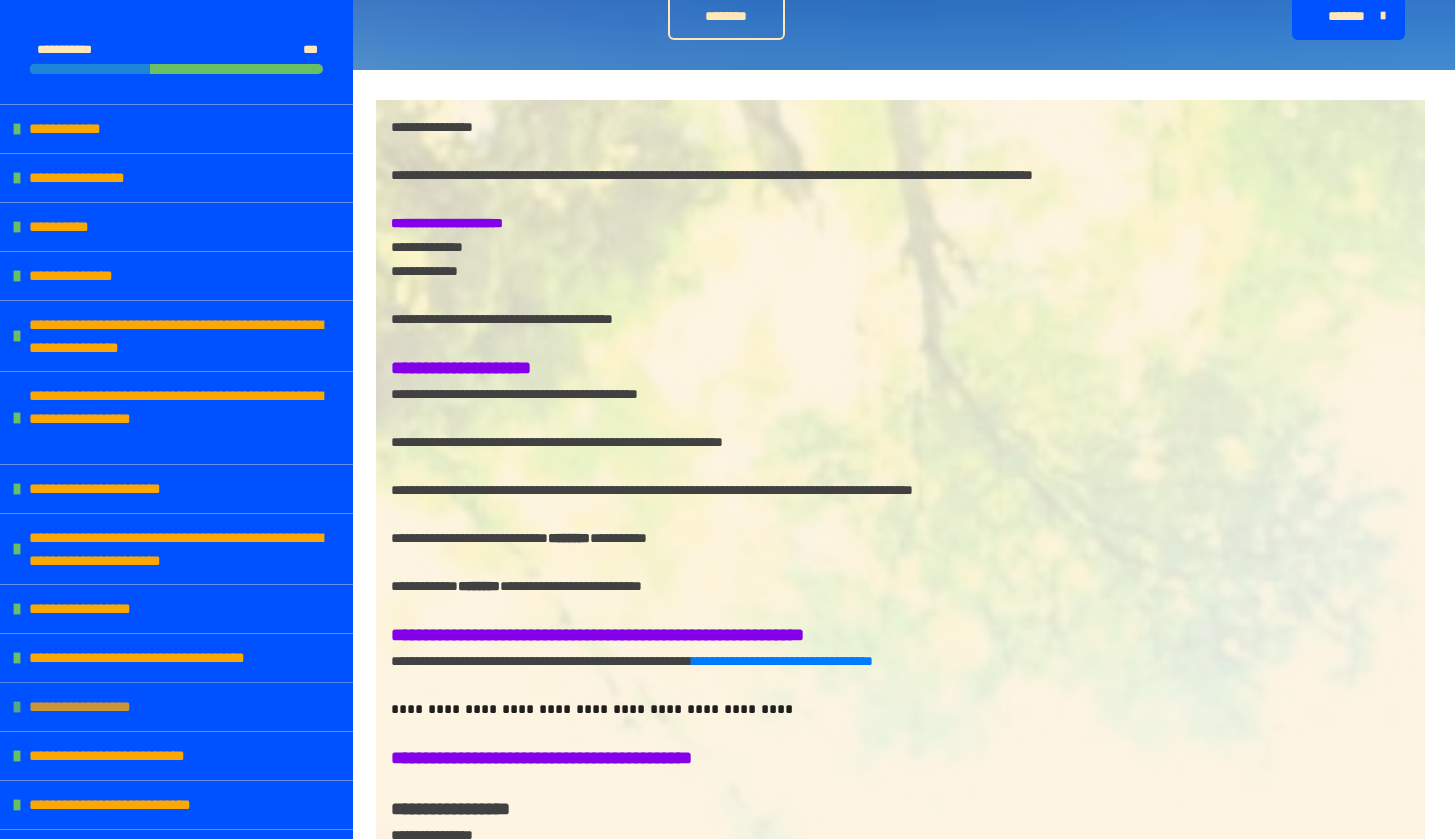 click at bounding box center [17, 707] 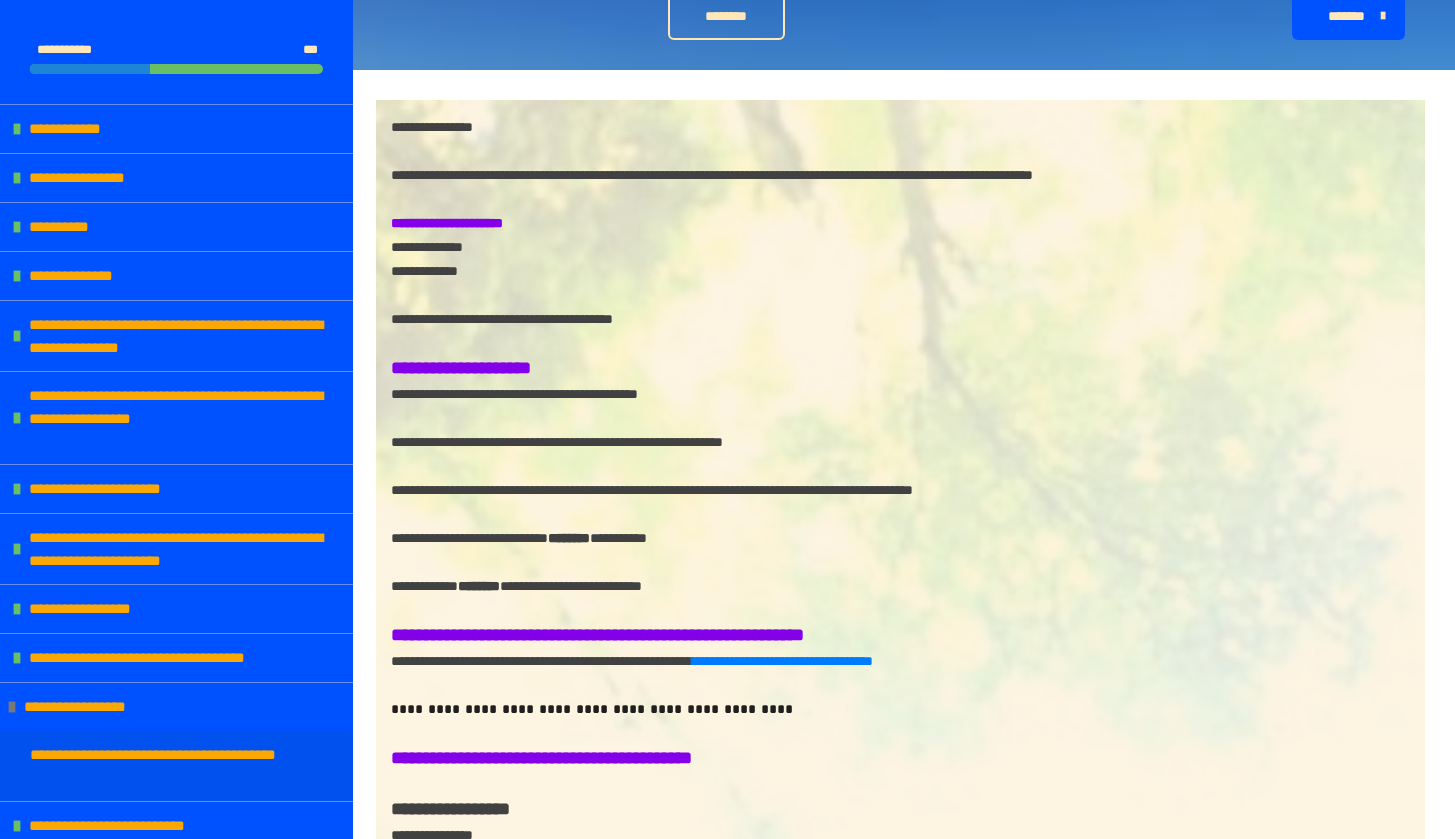 click on "**********" at bounding box center [161, 766] 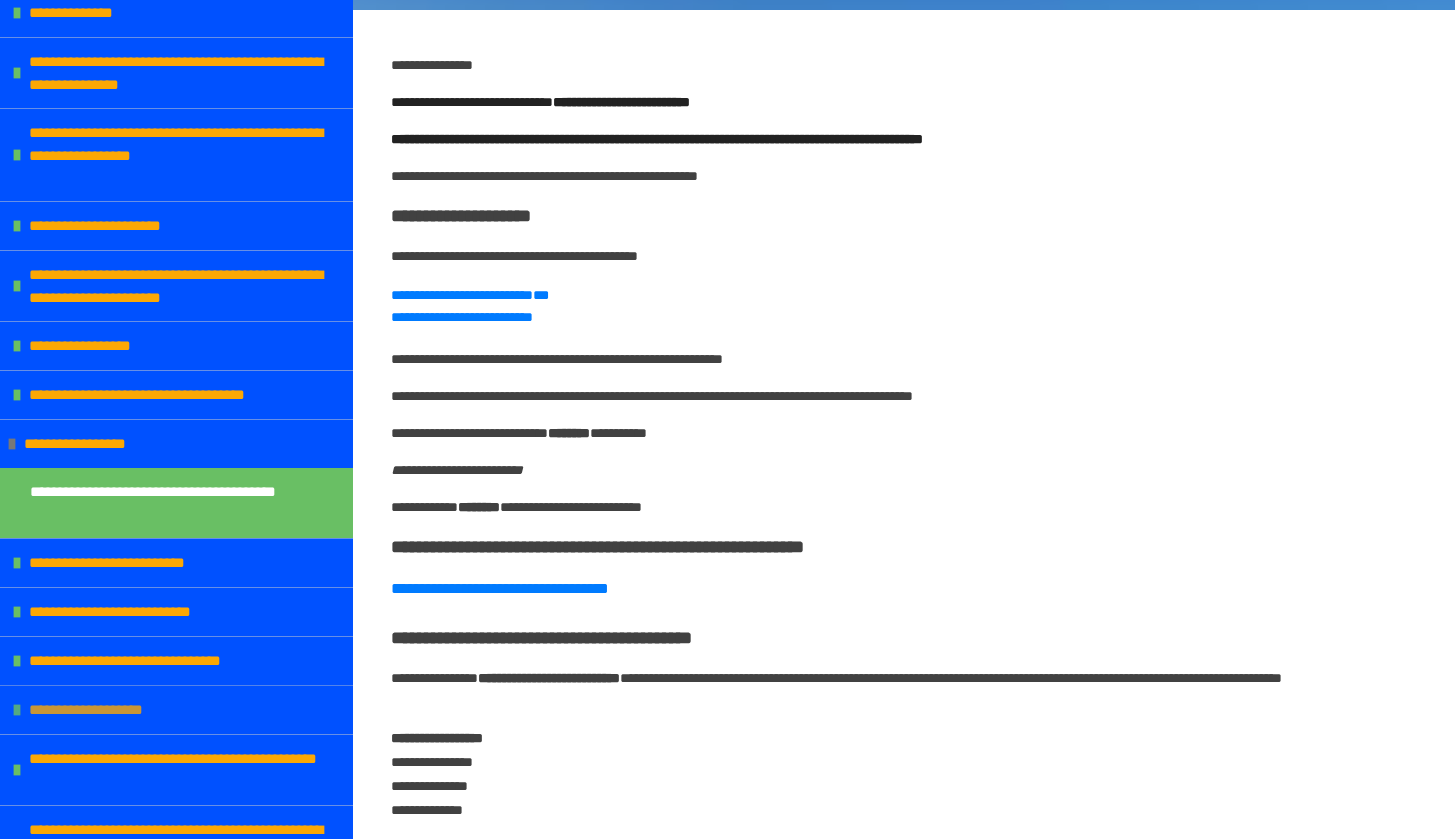 scroll, scrollTop: 266, scrollLeft: 0, axis: vertical 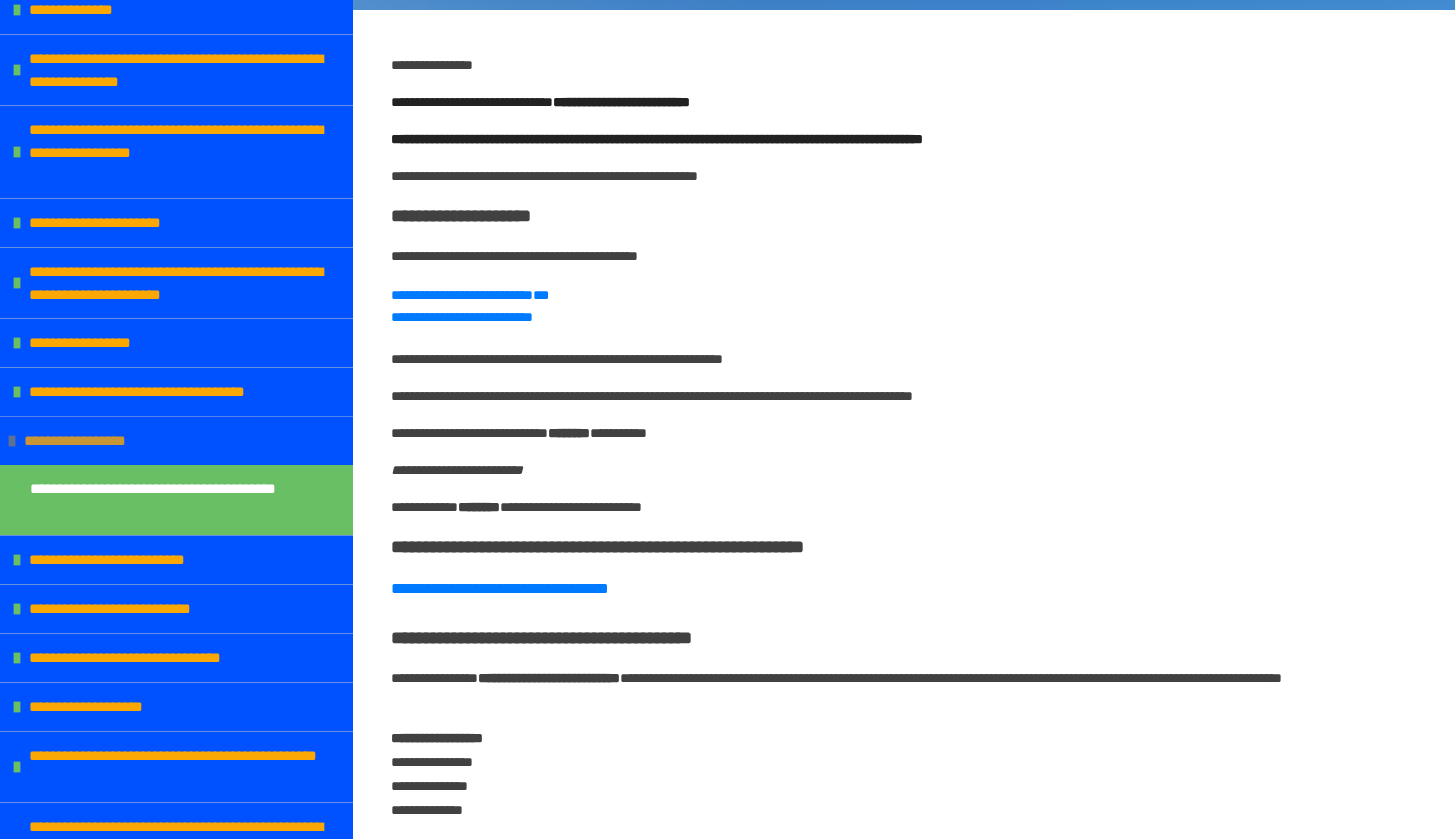 click at bounding box center (12, 441) 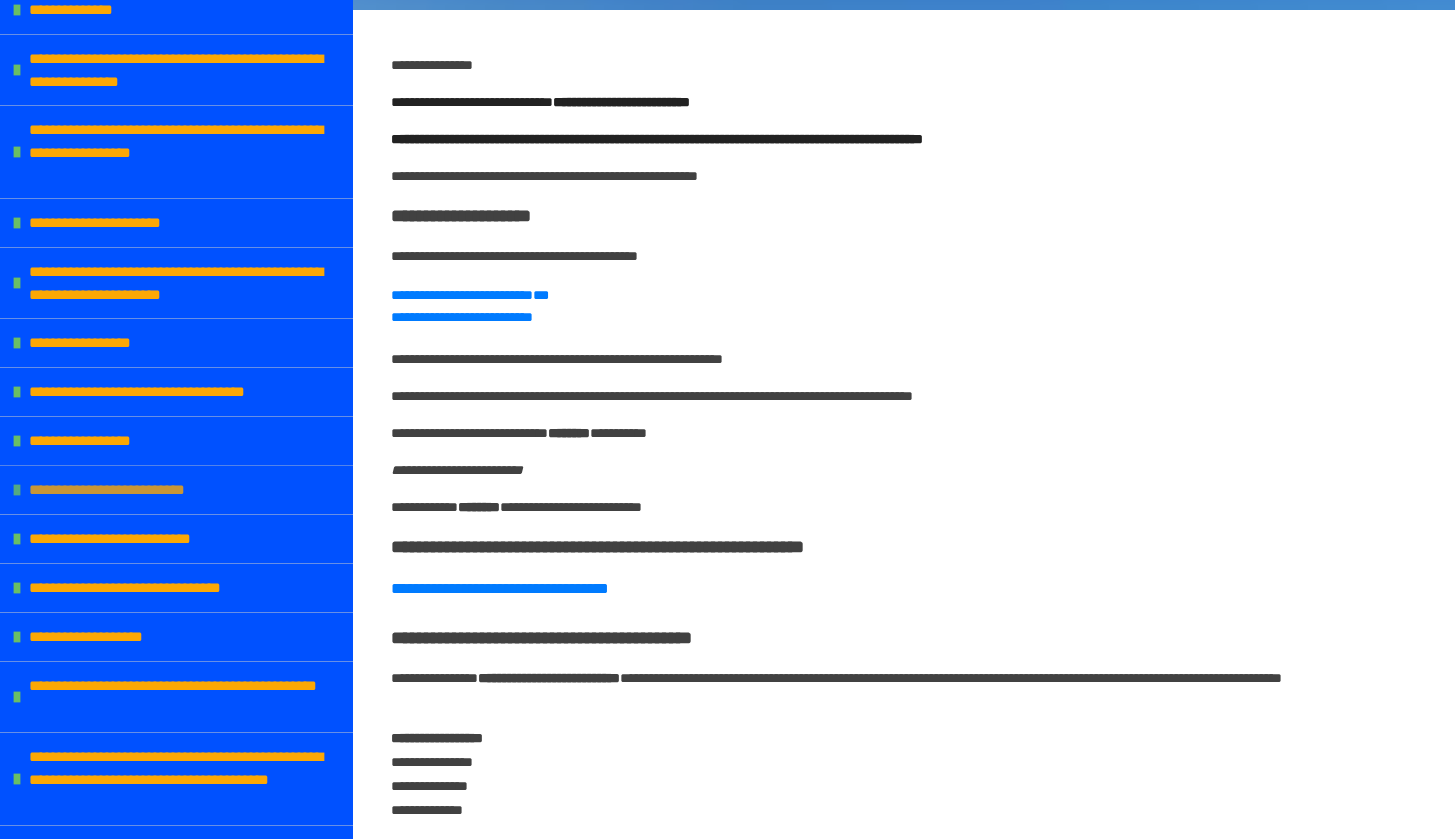 click at bounding box center [17, 490] 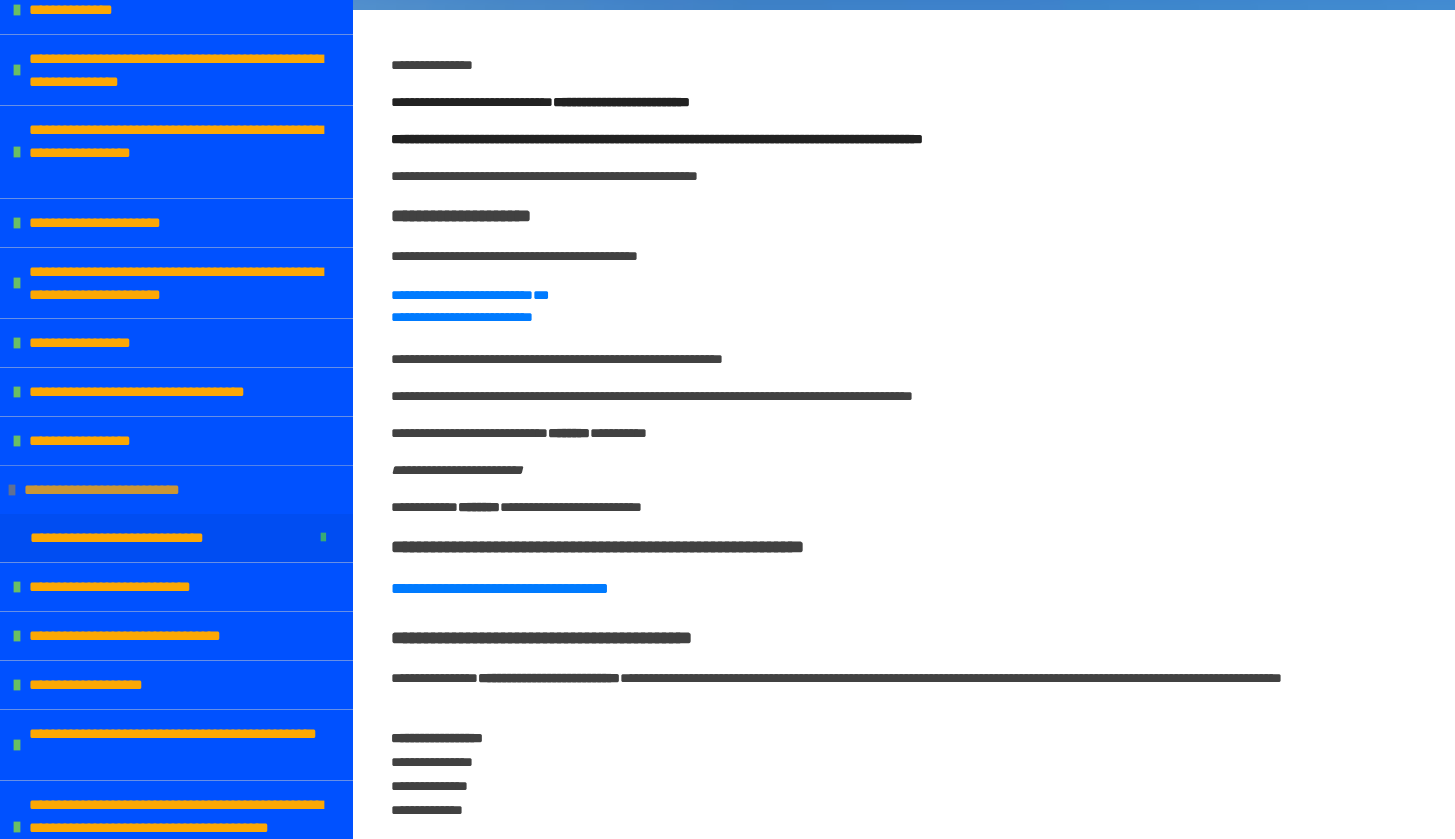 click on "**********" at bounding box center (122, 490) 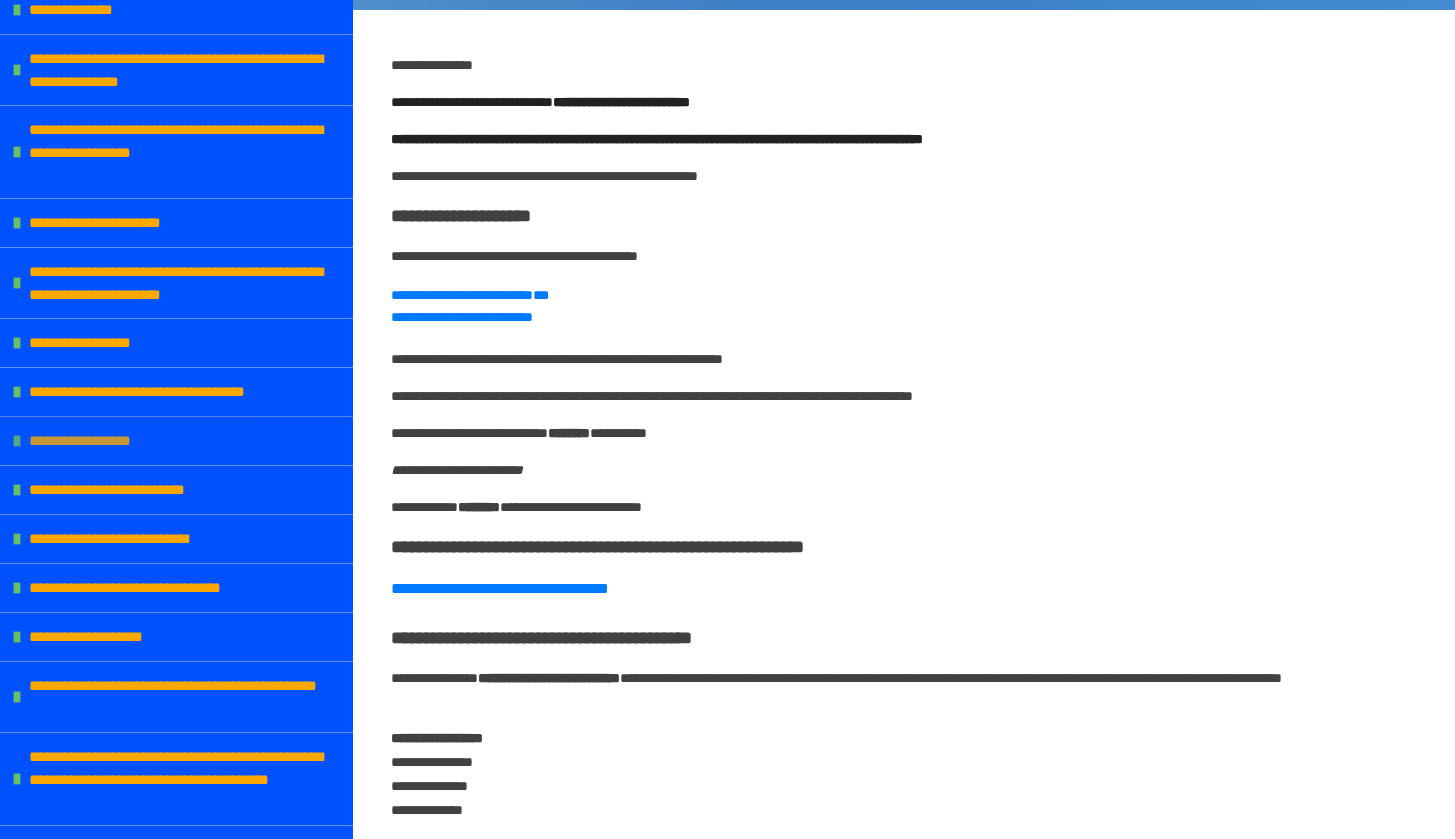 click on "**********" at bounding box center [96, 441] 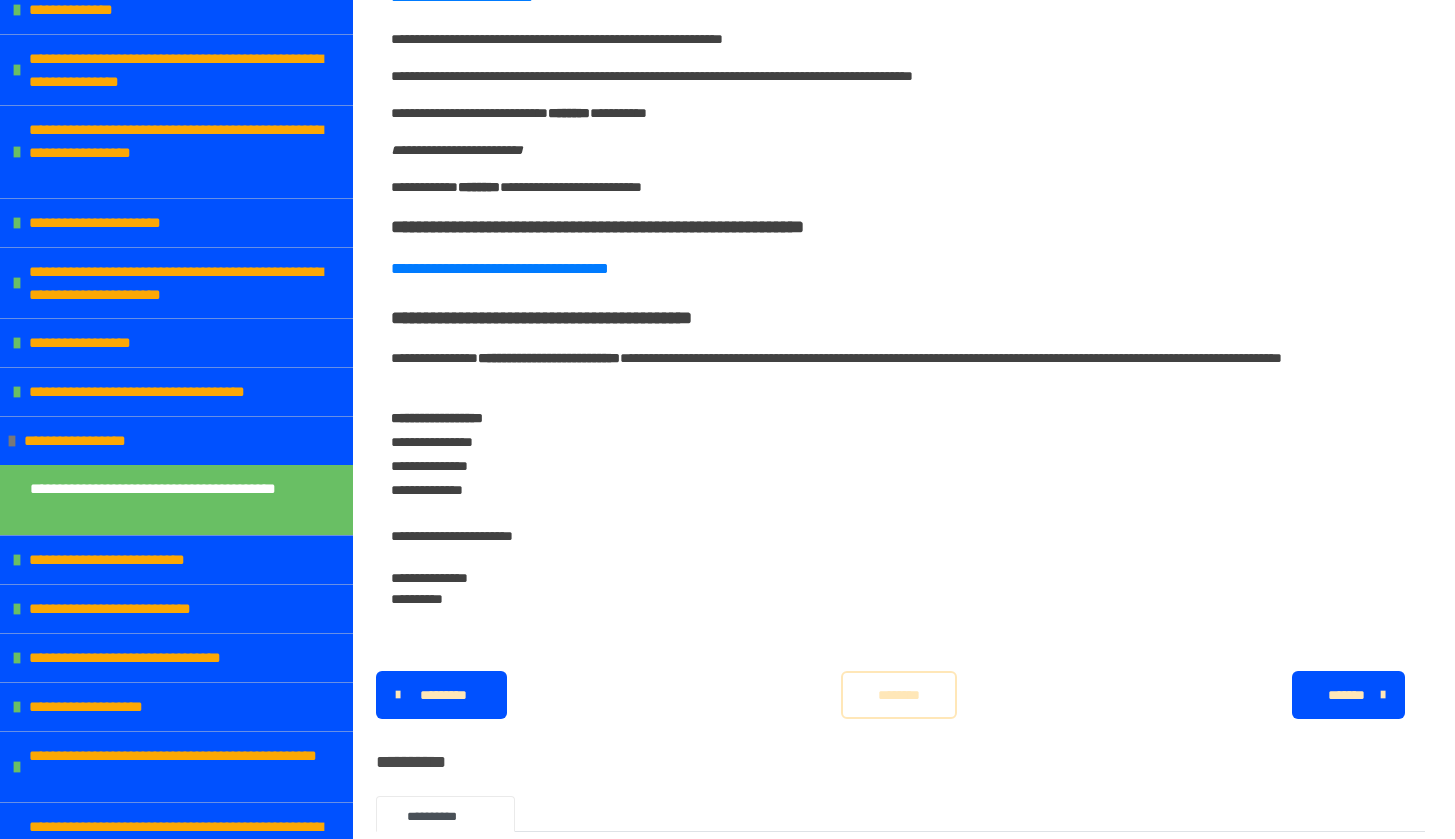 scroll, scrollTop: 760, scrollLeft: 0, axis: vertical 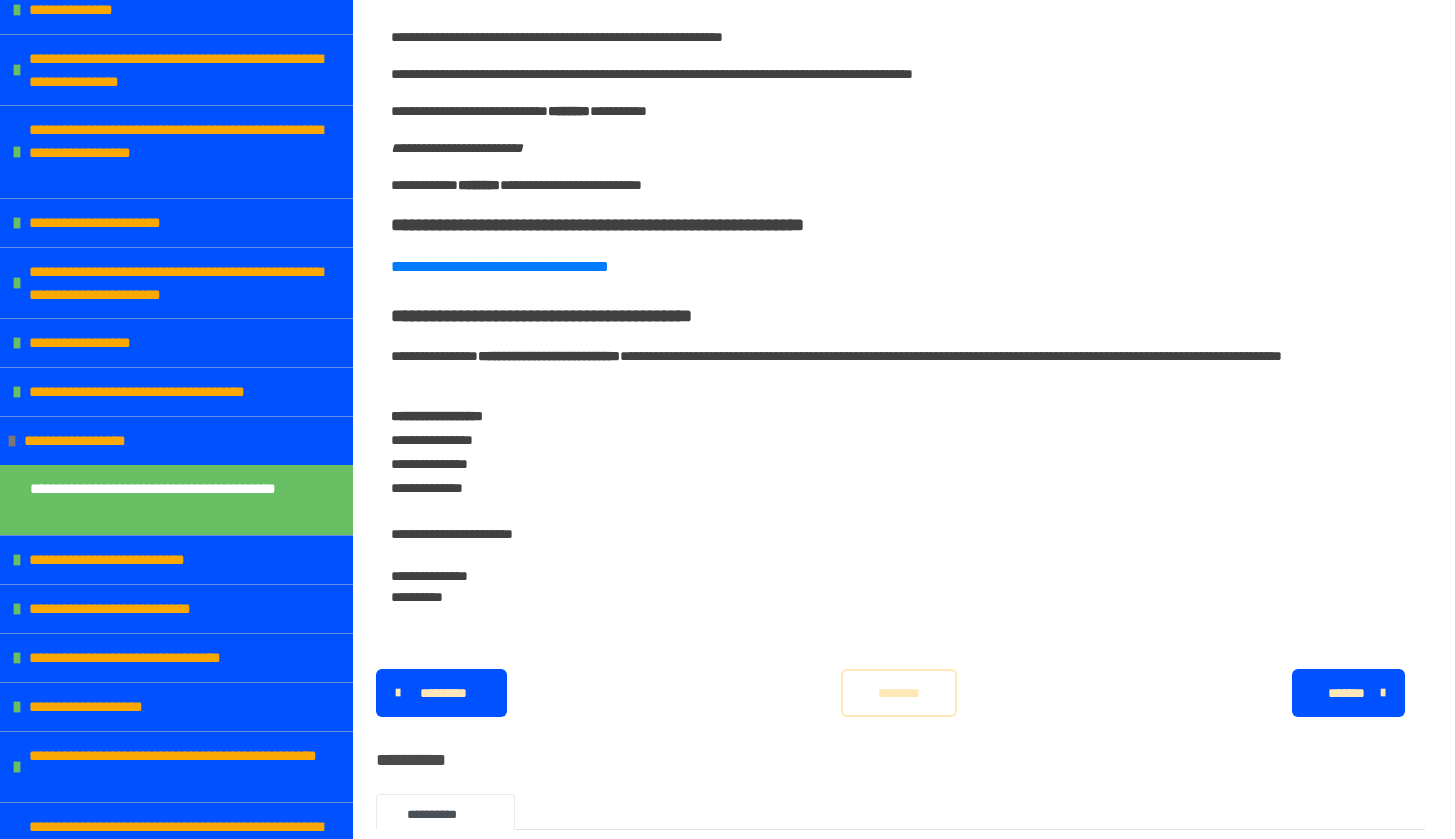 click on "********" at bounding box center [899, 693] 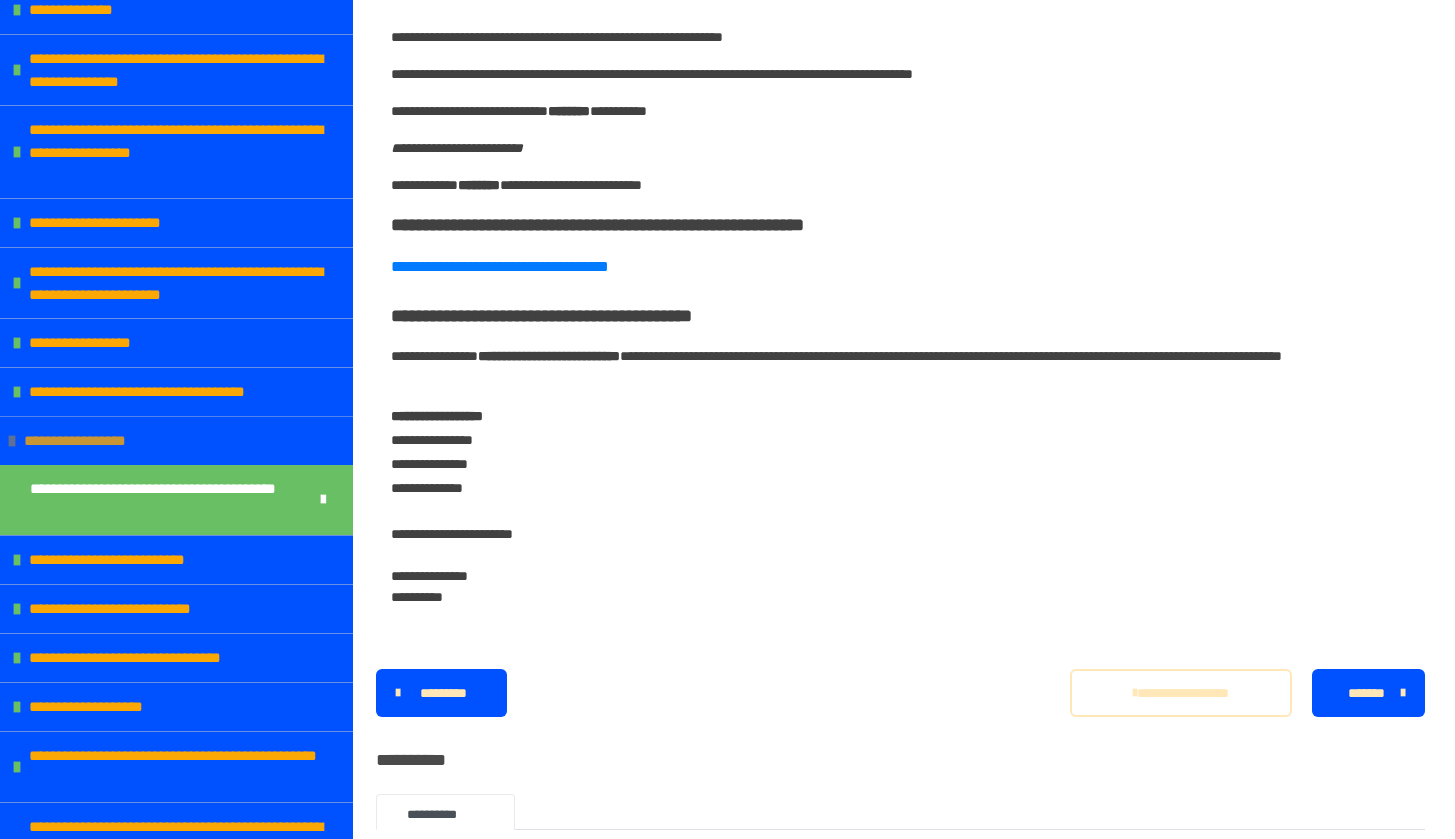 click at bounding box center (12, 441) 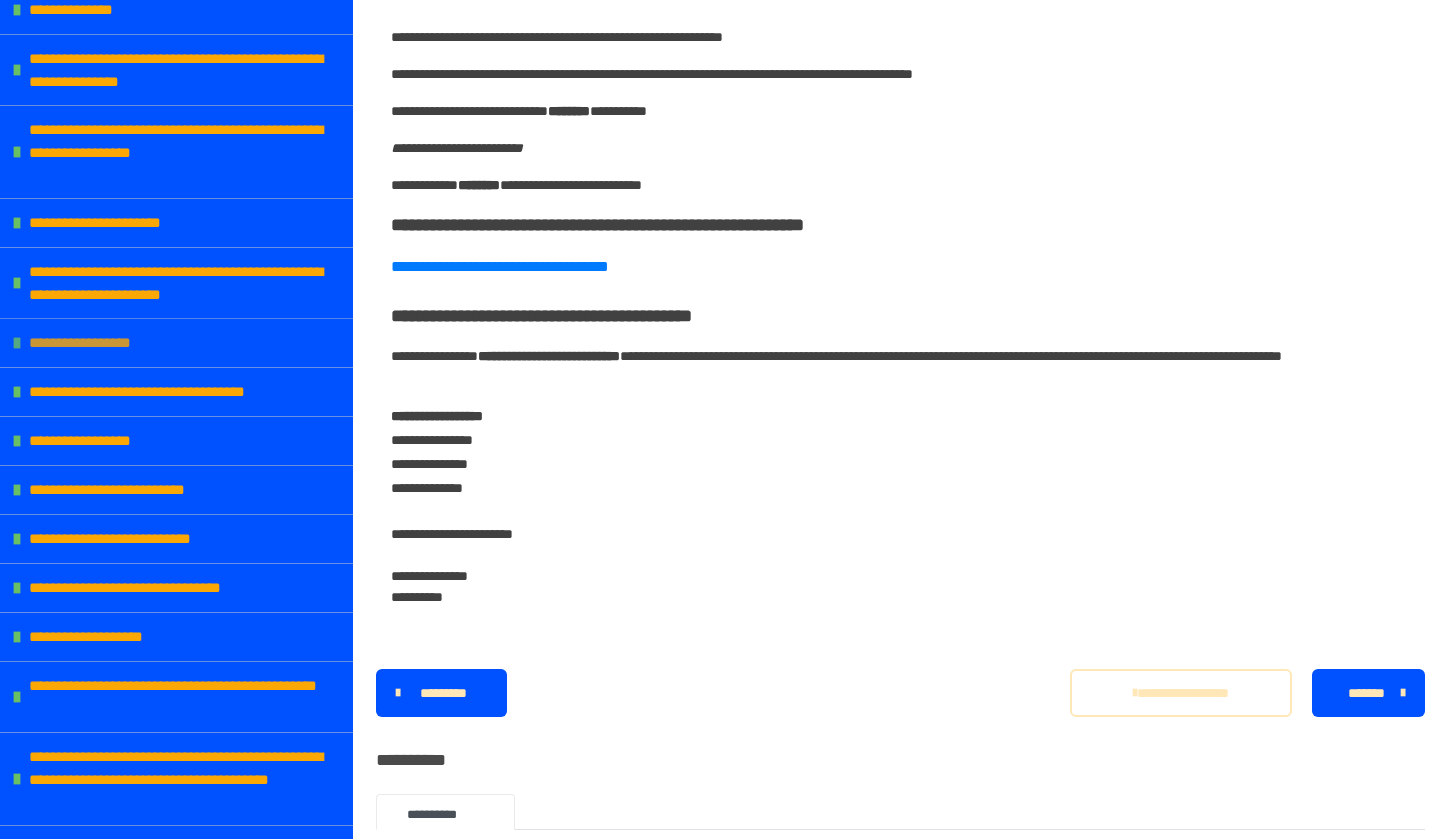 click at bounding box center [17, 343] 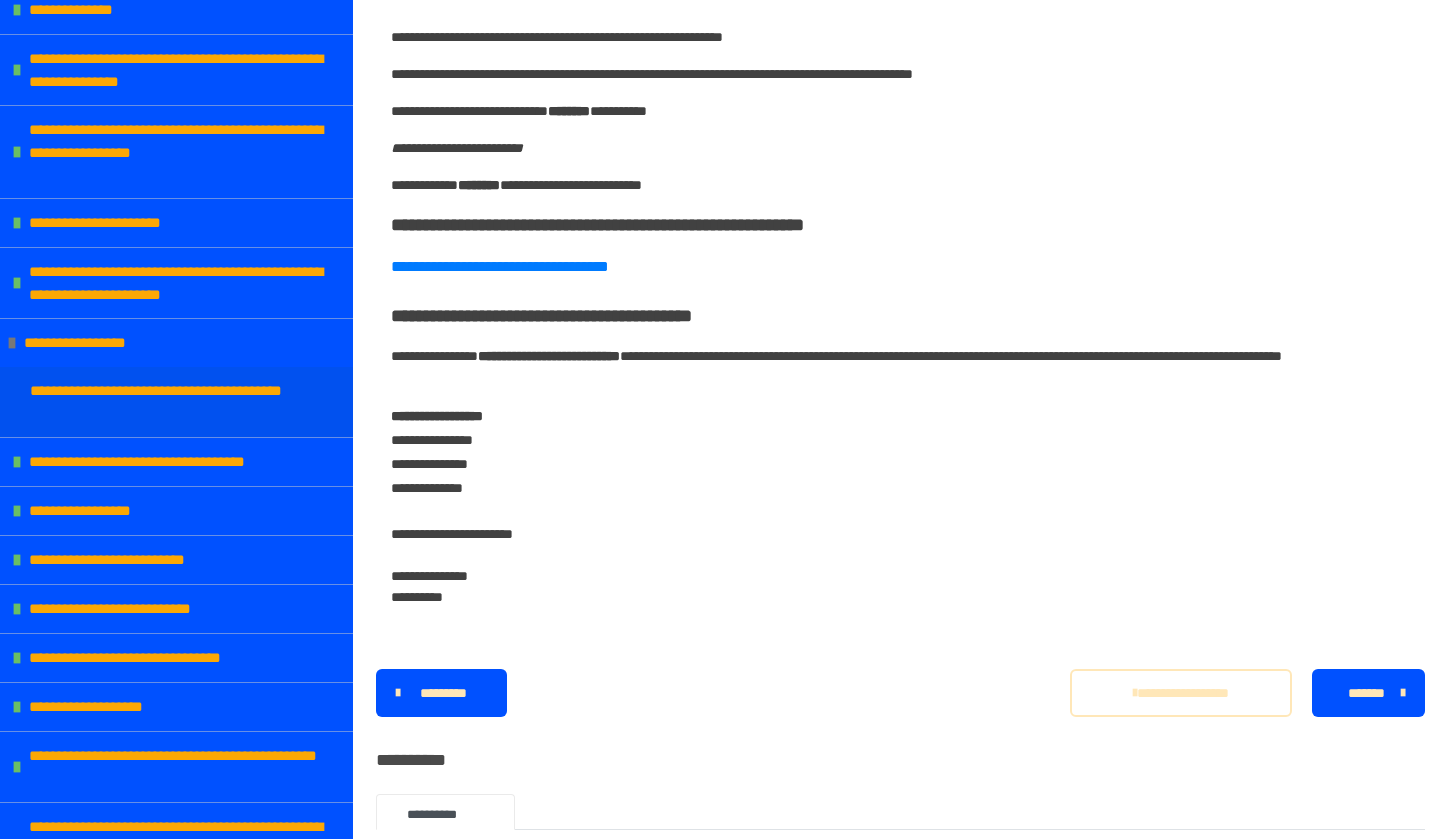 click on "**********" at bounding box center (161, 402) 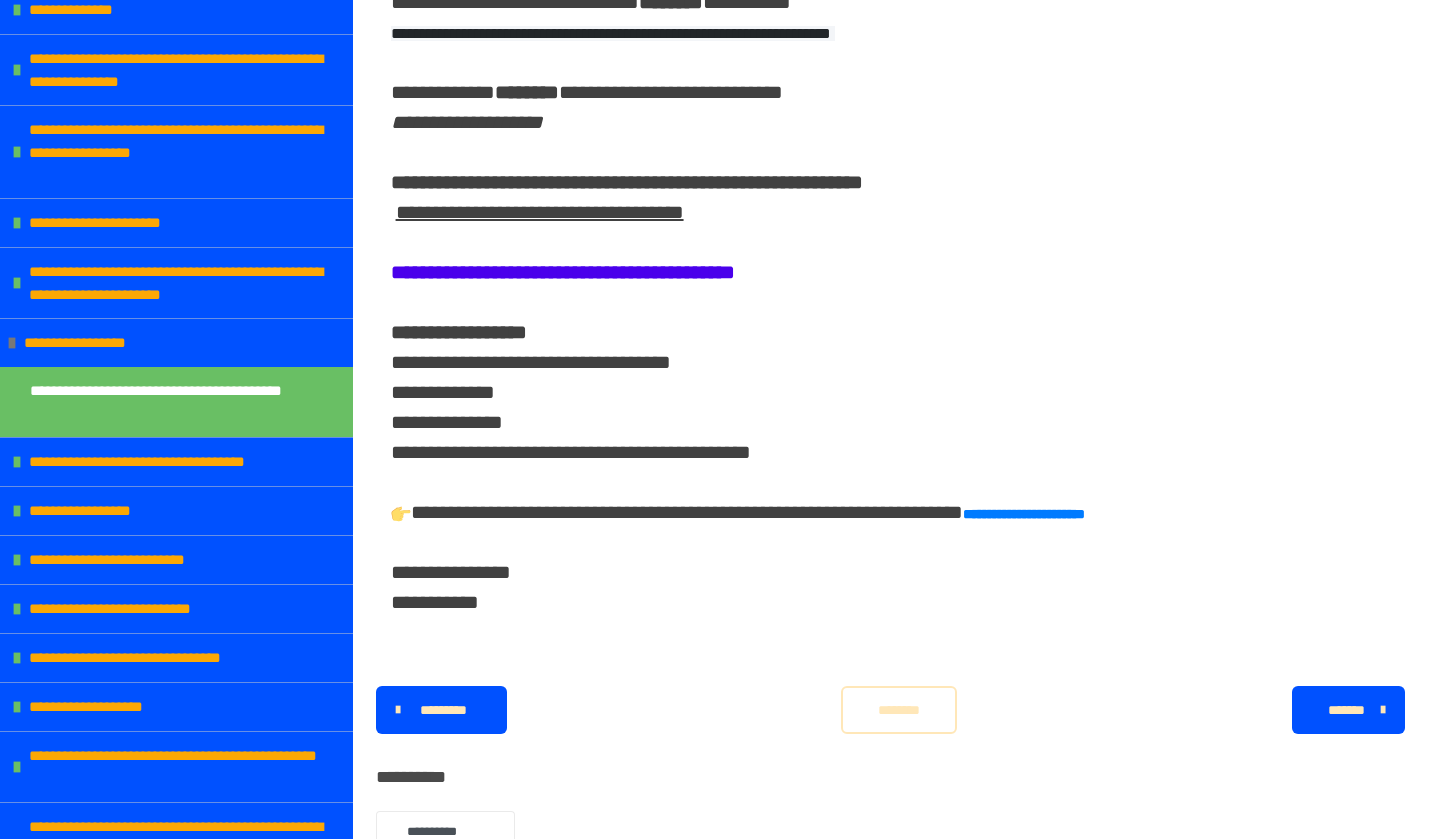 scroll, scrollTop: 721, scrollLeft: 0, axis: vertical 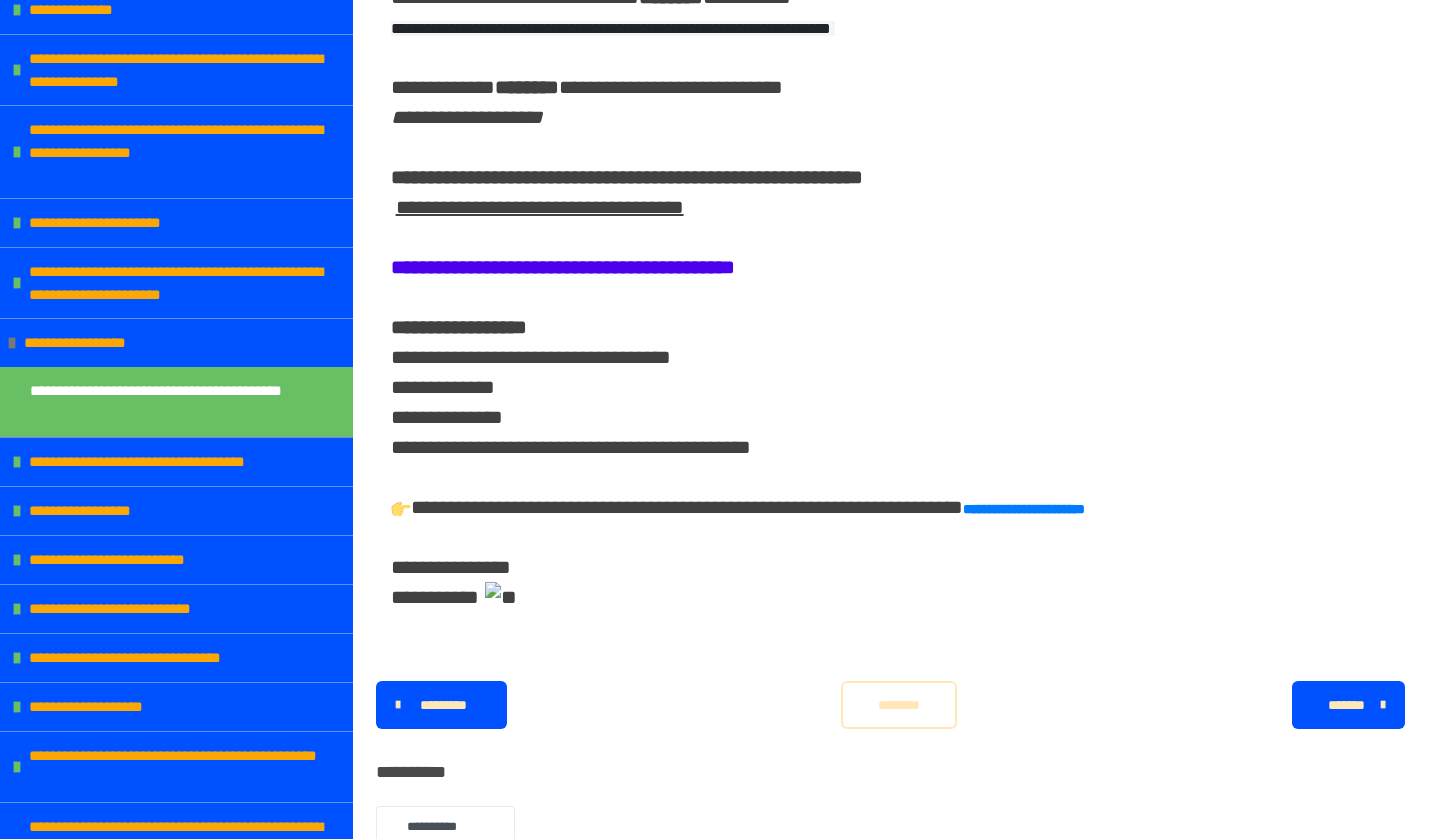 click on "********" at bounding box center (899, 705) 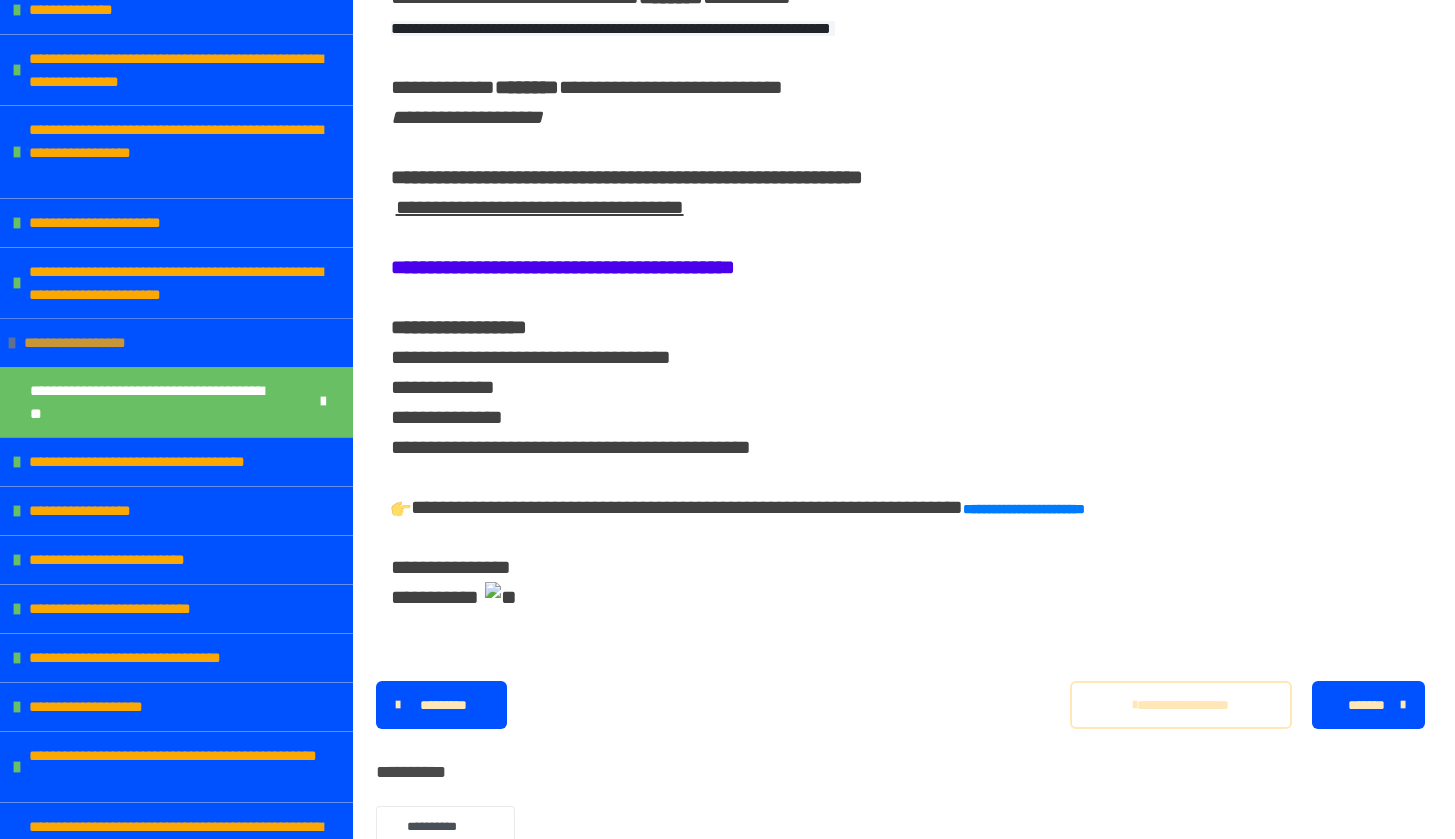 click on "**********" at bounding box center [176, 342] 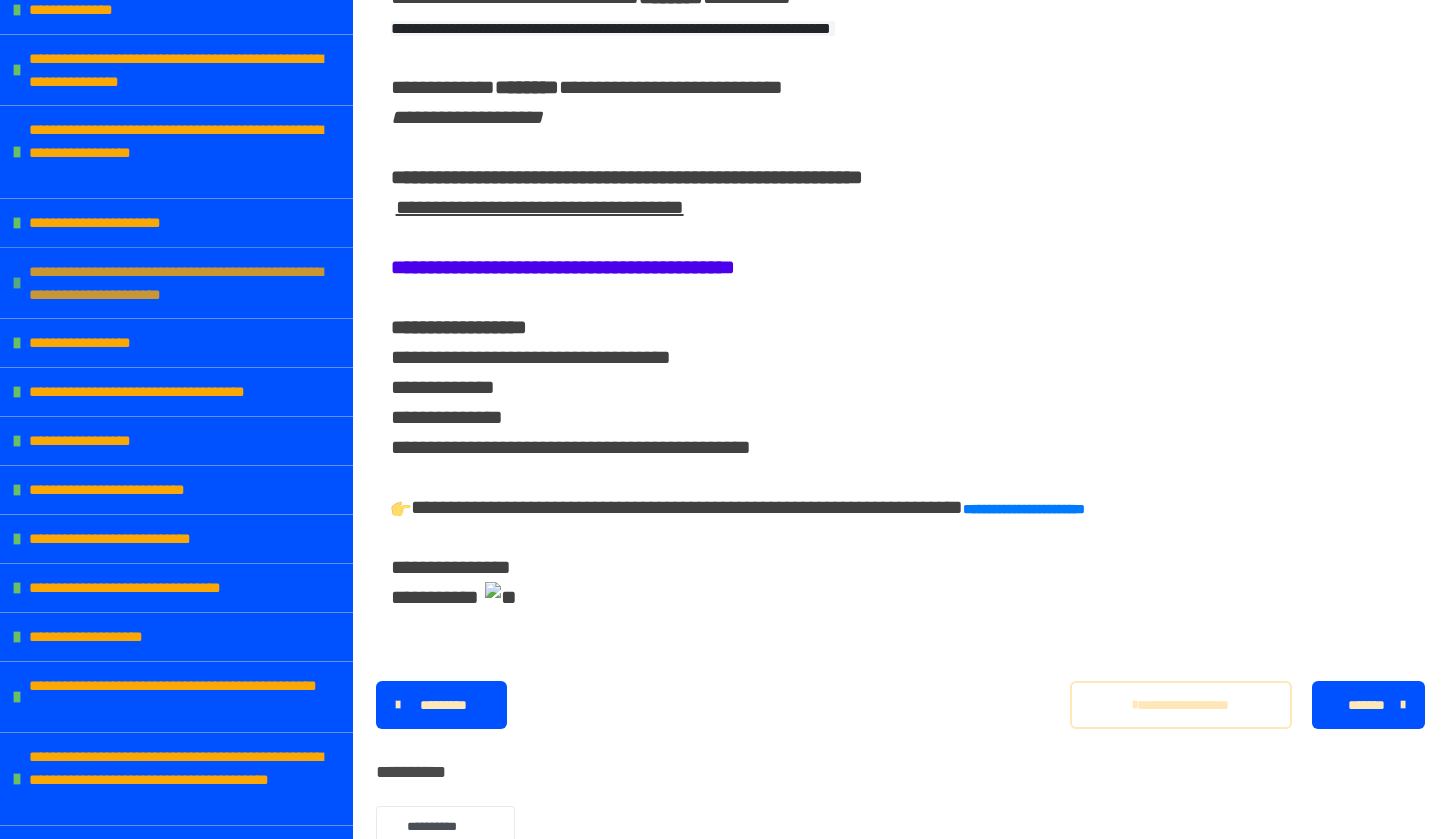 click at bounding box center [17, 283] 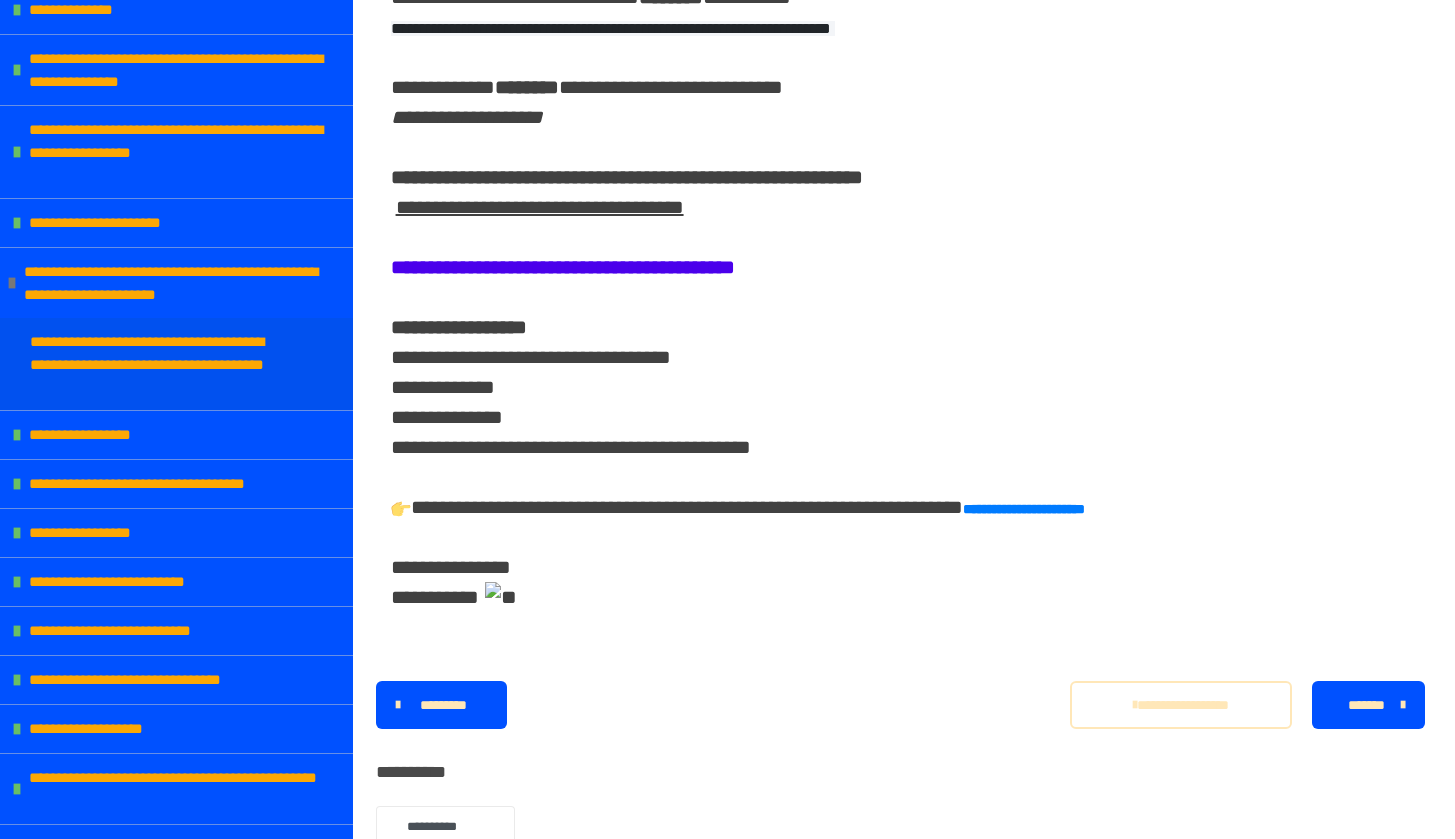 click on "**********" at bounding box center [161, 364] 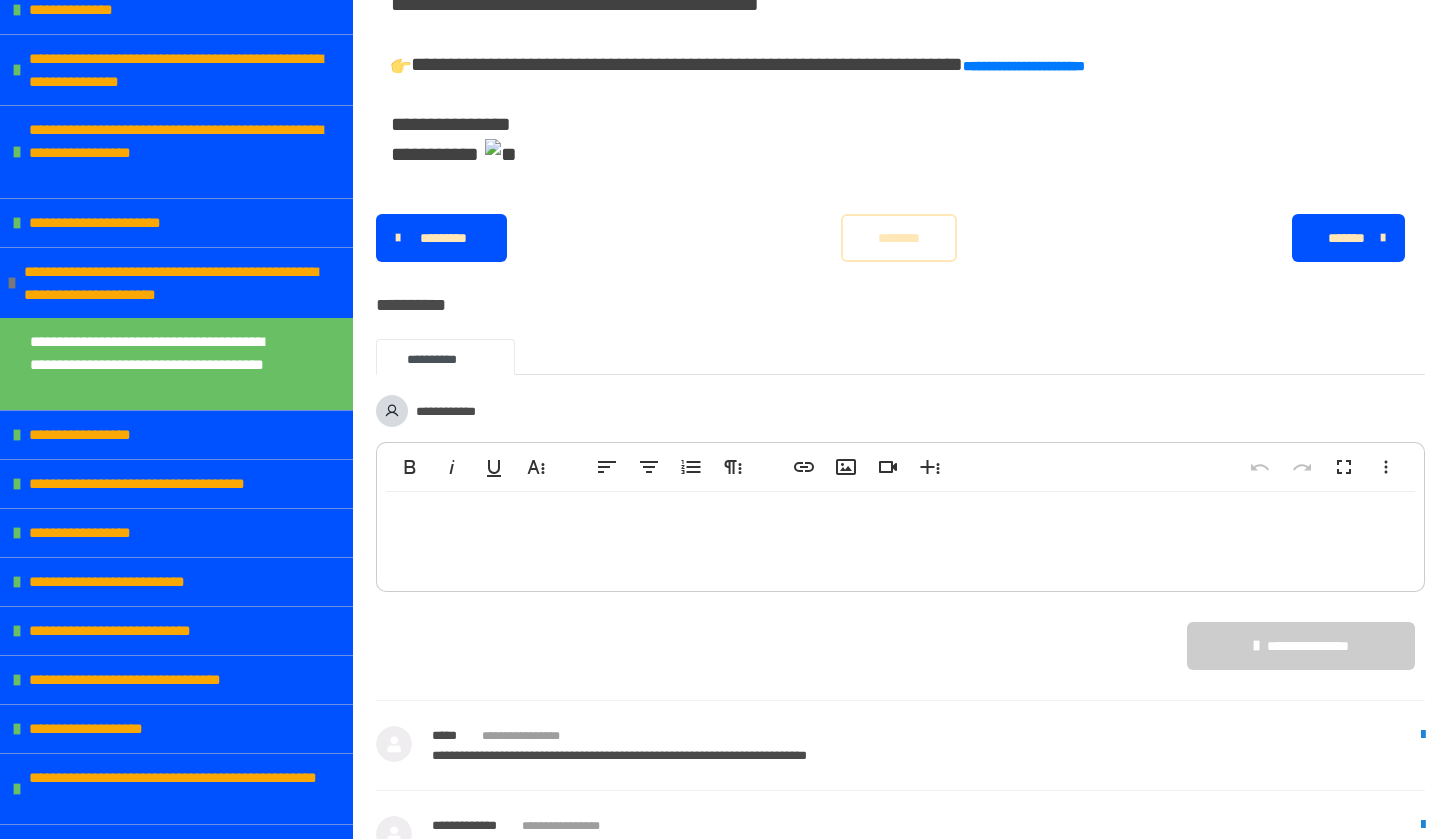 scroll, scrollTop: 1309, scrollLeft: 0, axis: vertical 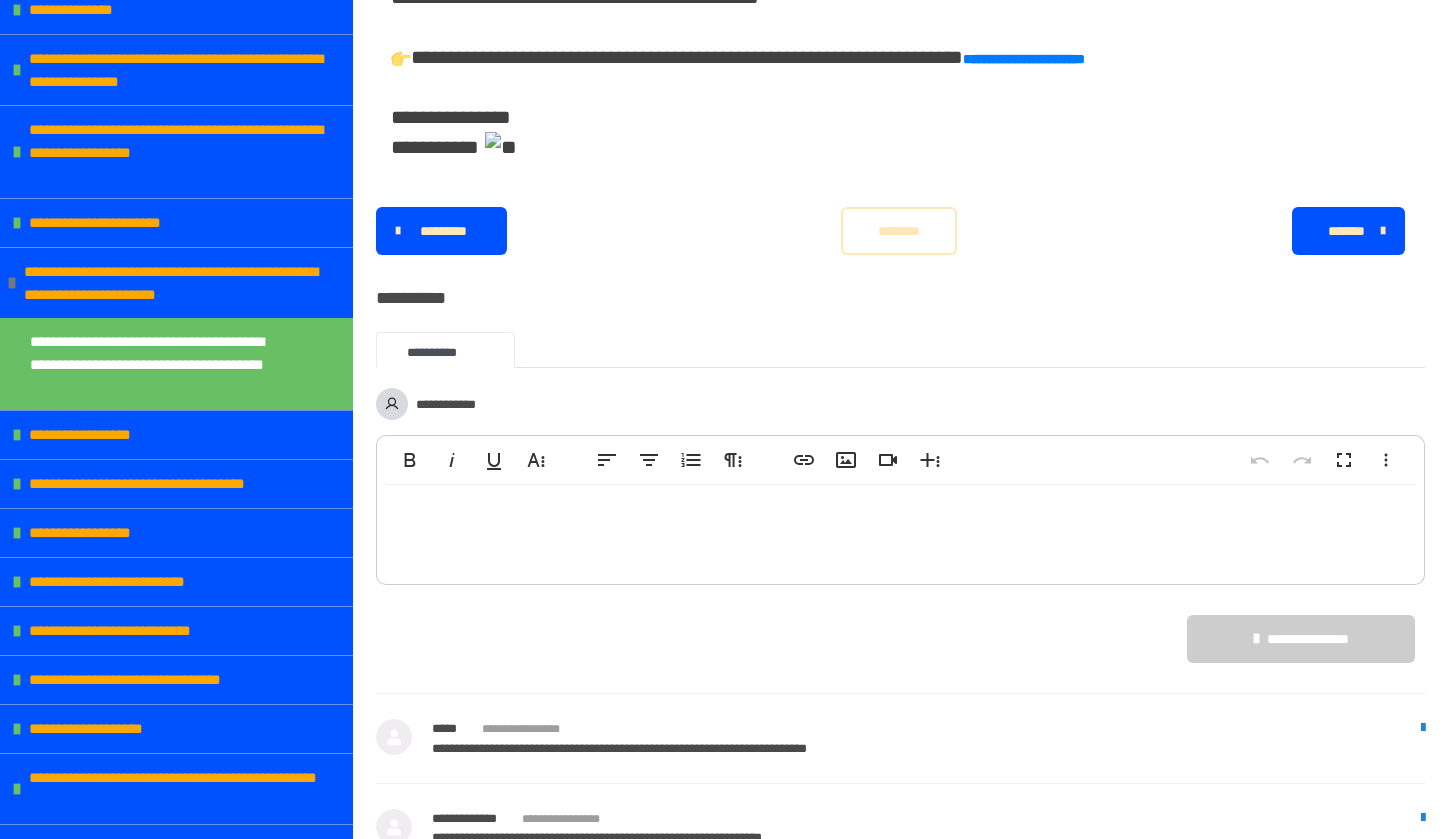 click on "********" at bounding box center (899, 231) 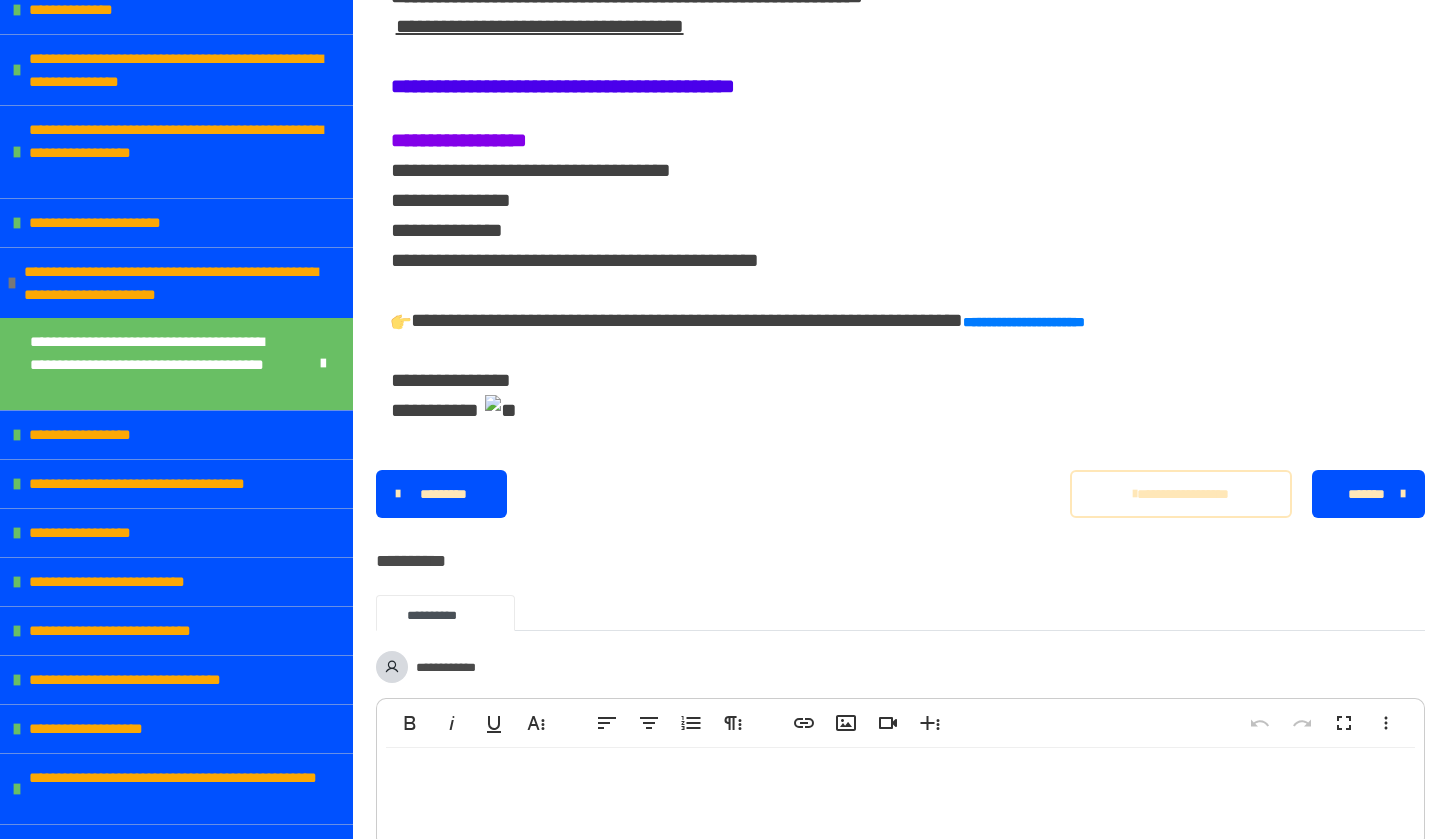 scroll, scrollTop: 1006, scrollLeft: 0, axis: vertical 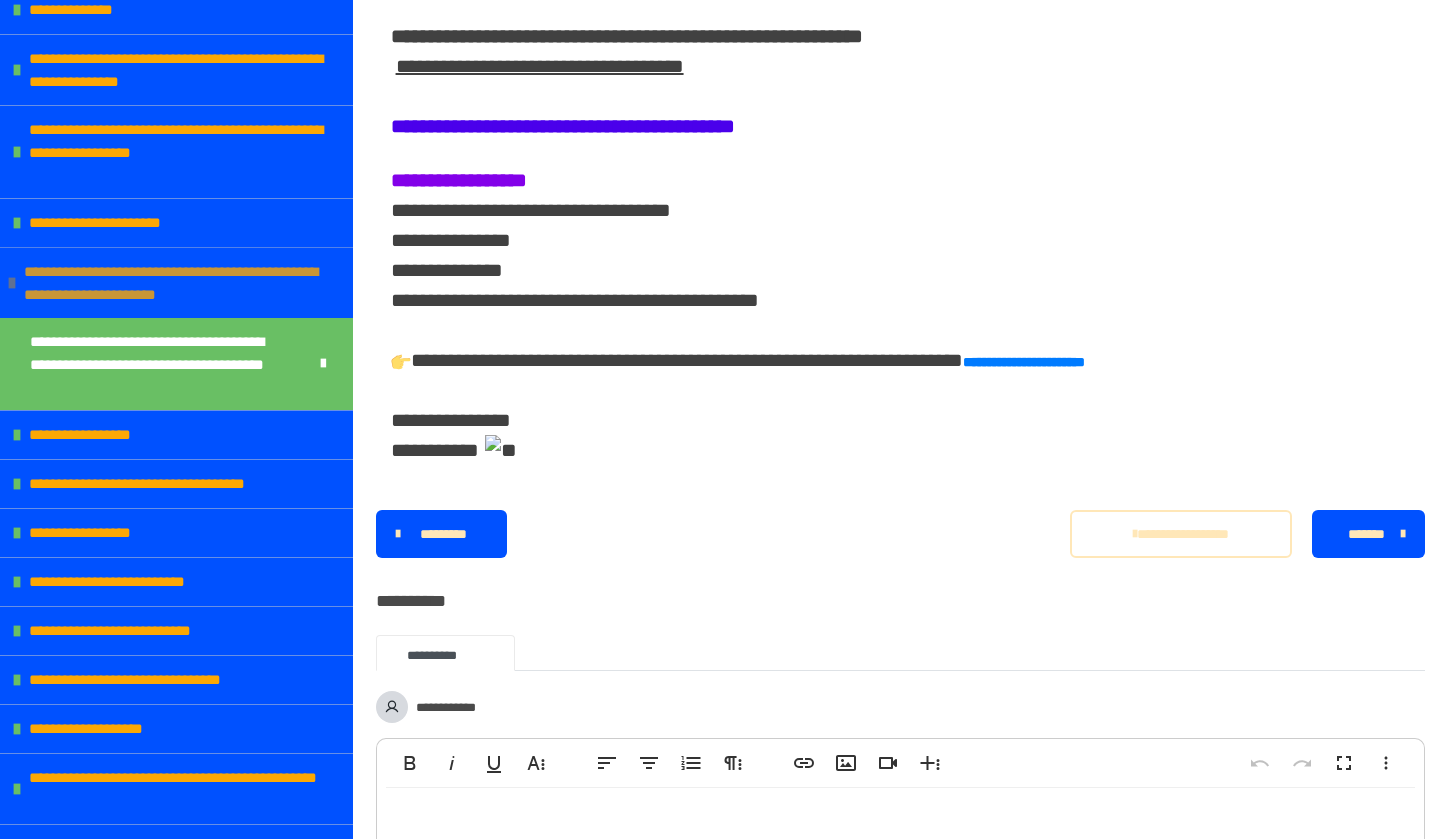 click at bounding box center [12, 283] 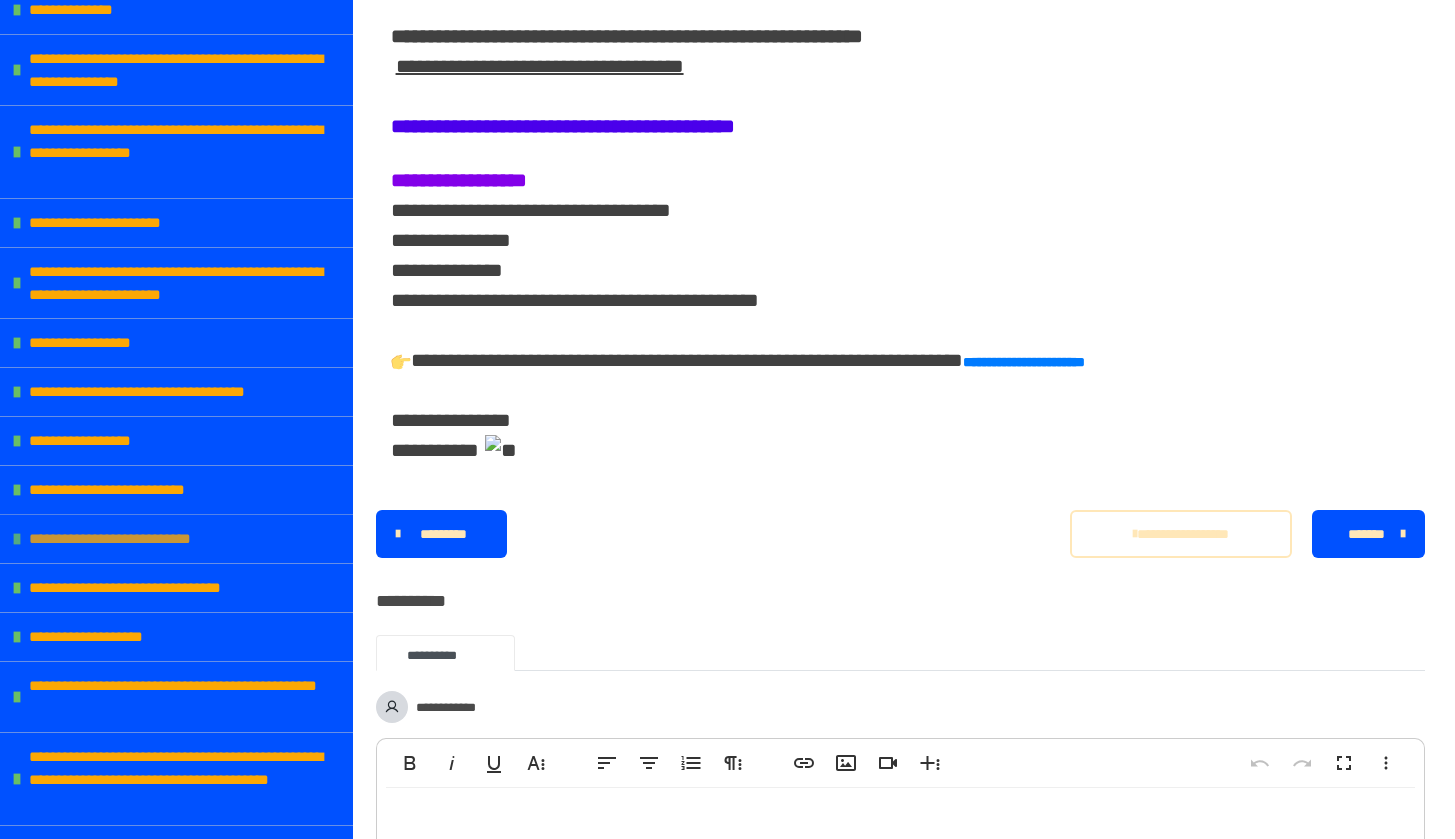 click at bounding box center [17, 539] 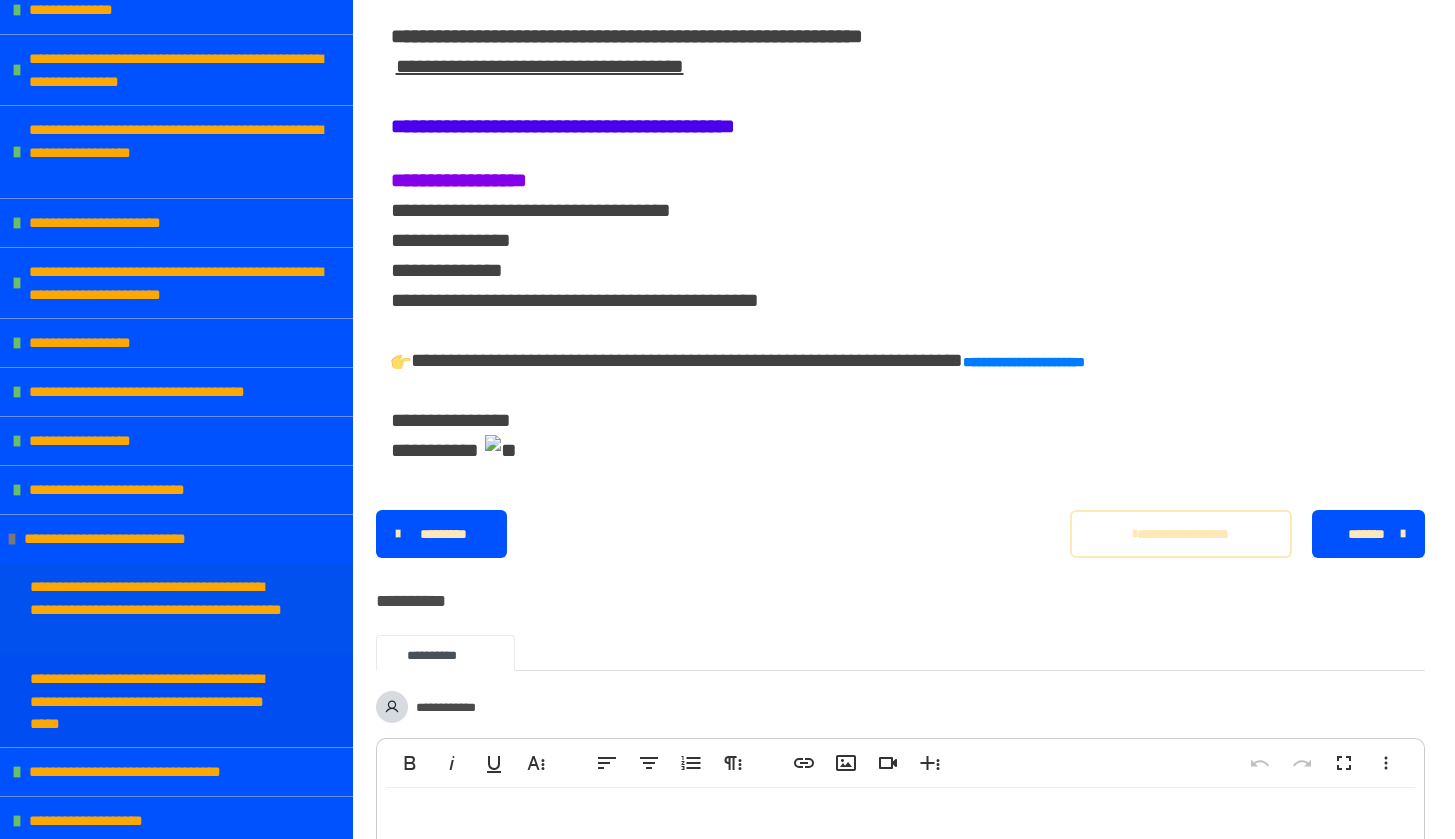 click on "**********" at bounding box center [161, 609] 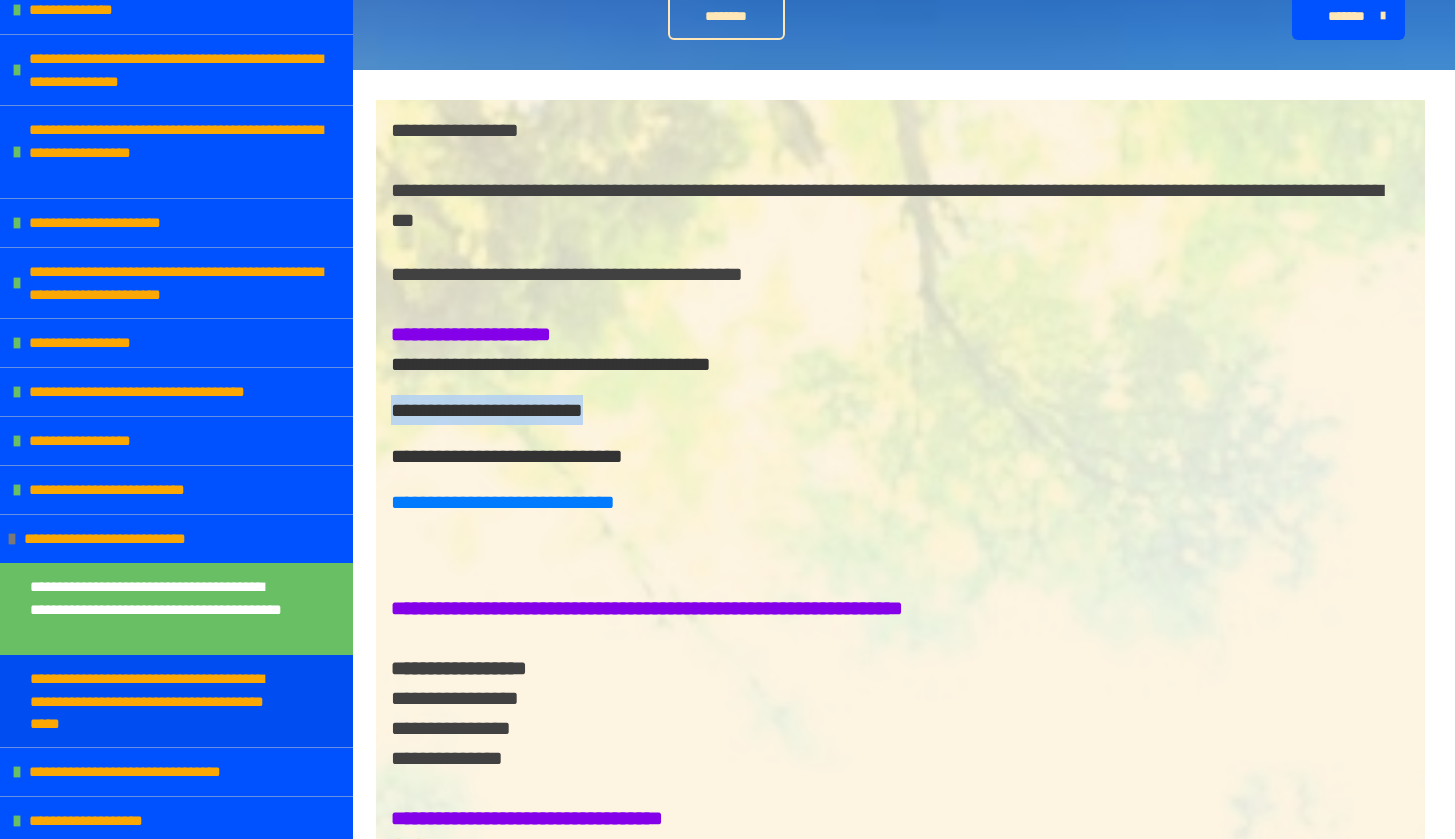 drag, startPoint x: 682, startPoint y: 411, endPoint x: 393, endPoint y: 408, distance: 289.01556 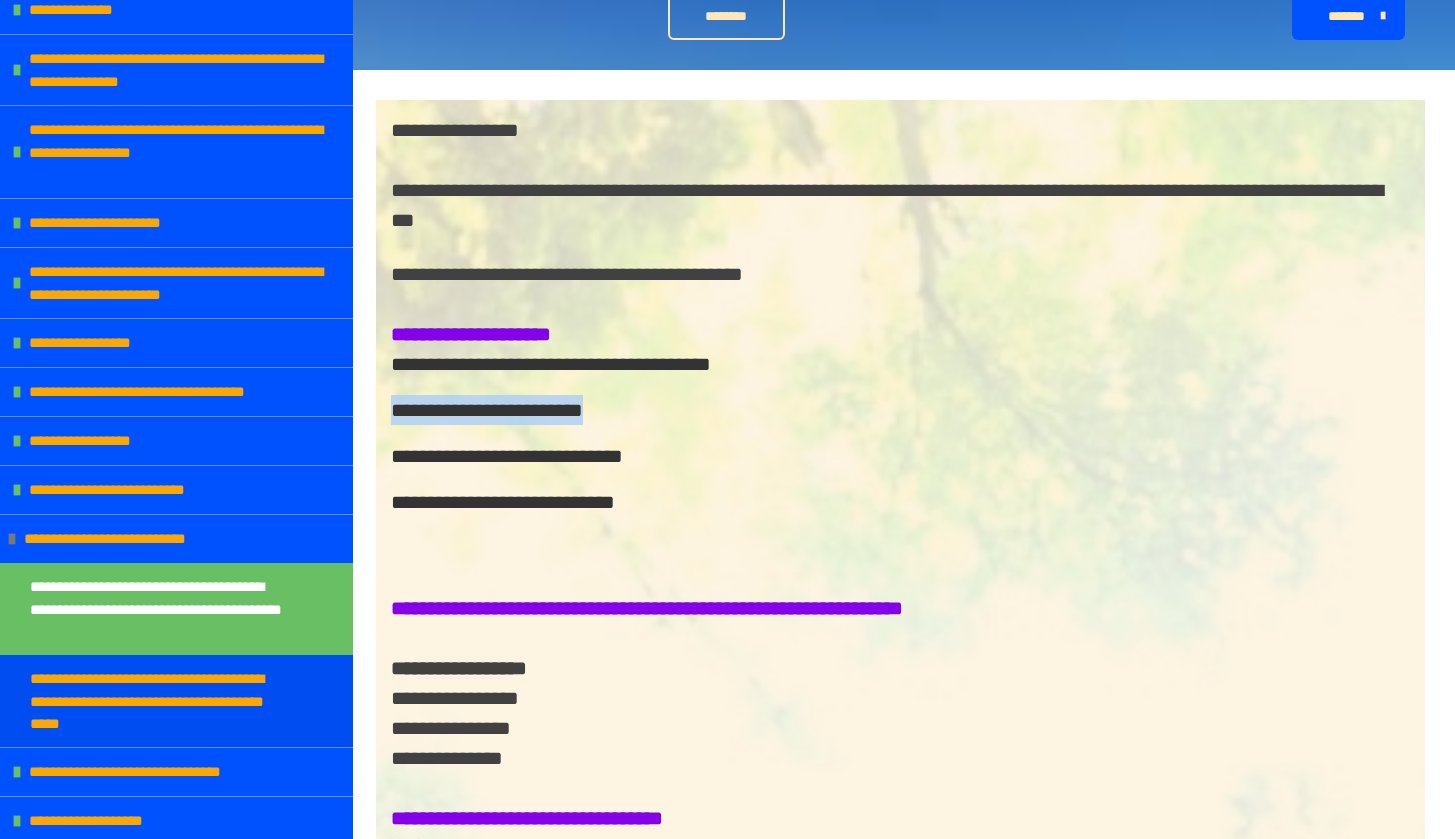 click on "**********" at bounding box center (503, 502) 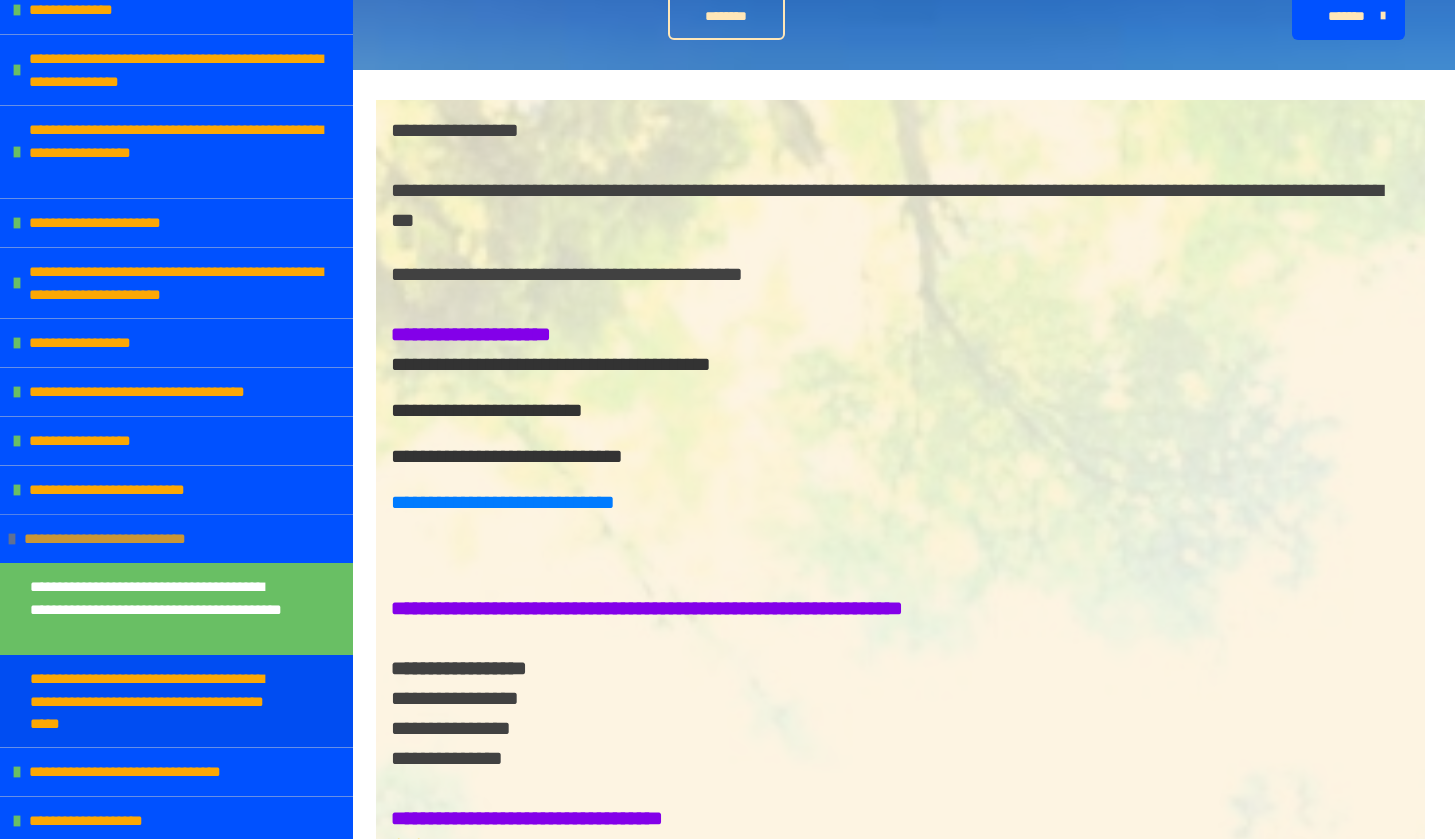 click at bounding box center [12, 539] 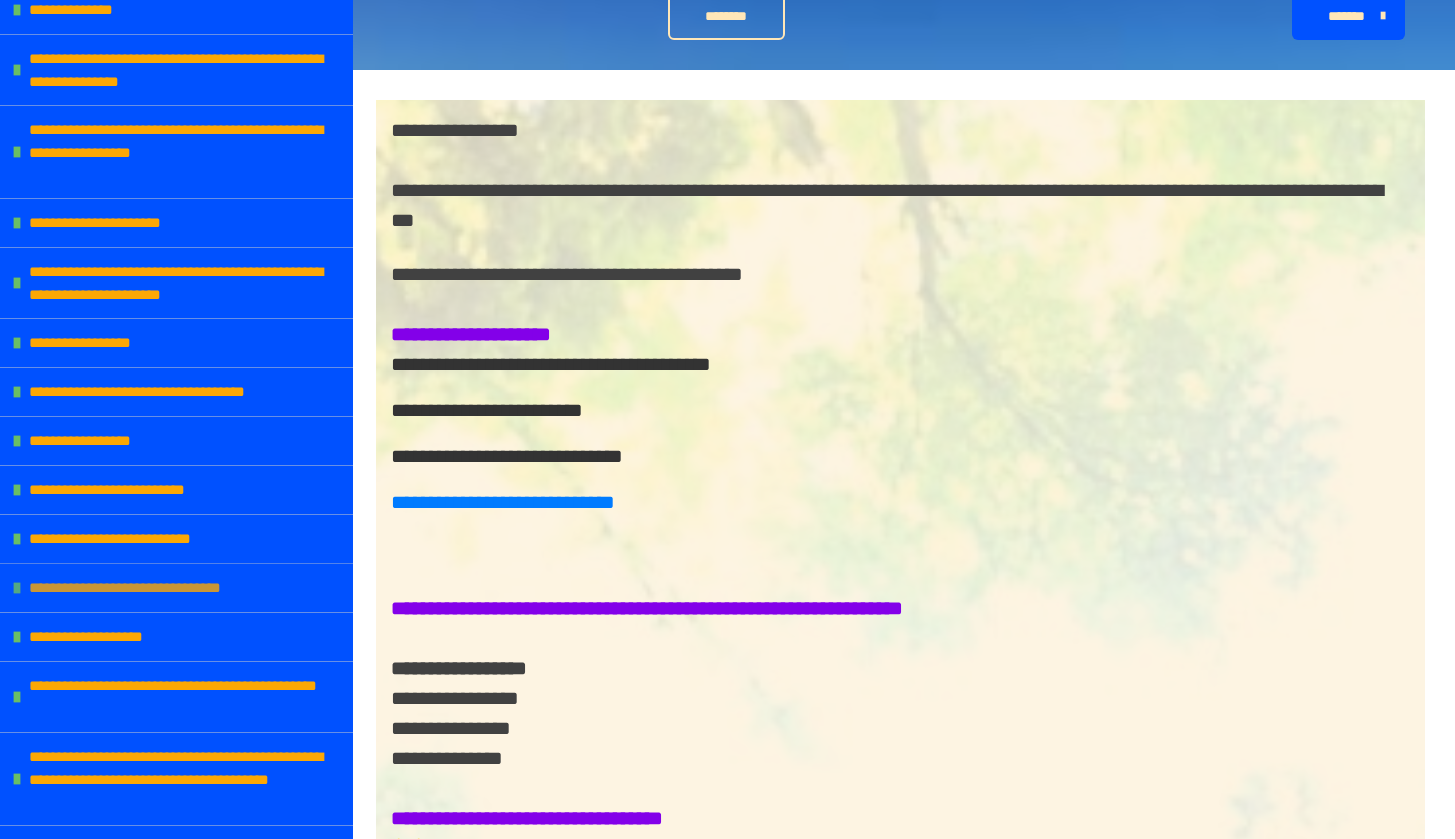 click on "**********" at bounding box center [154, 588] 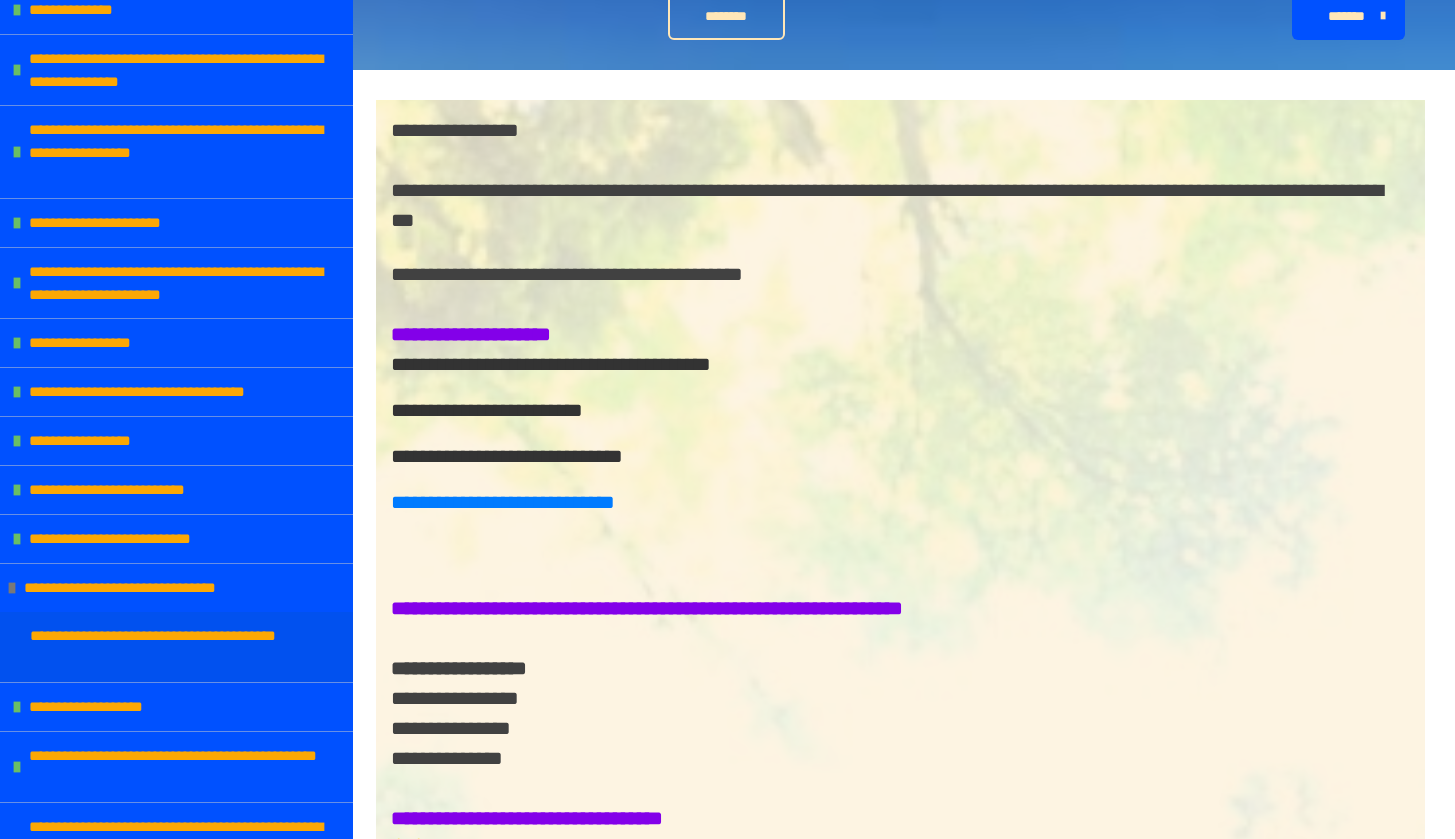 click on "**********" at bounding box center [161, 647] 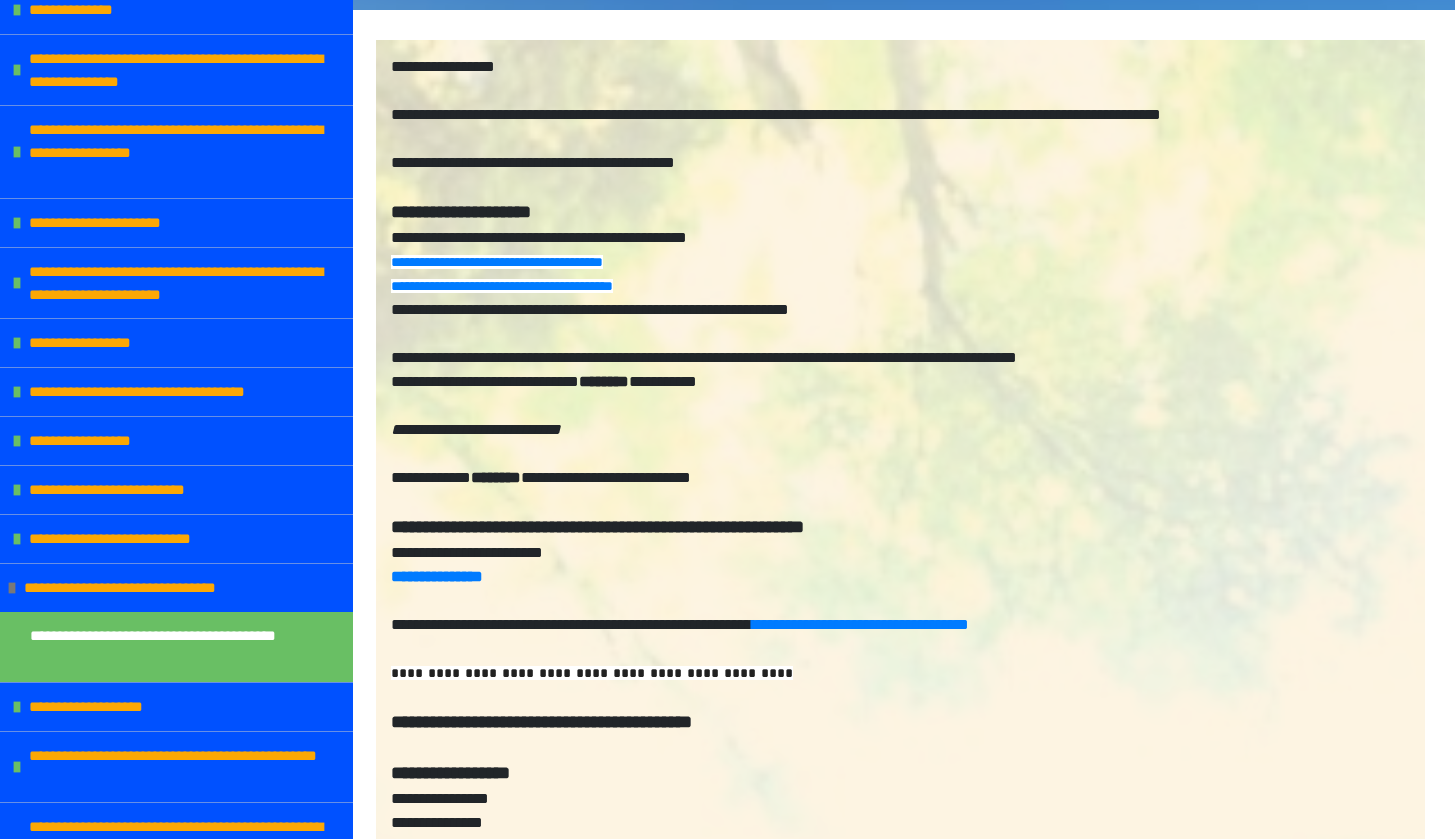 click on "**********" at bounding box center [502, 286] 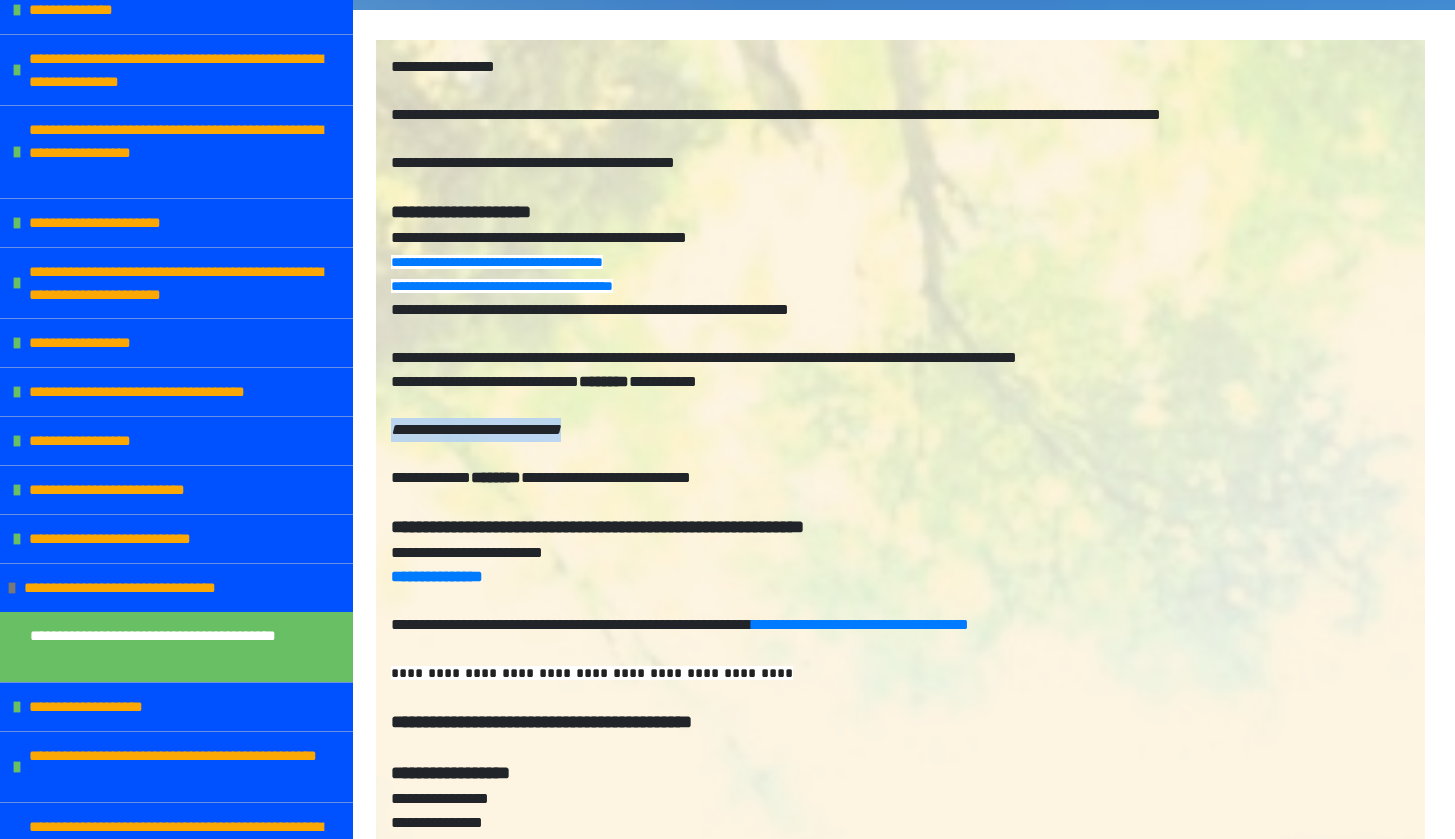 drag, startPoint x: 671, startPoint y: 454, endPoint x: 388, endPoint y: 440, distance: 283.34607 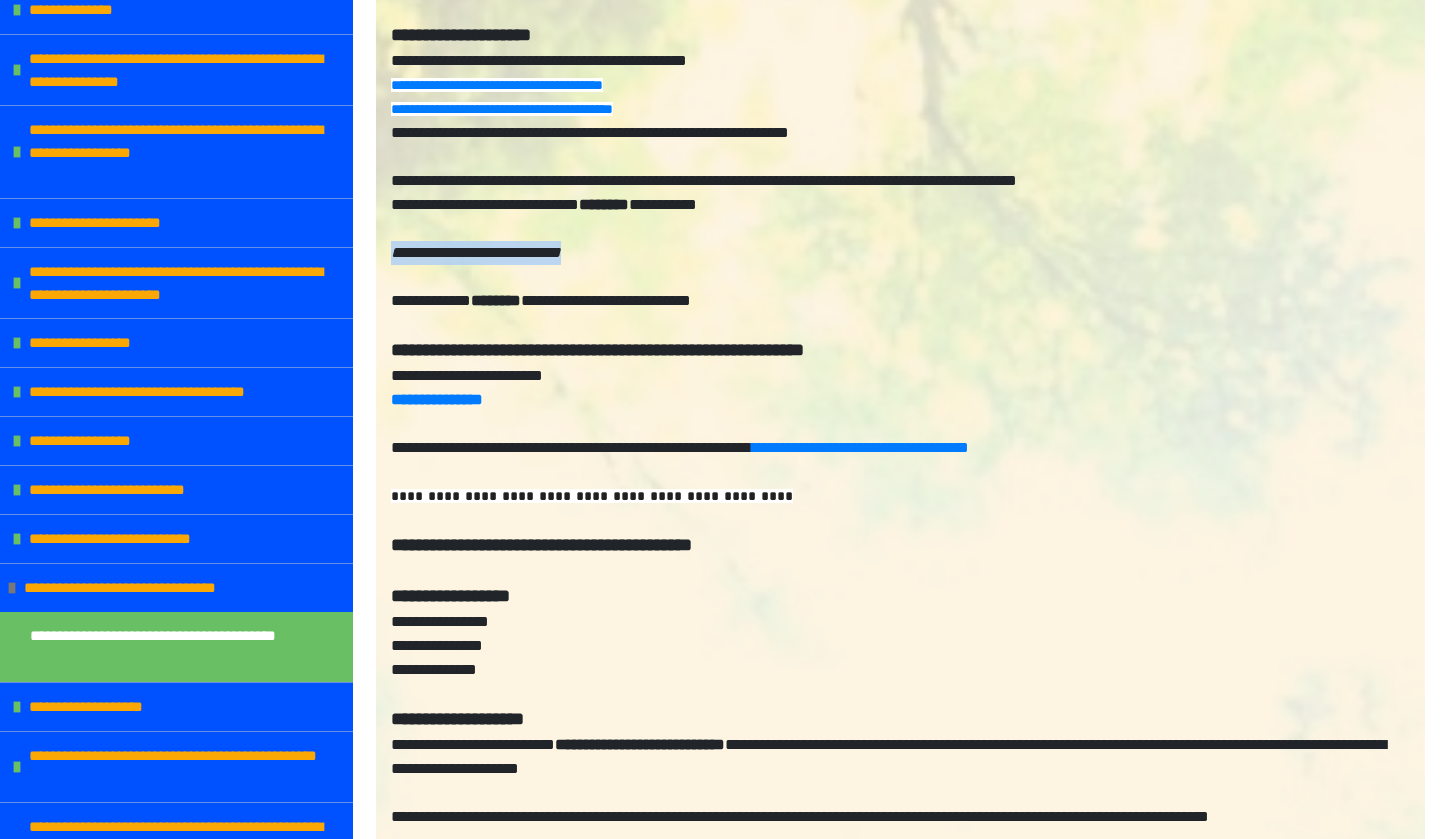 scroll, scrollTop: 605, scrollLeft: 0, axis: vertical 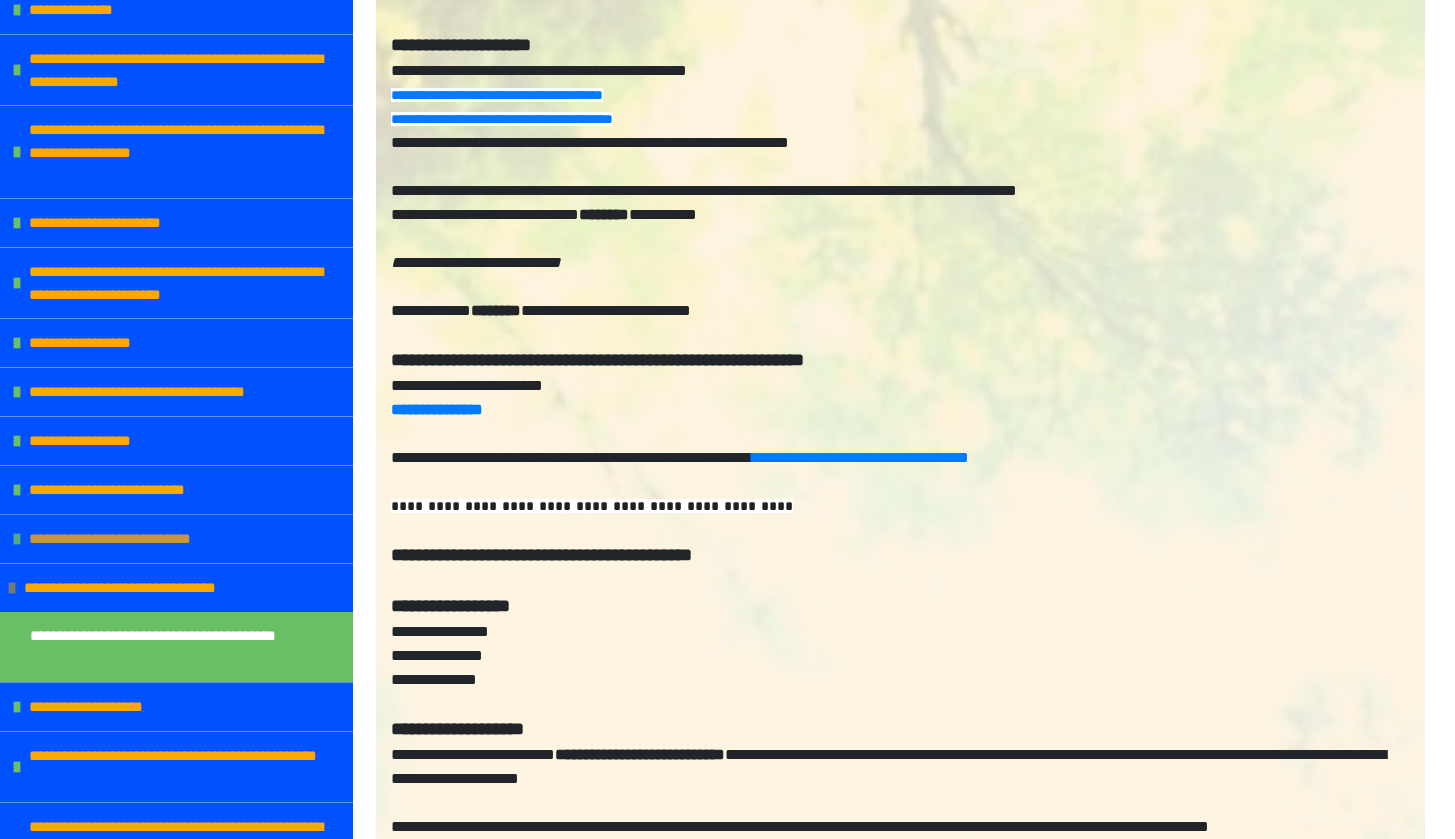 click on "**********" at bounding box center (176, 538) 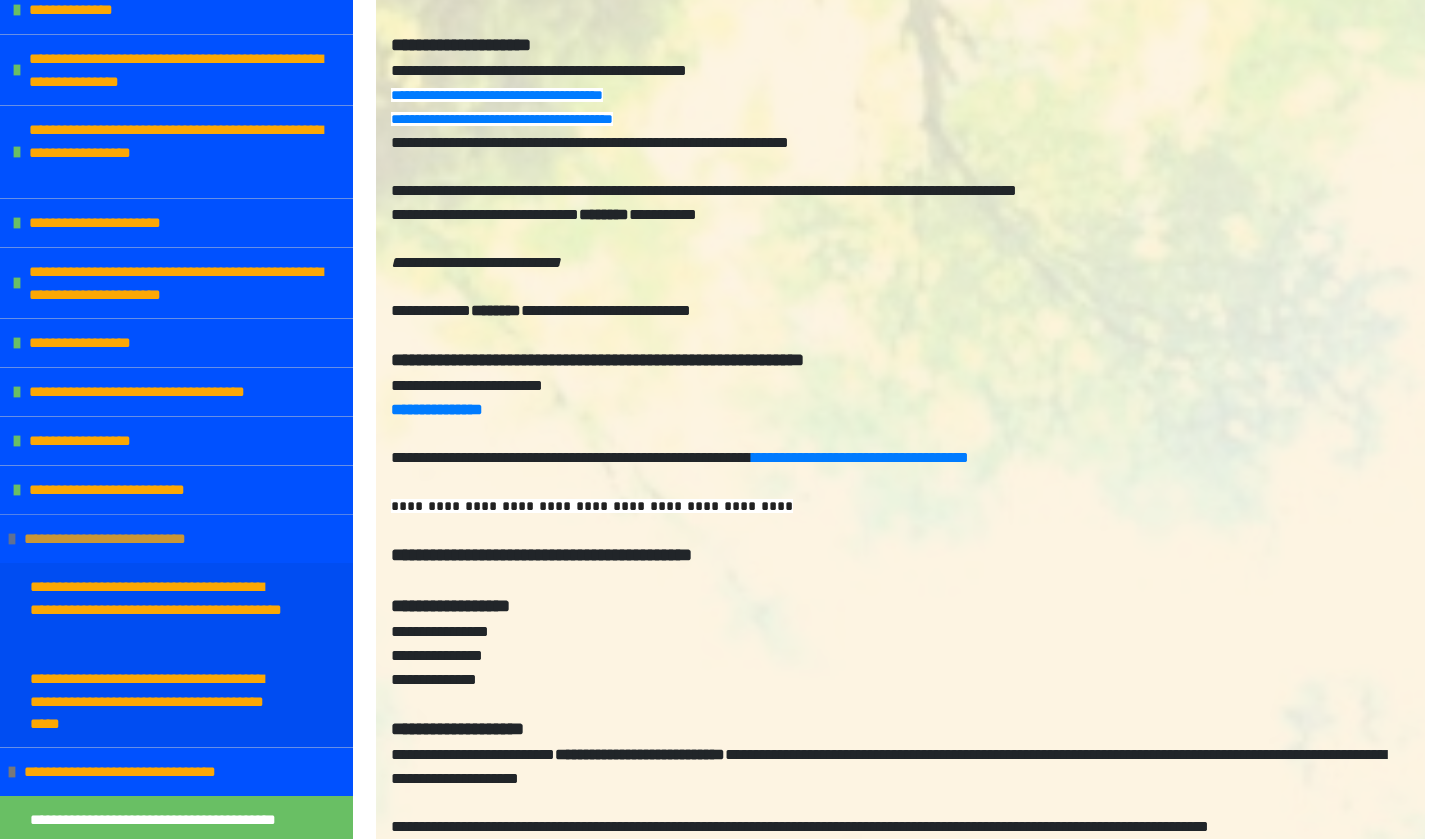 click at bounding box center (12, 539) 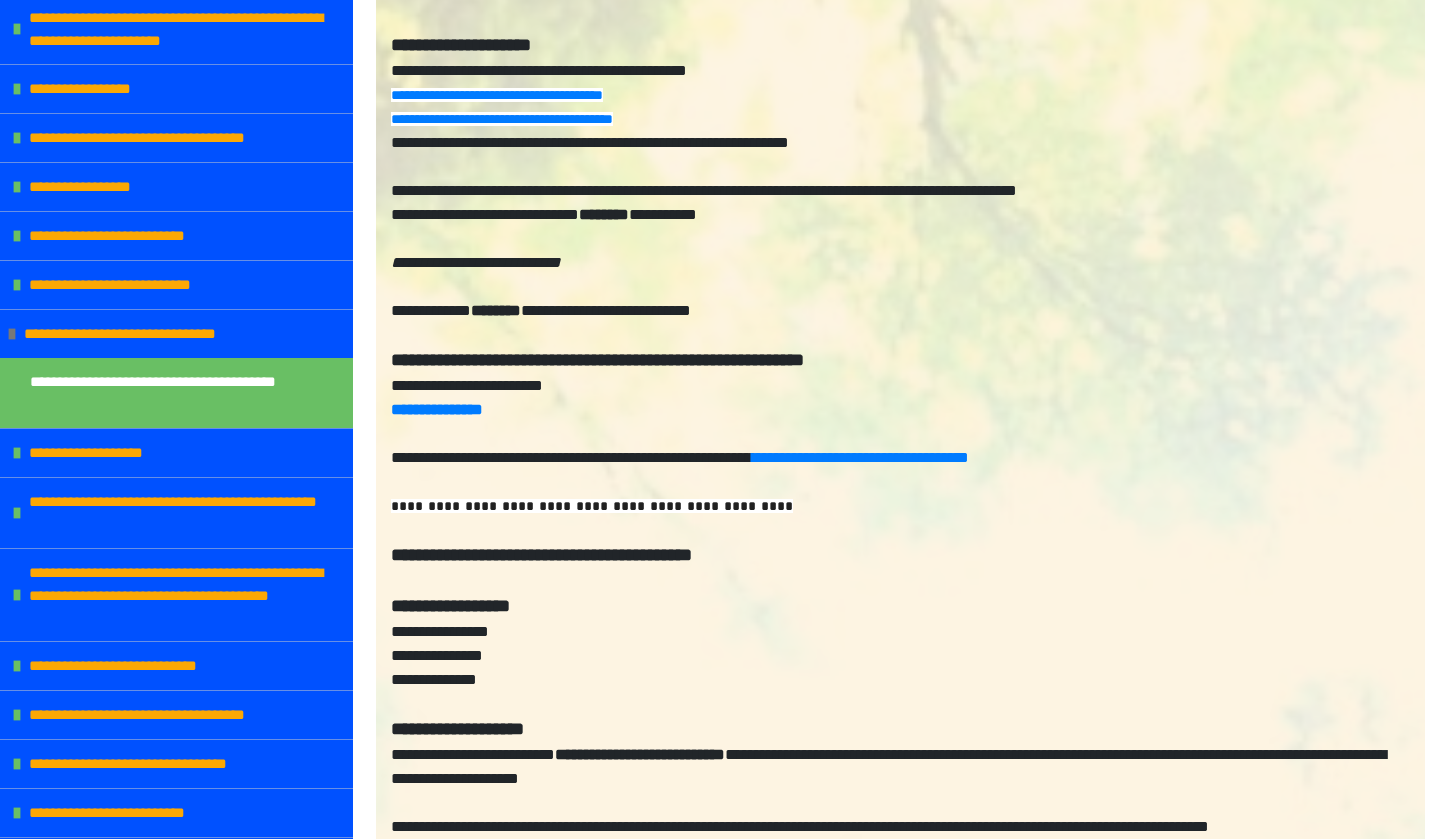 scroll, scrollTop: 528, scrollLeft: 0, axis: vertical 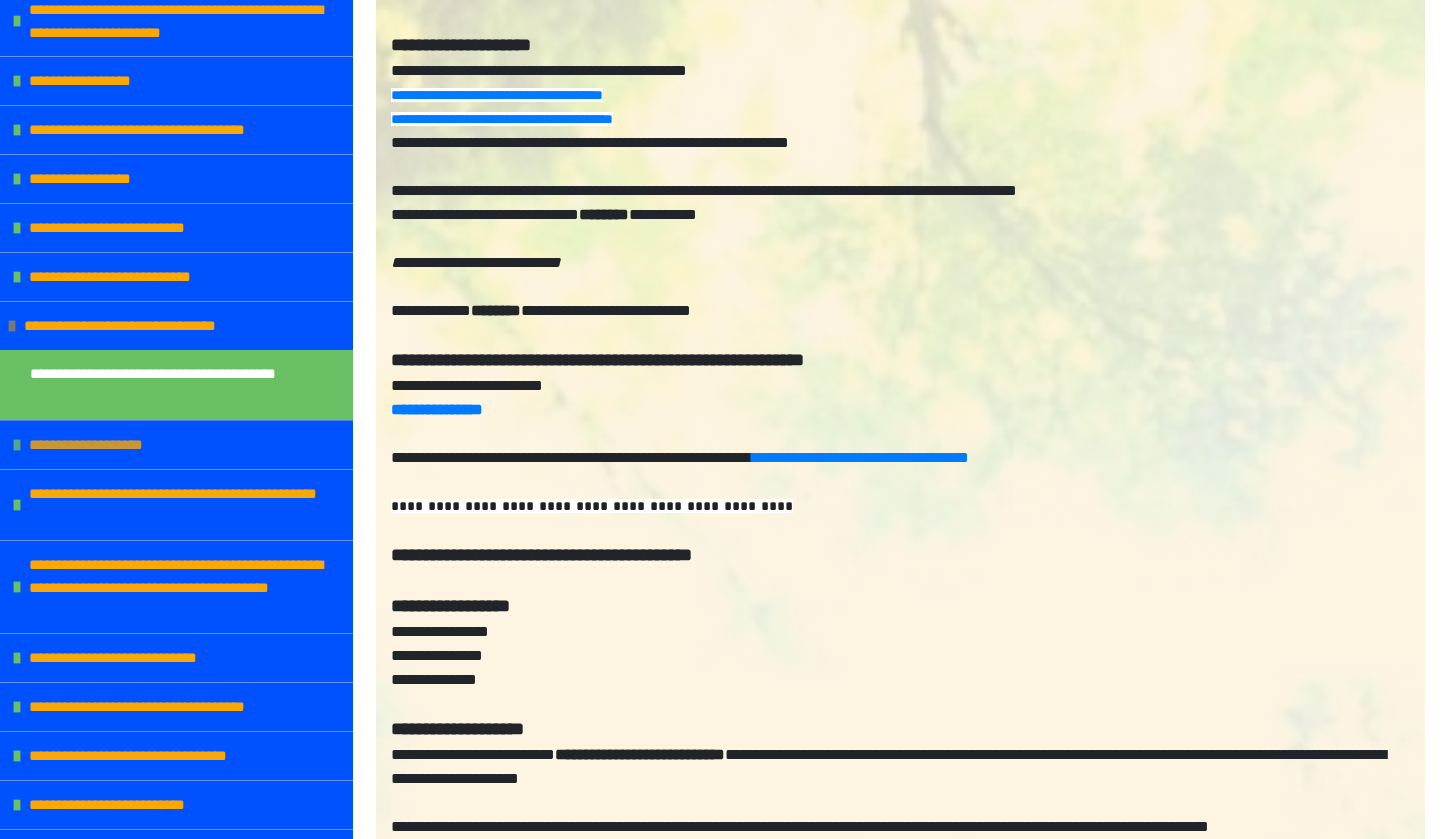 click at bounding box center [17, 445] 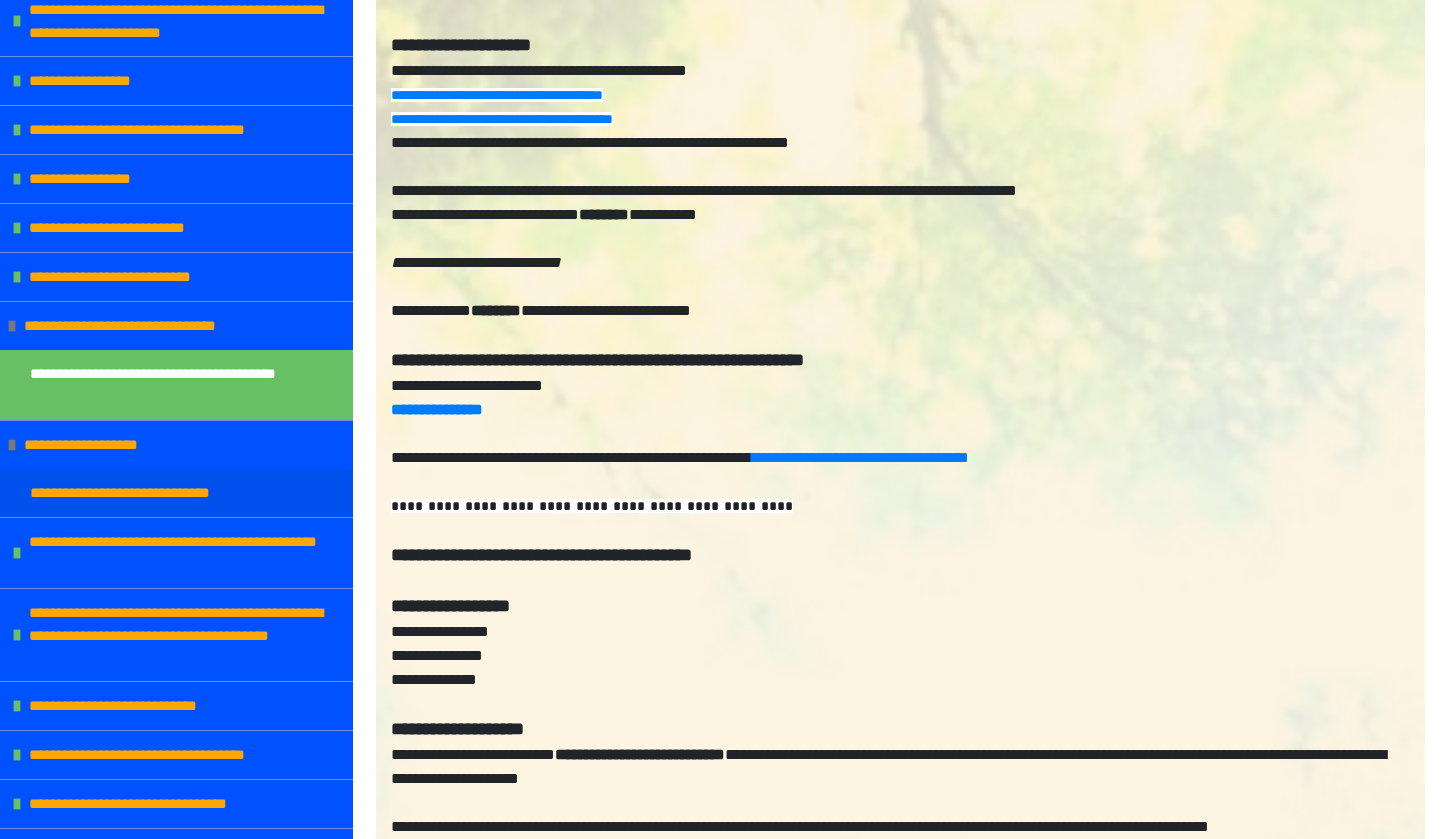 click on "**********" at bounding box center [139, 493] 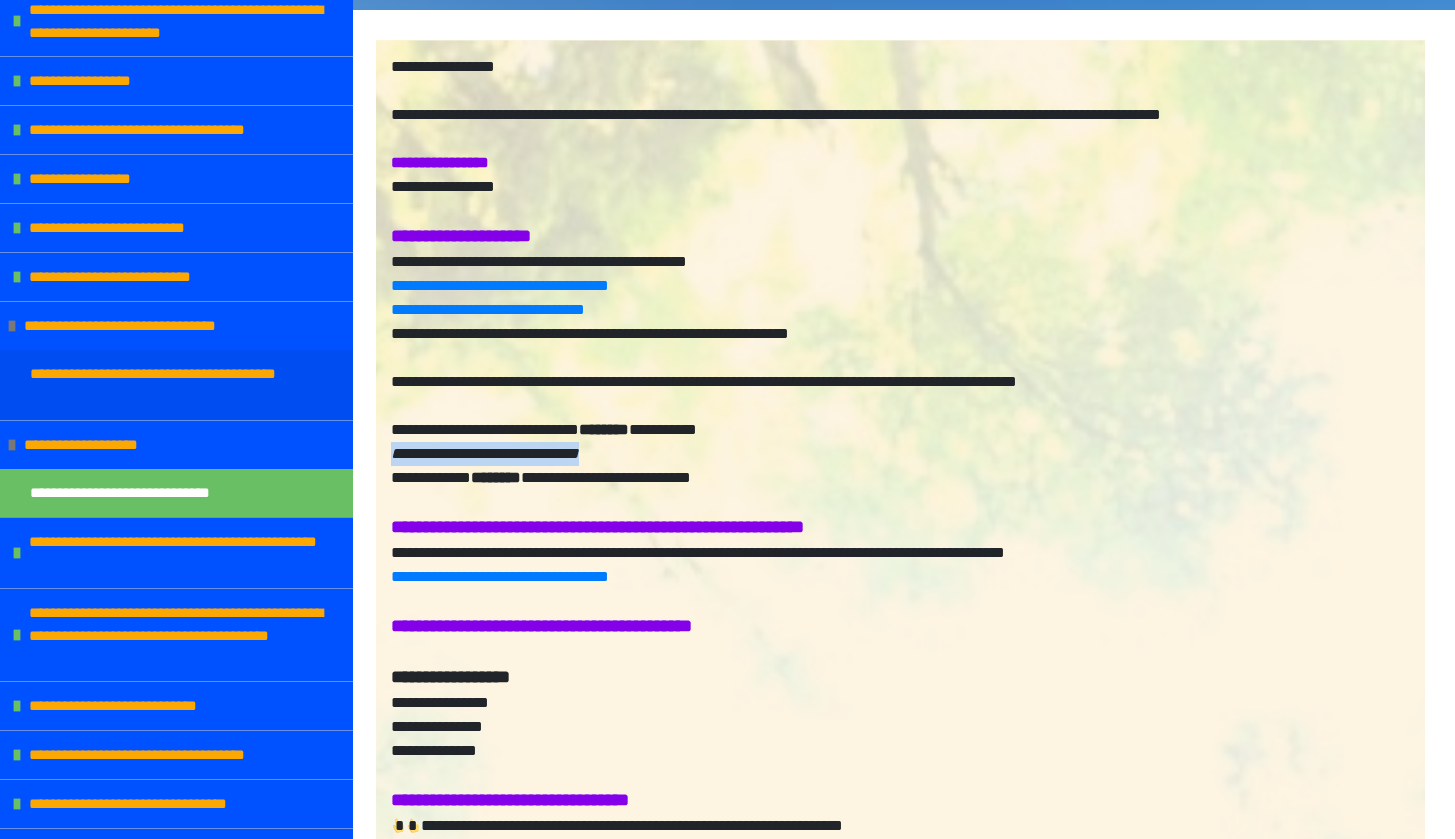 drag, startPoint x: 695, startPoint y: 479, endPoint x: 392, endPoint y: 477, distance: 303.0066 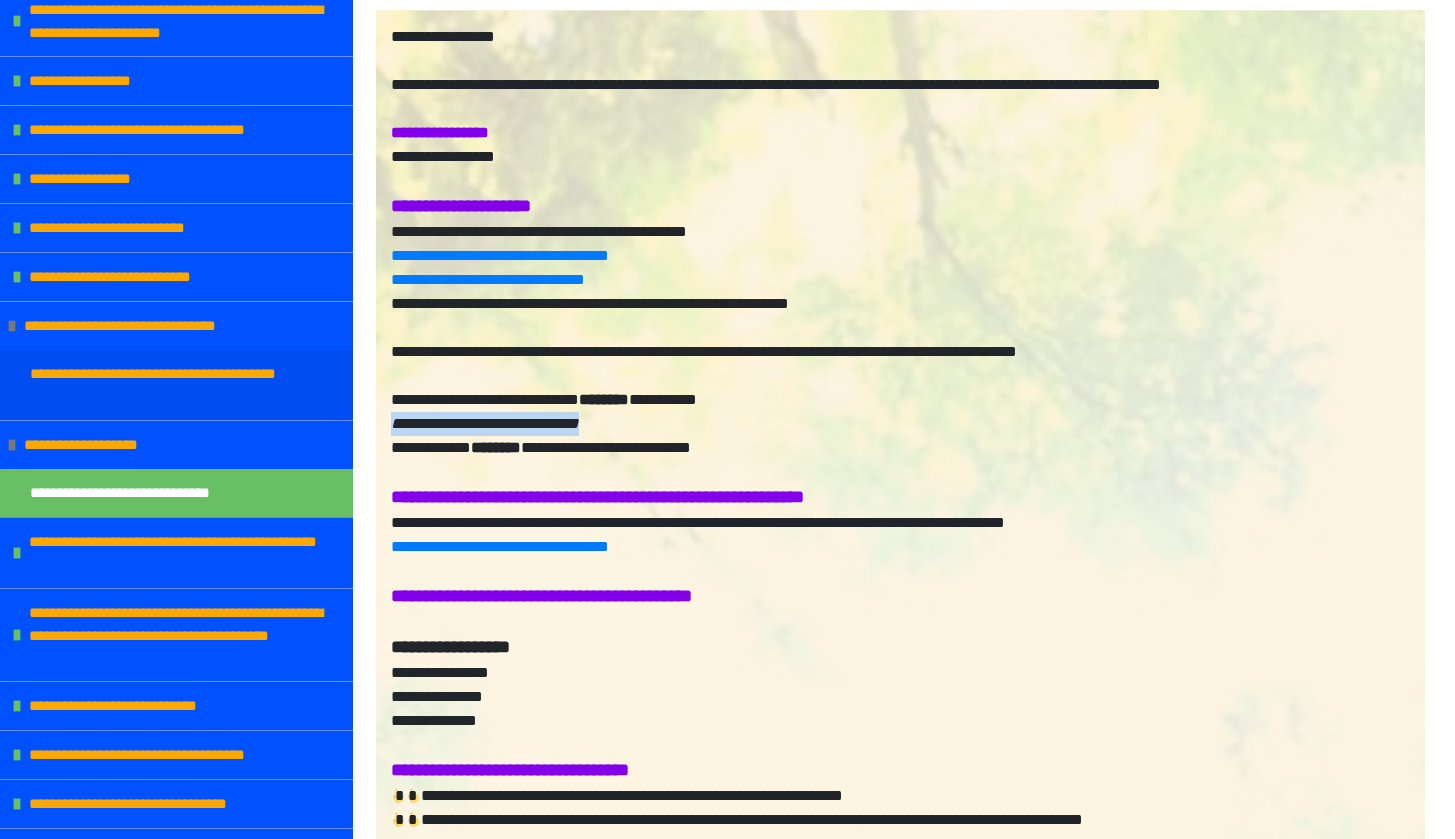 scroll, scrollTop: 475, scrollLeft: 0, axis: vertical 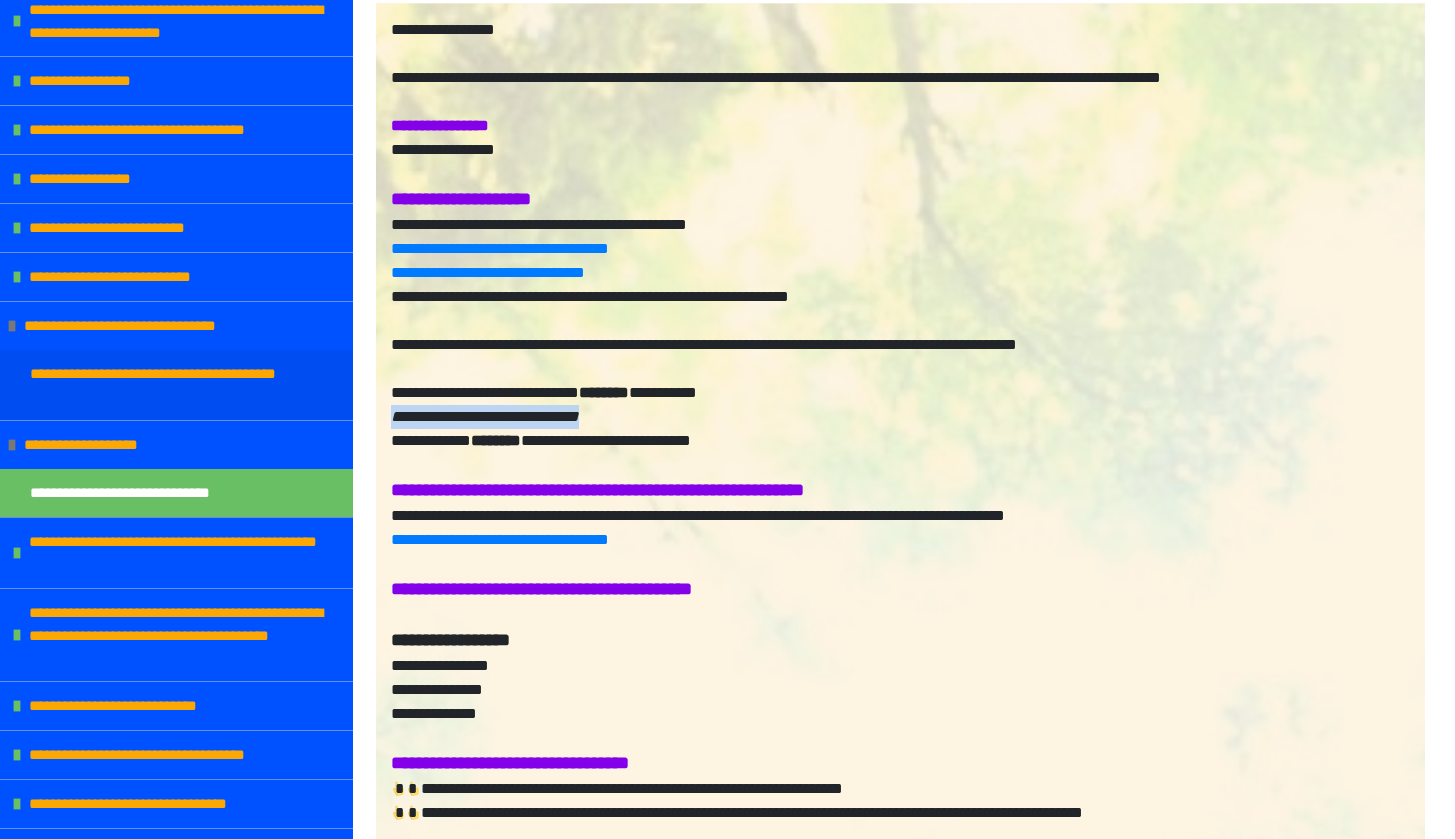 copy on "**********" 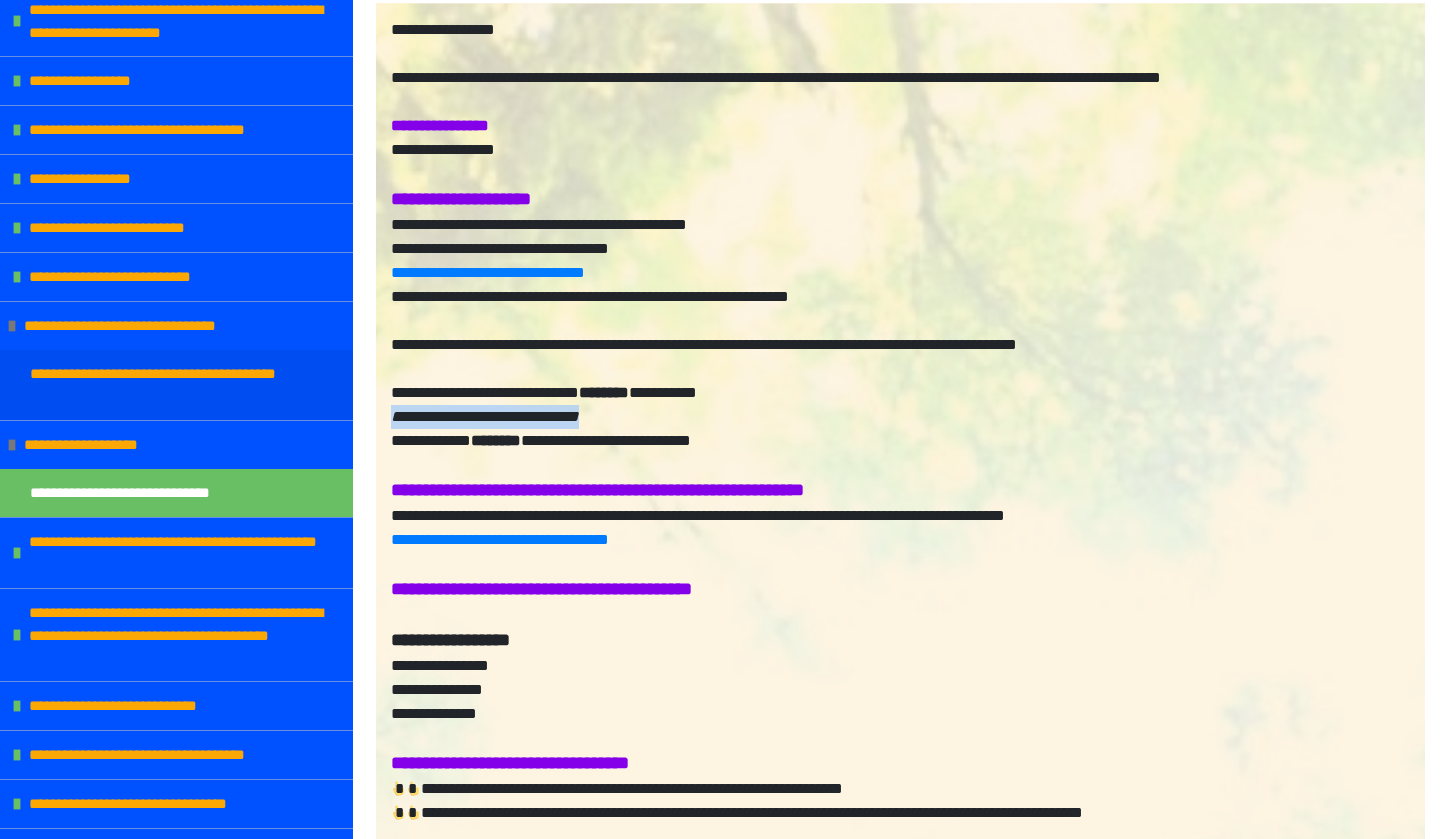click on "**********" at bounding box center [500, 248] 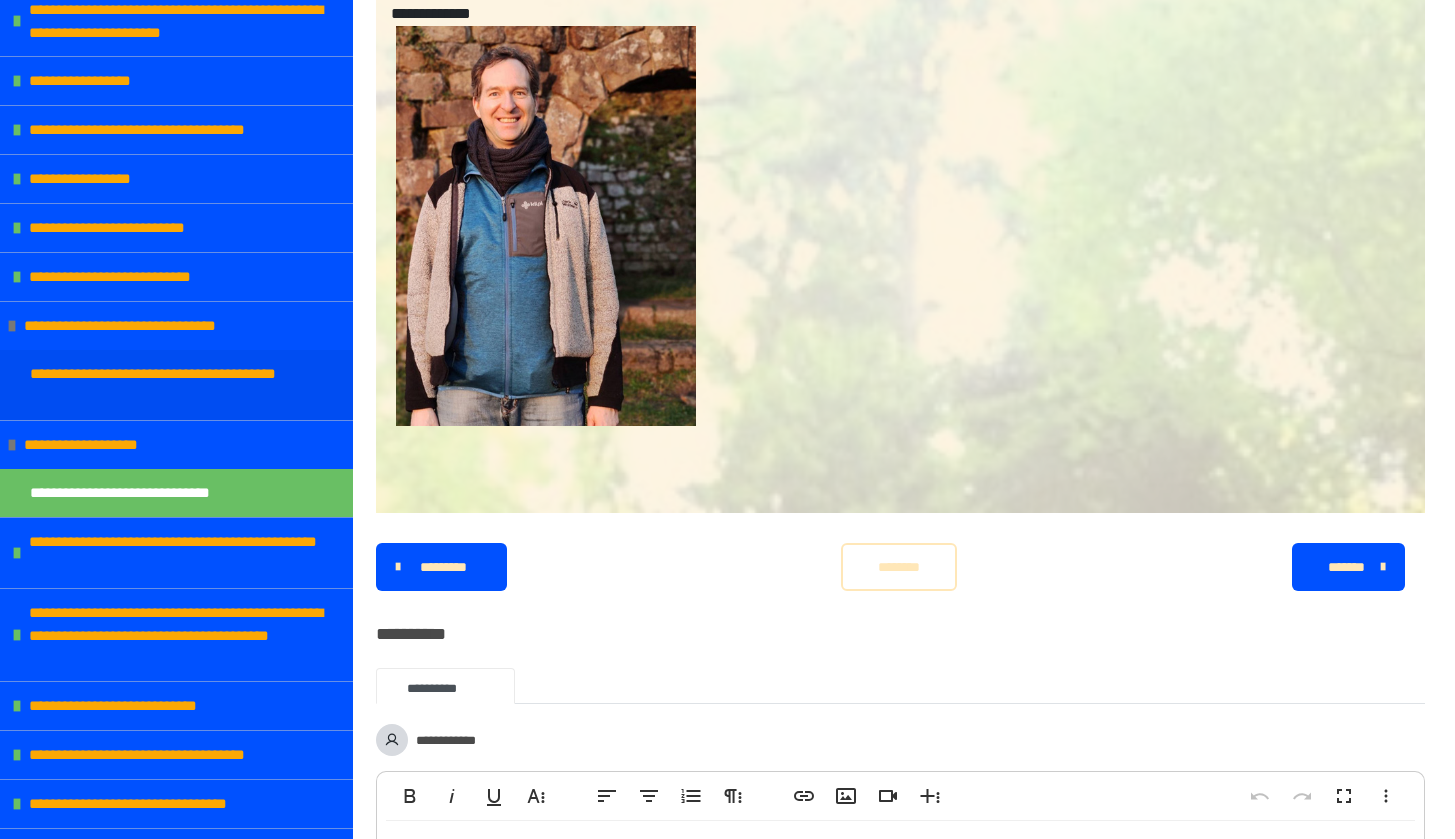 scroll, scrollTop: 1395, scrollLeft: 0, axis: vertical 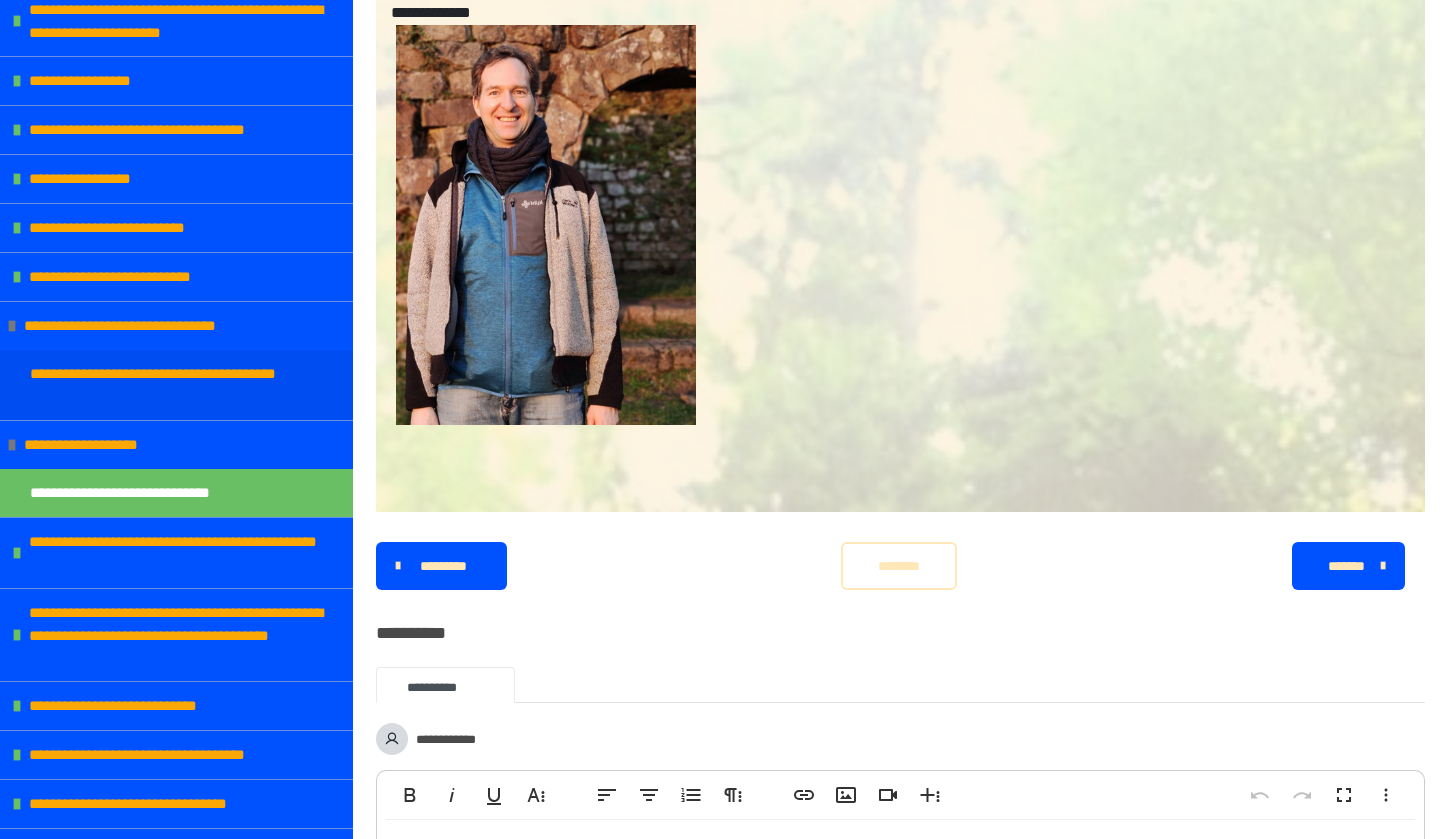 click on "********" at bounding box center [899, 566] 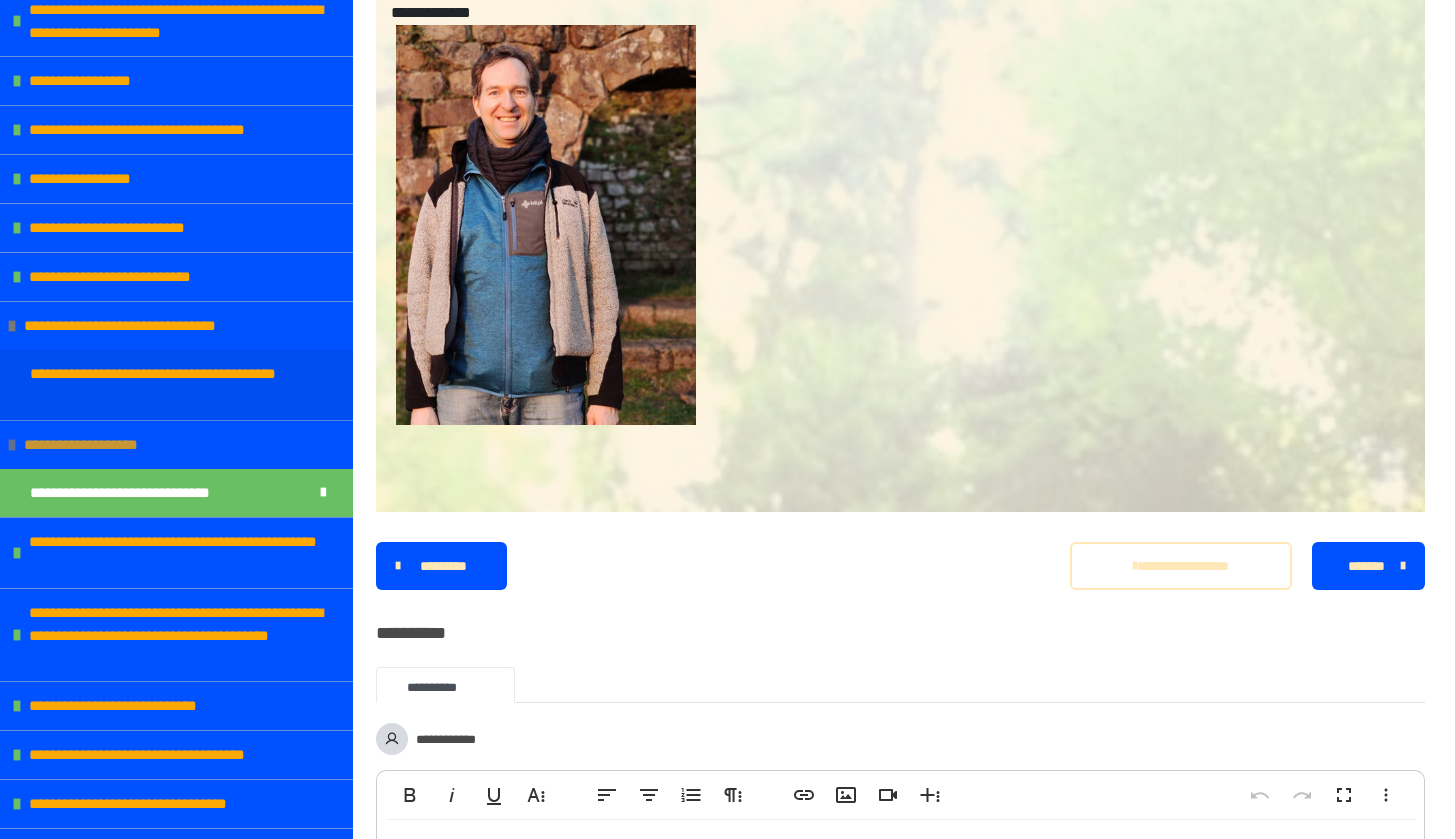 click at bounding box center [12, 445] 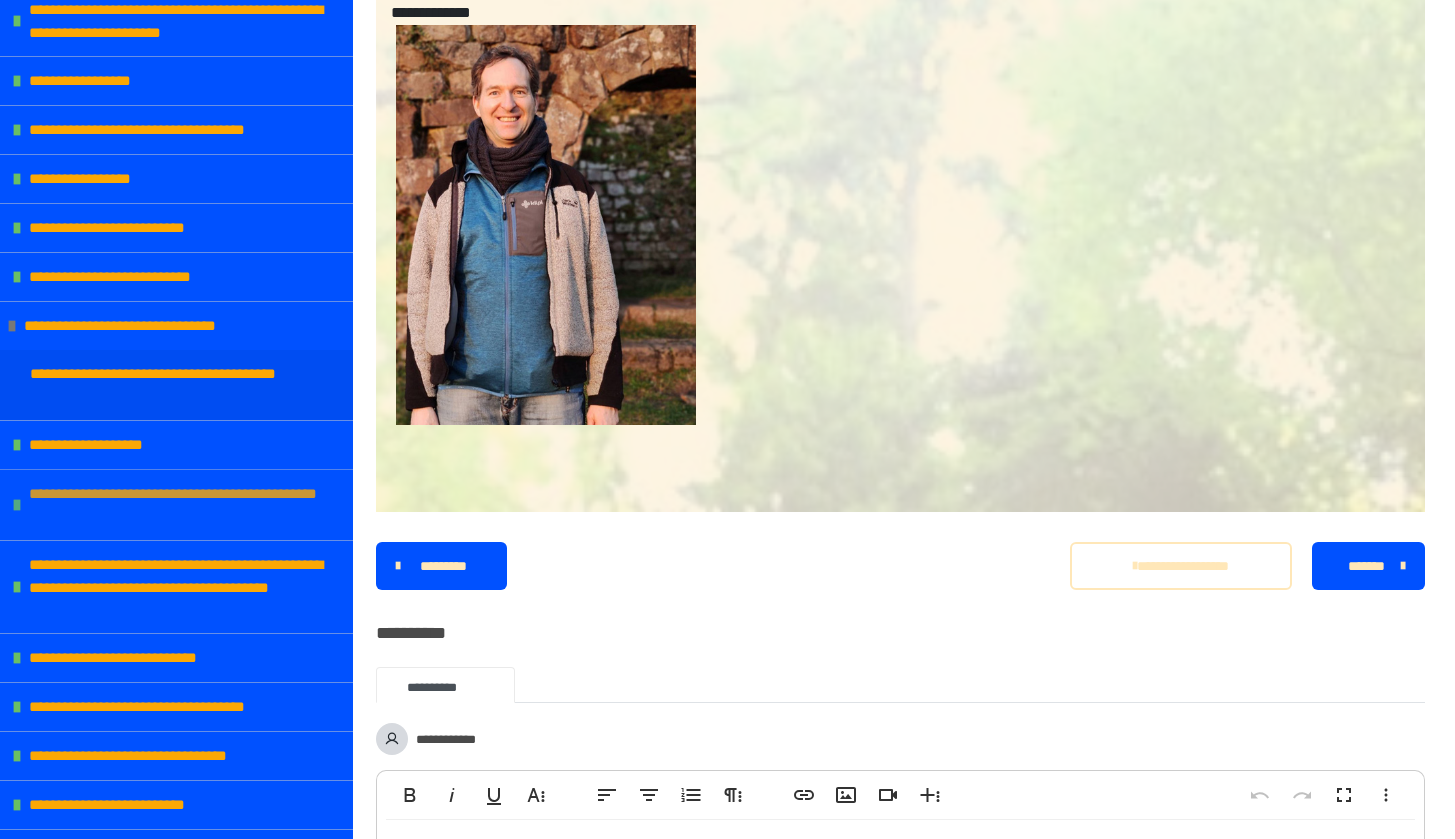 click on "**********" at bounding box center (178, 505) 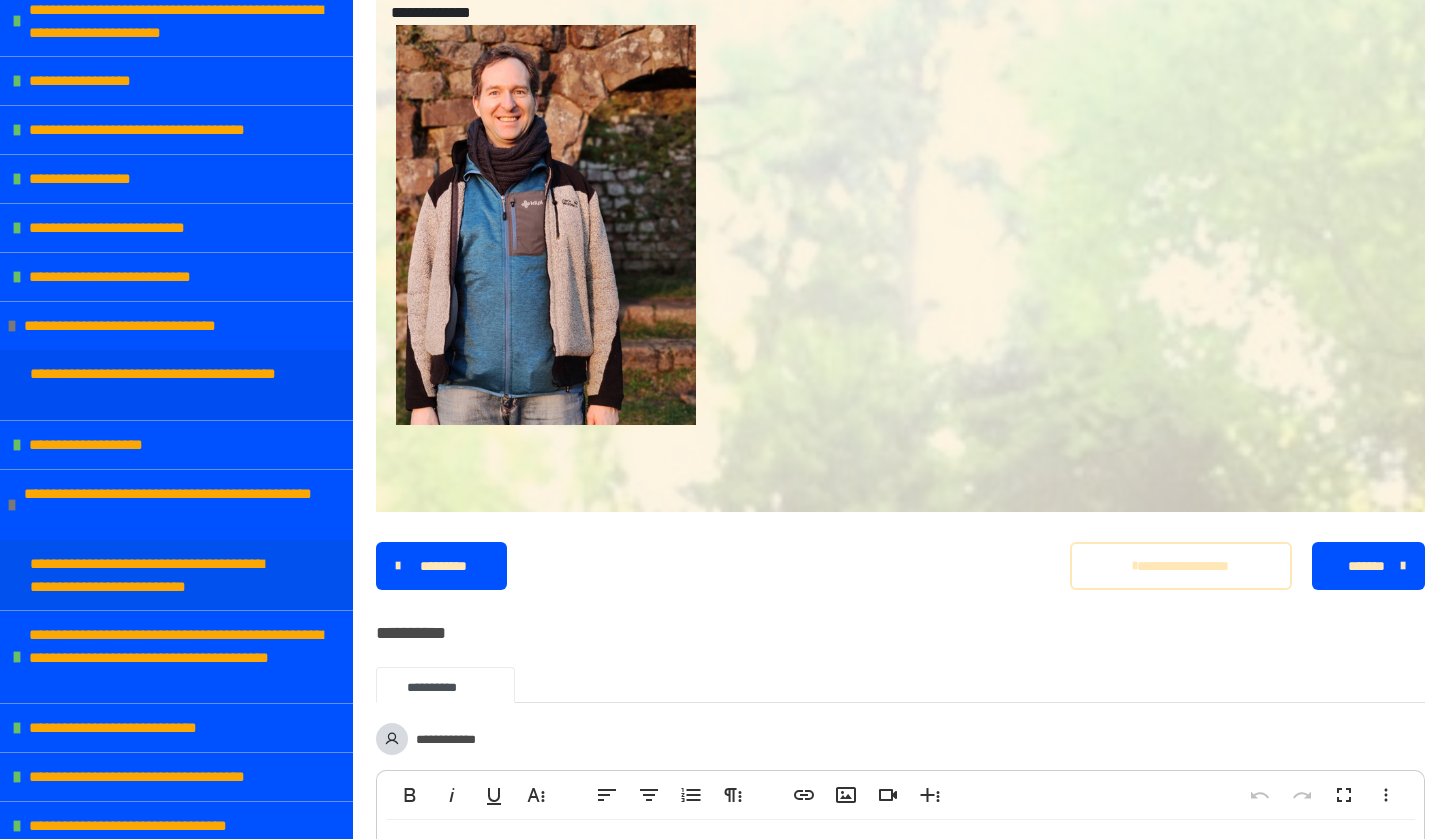 click on "**********" at bounding box center (161, 575) 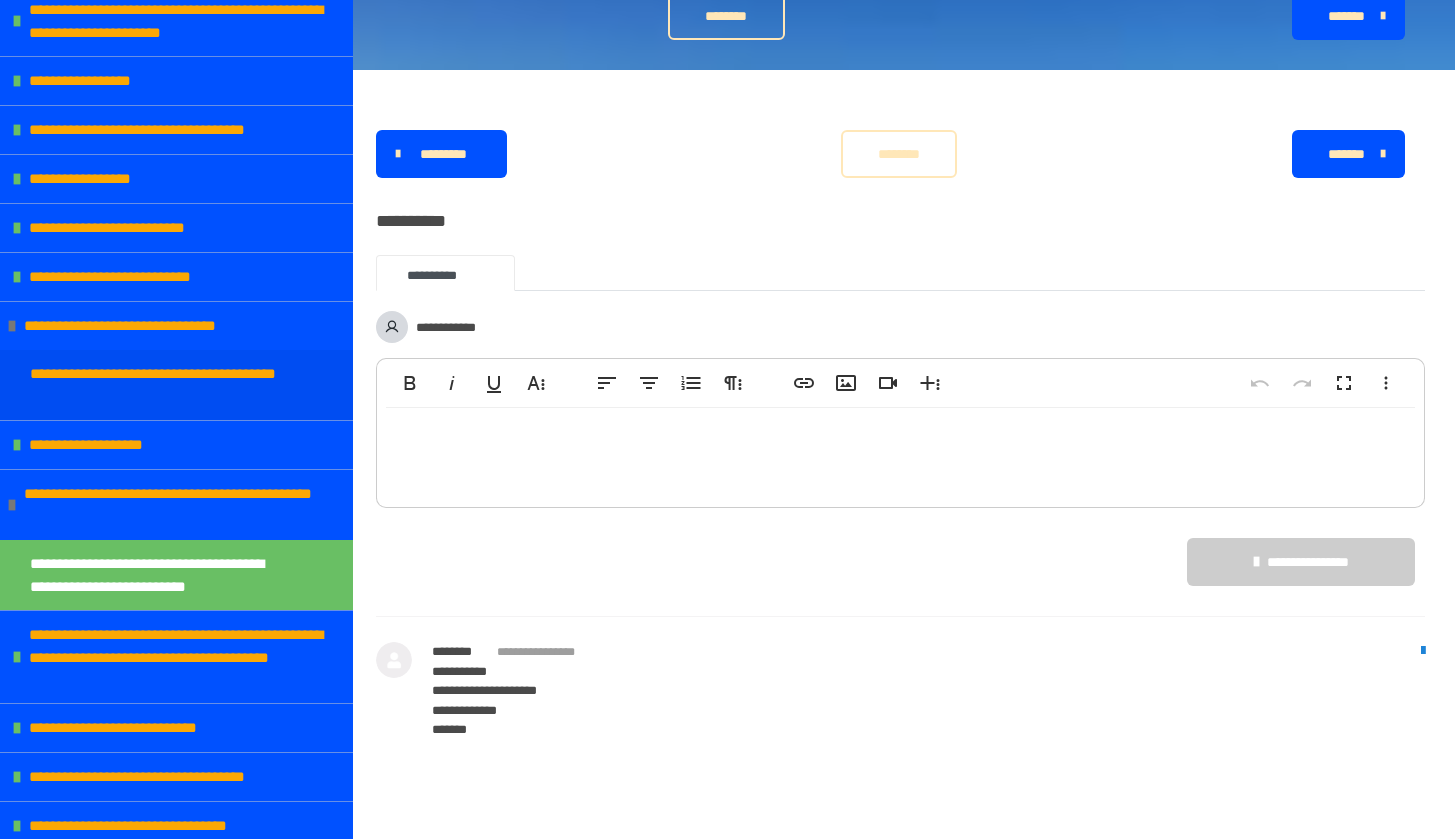 scroll, scrollTop: 408, scrollLeft: 0, axis: vertical 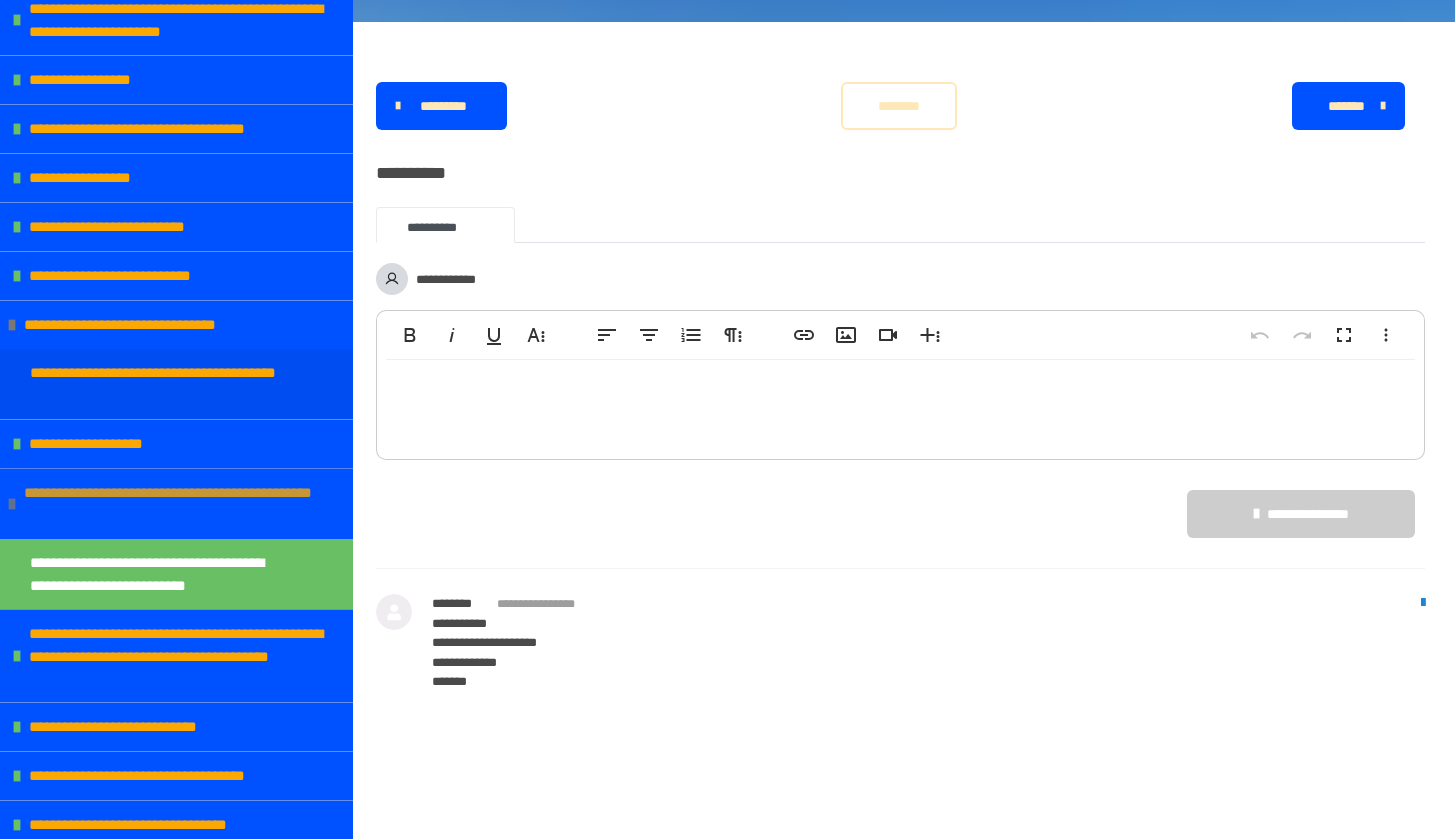 click at bounding box center (12, 504) 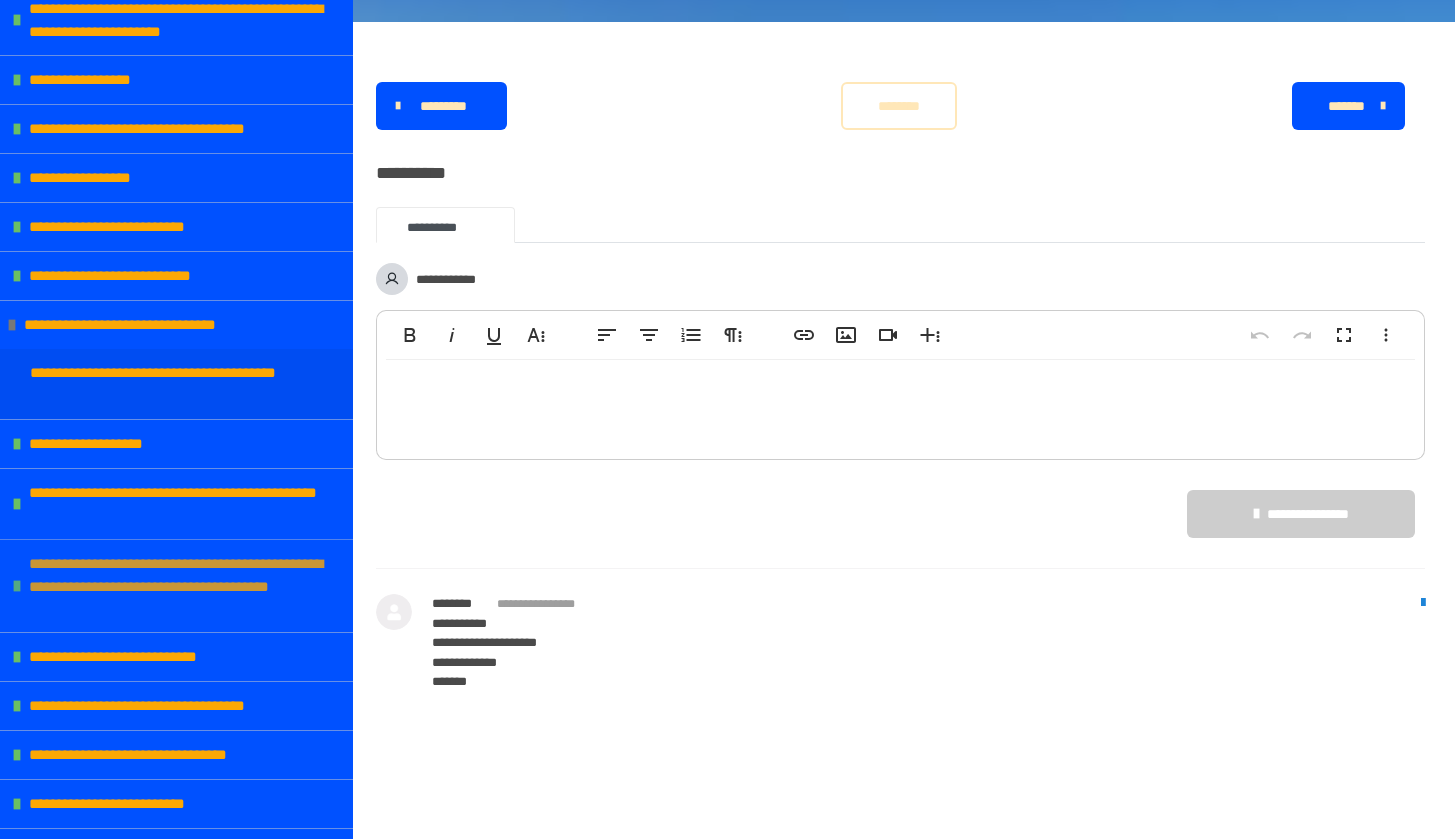 click on "**********" at bounding box center (178, 586) 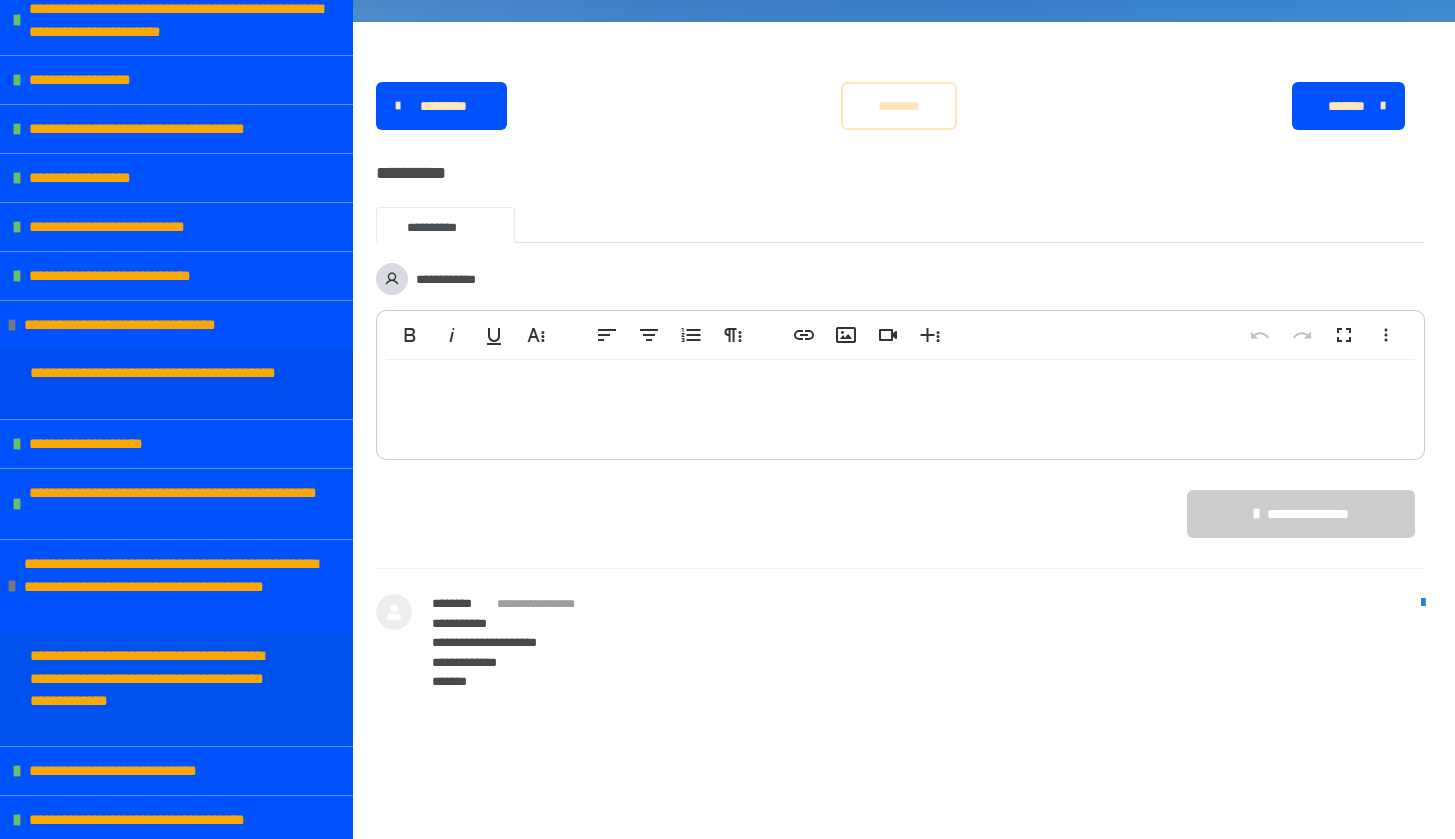 click on "**********" at bounding box center (161, 689) 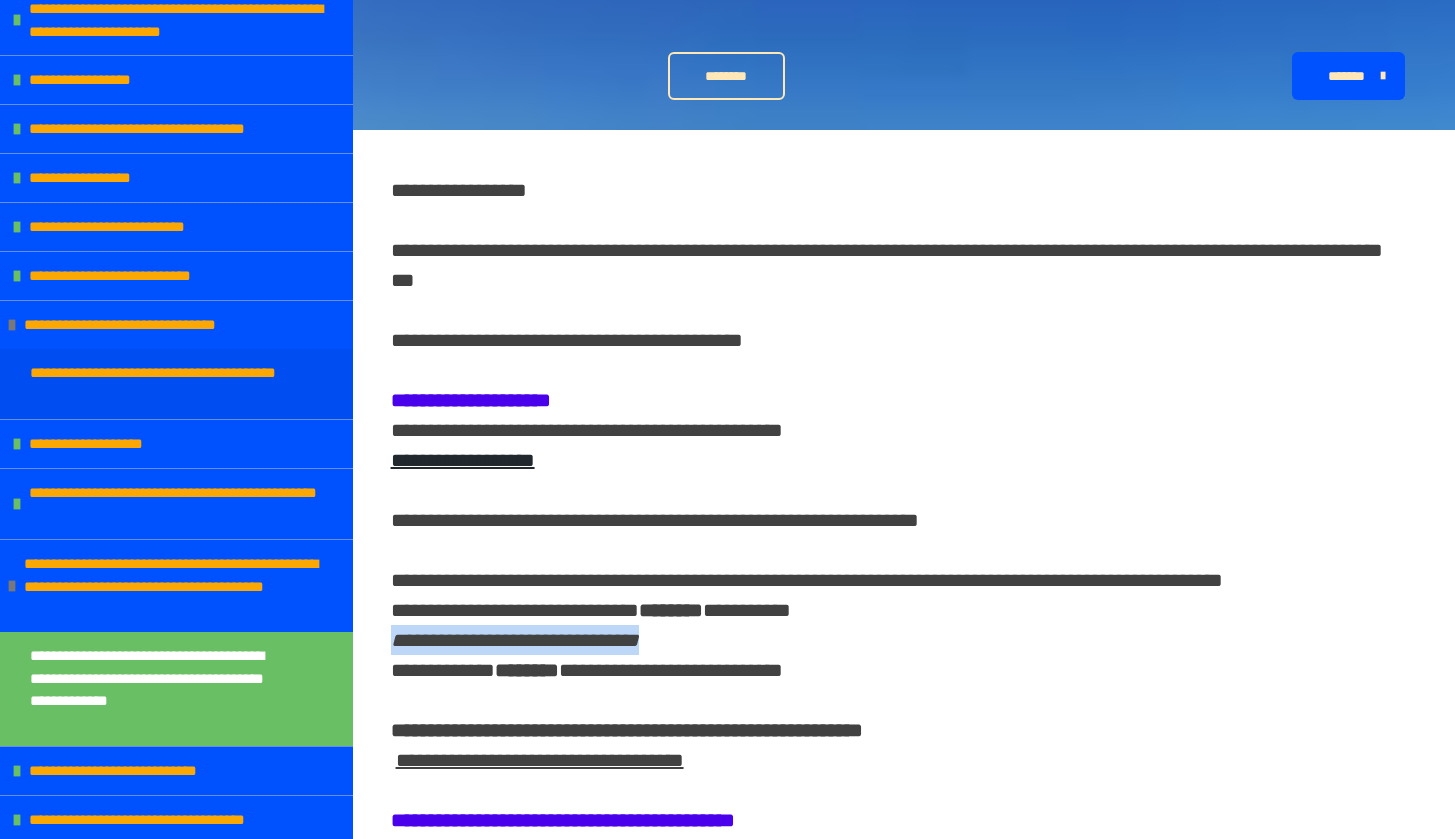 drag, startPoint x: 718, startPoint y: 640, endPoint x: 392, endPoint y: 640, distance: 326 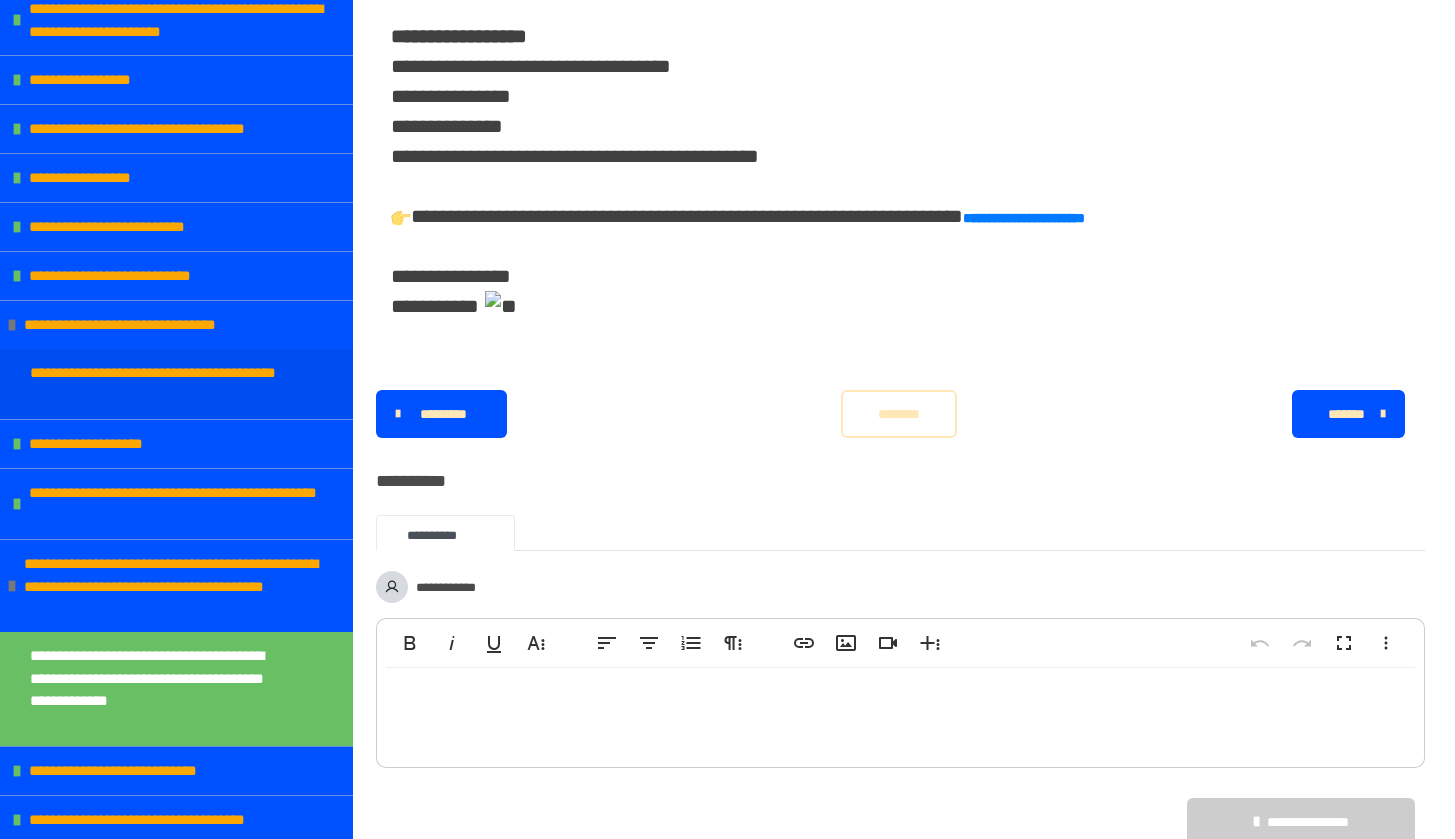 scroll, scrollTop: 1288, scrollLeft: 0, axis: vertical 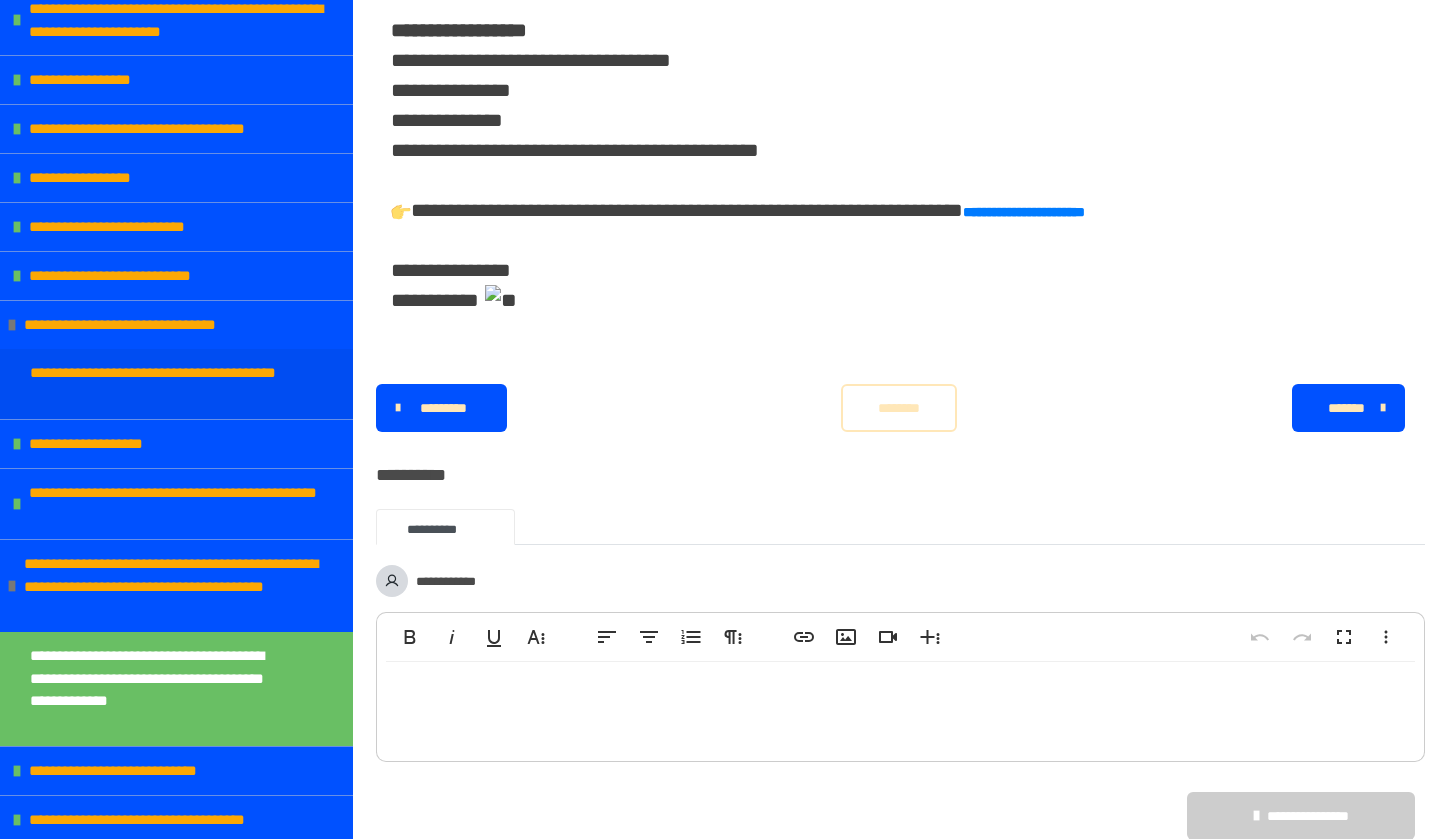 click on "********" at bounding box center (899, 408) 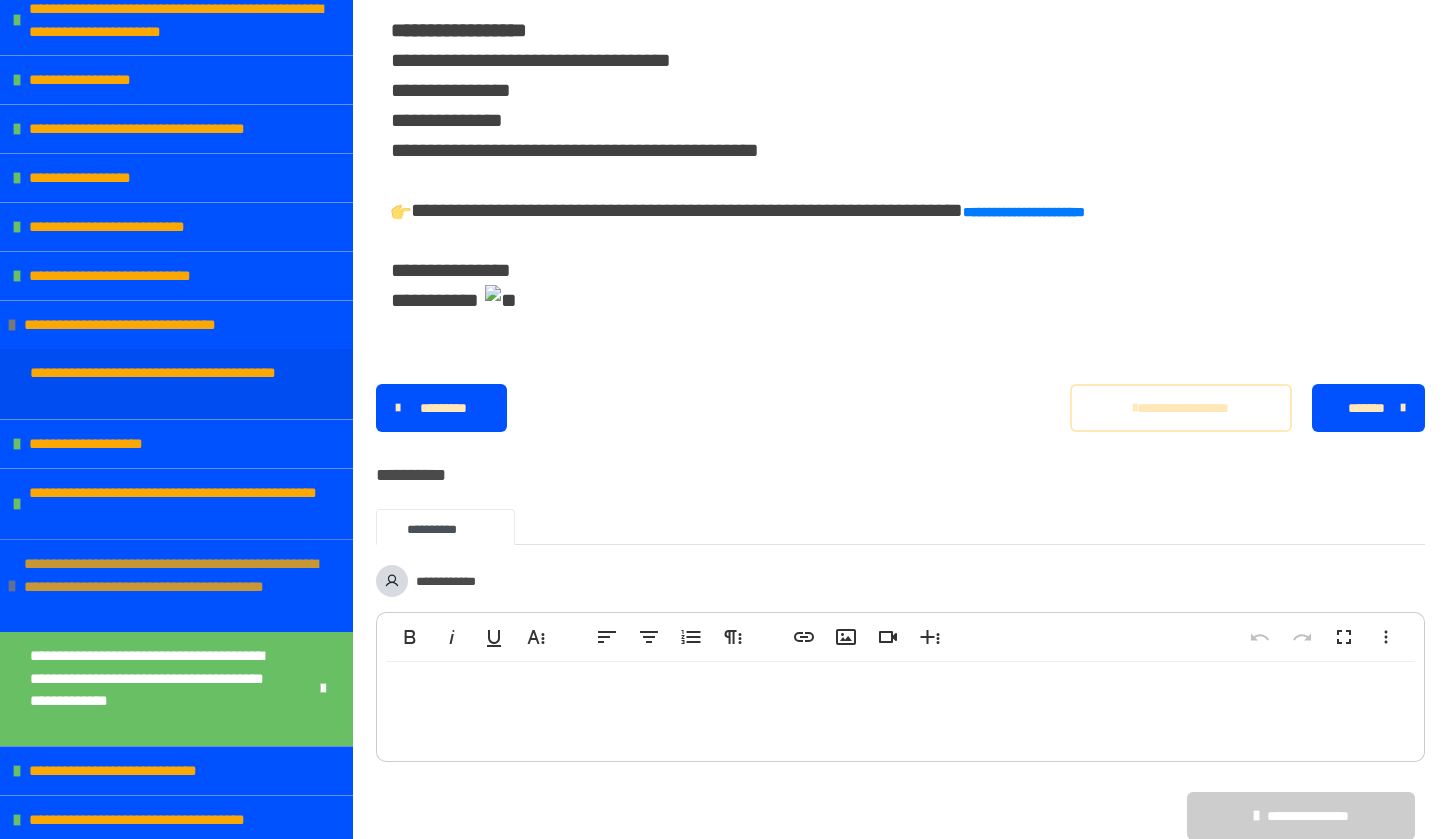 click at bounding box center (12, 586) 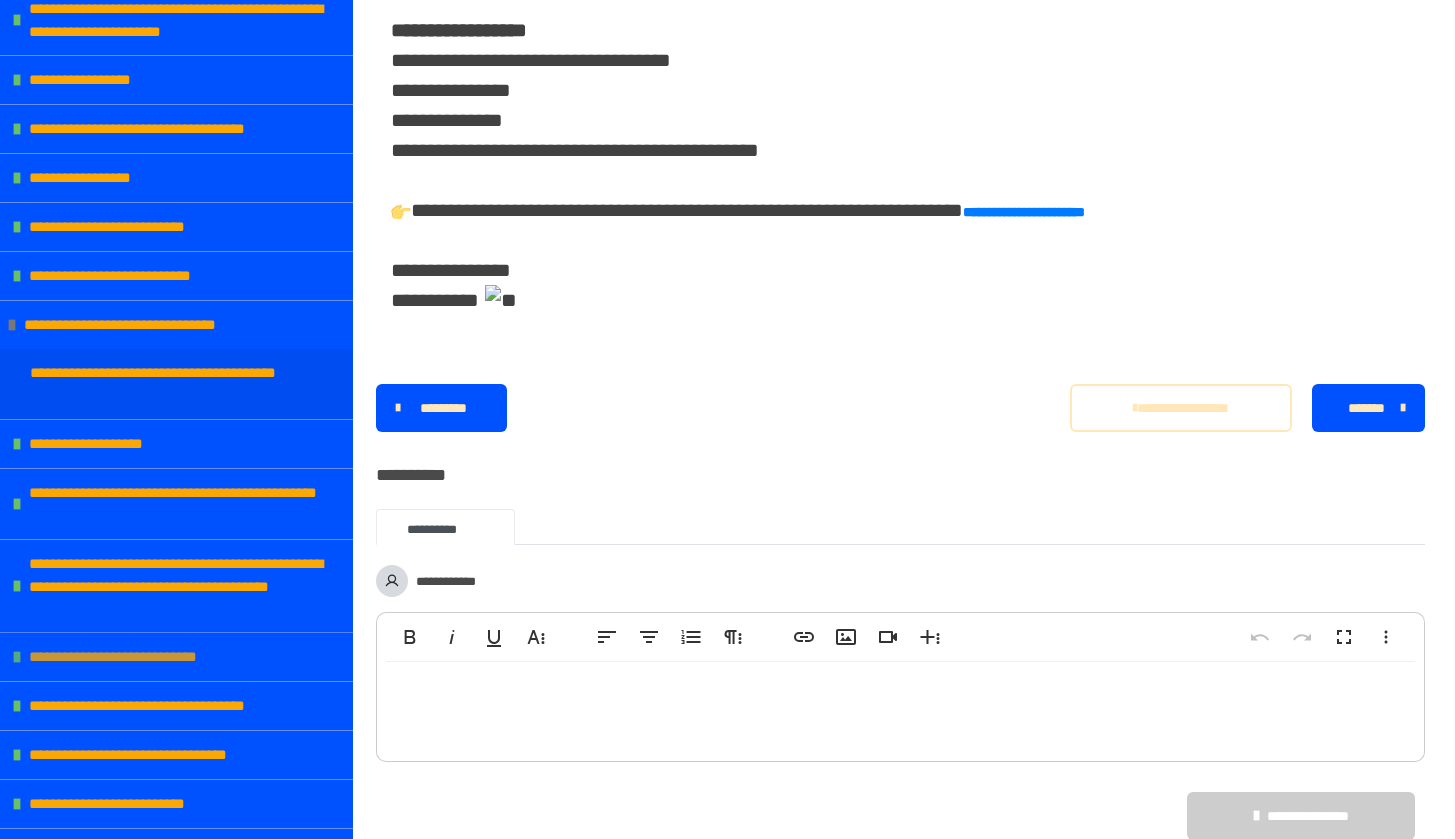 click on "**********" at bounding box center [140, 657] 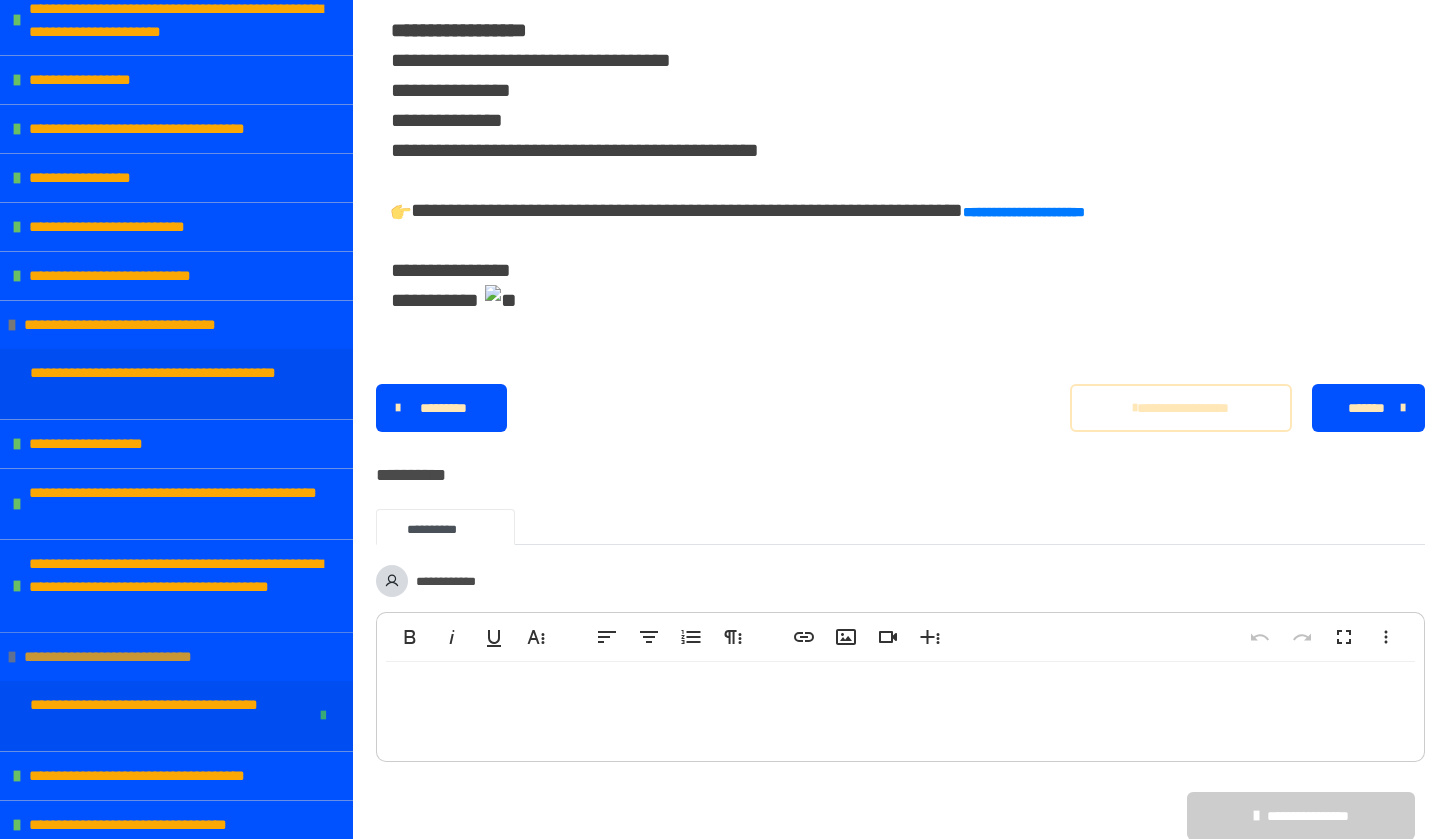 click at bounding box center (12, 657) 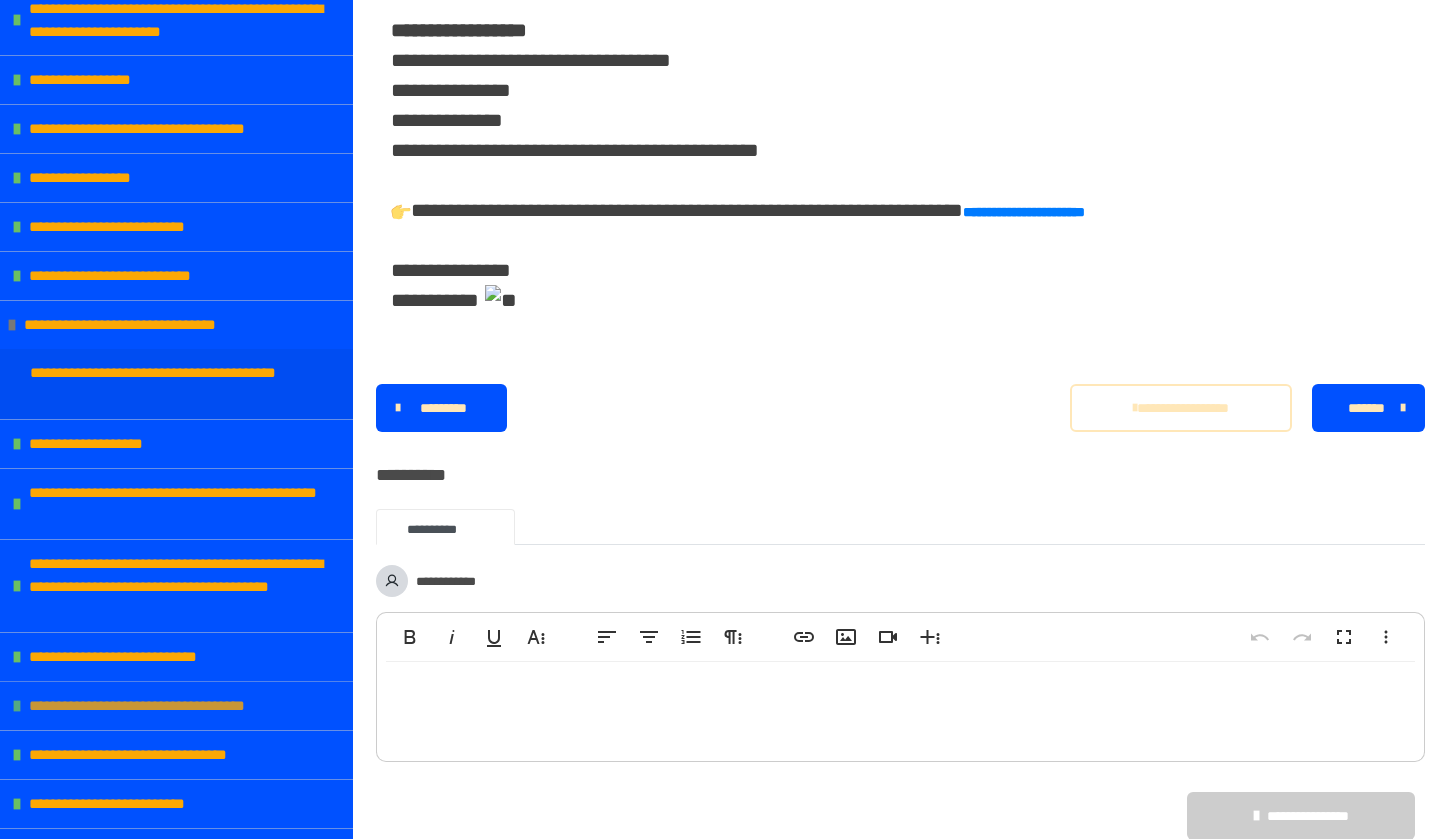 click on "**********" at bounding box center [166, 706] 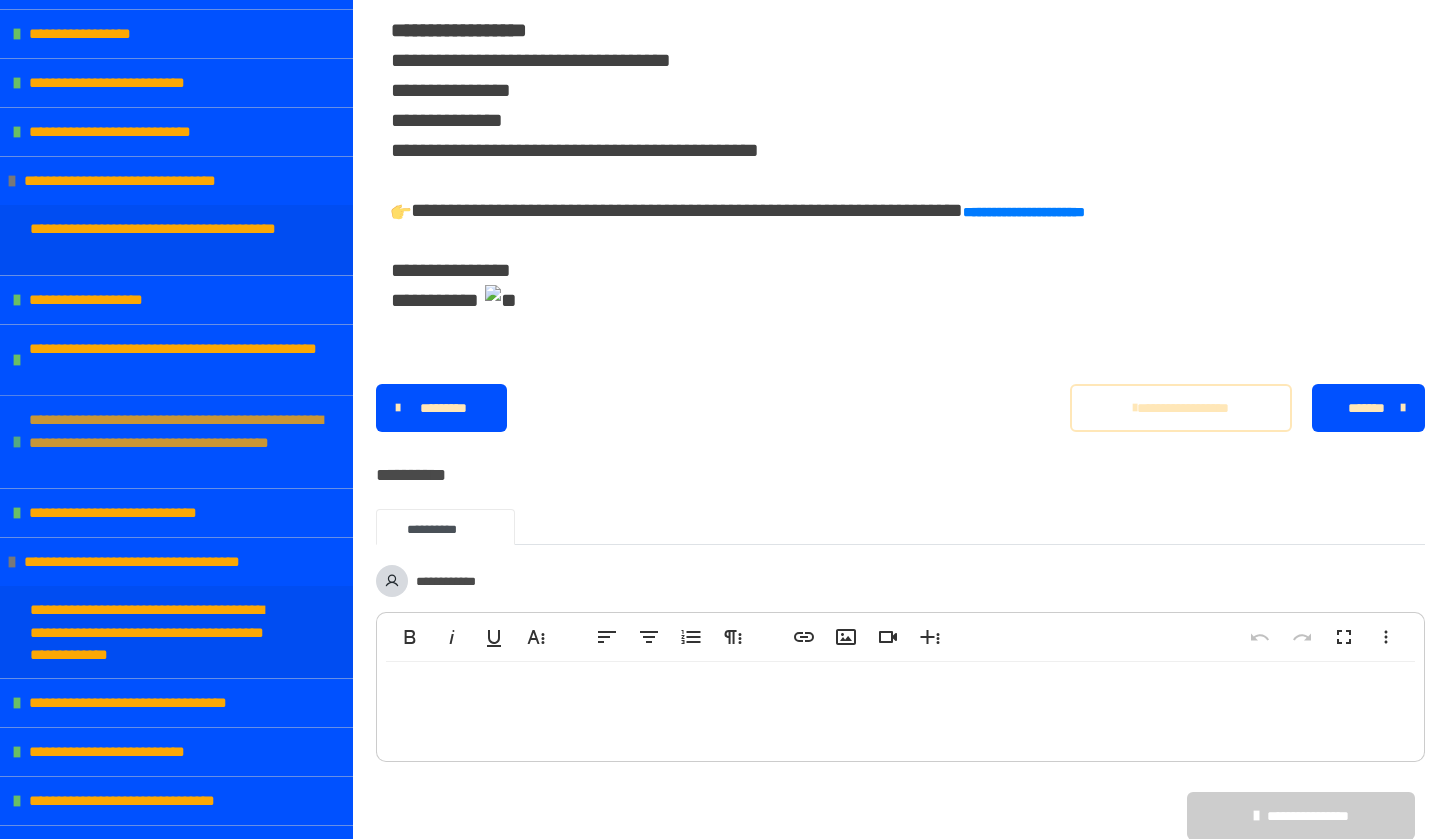 scroll, scrollTop: 689, scrollLeft: 0, axis: vertical 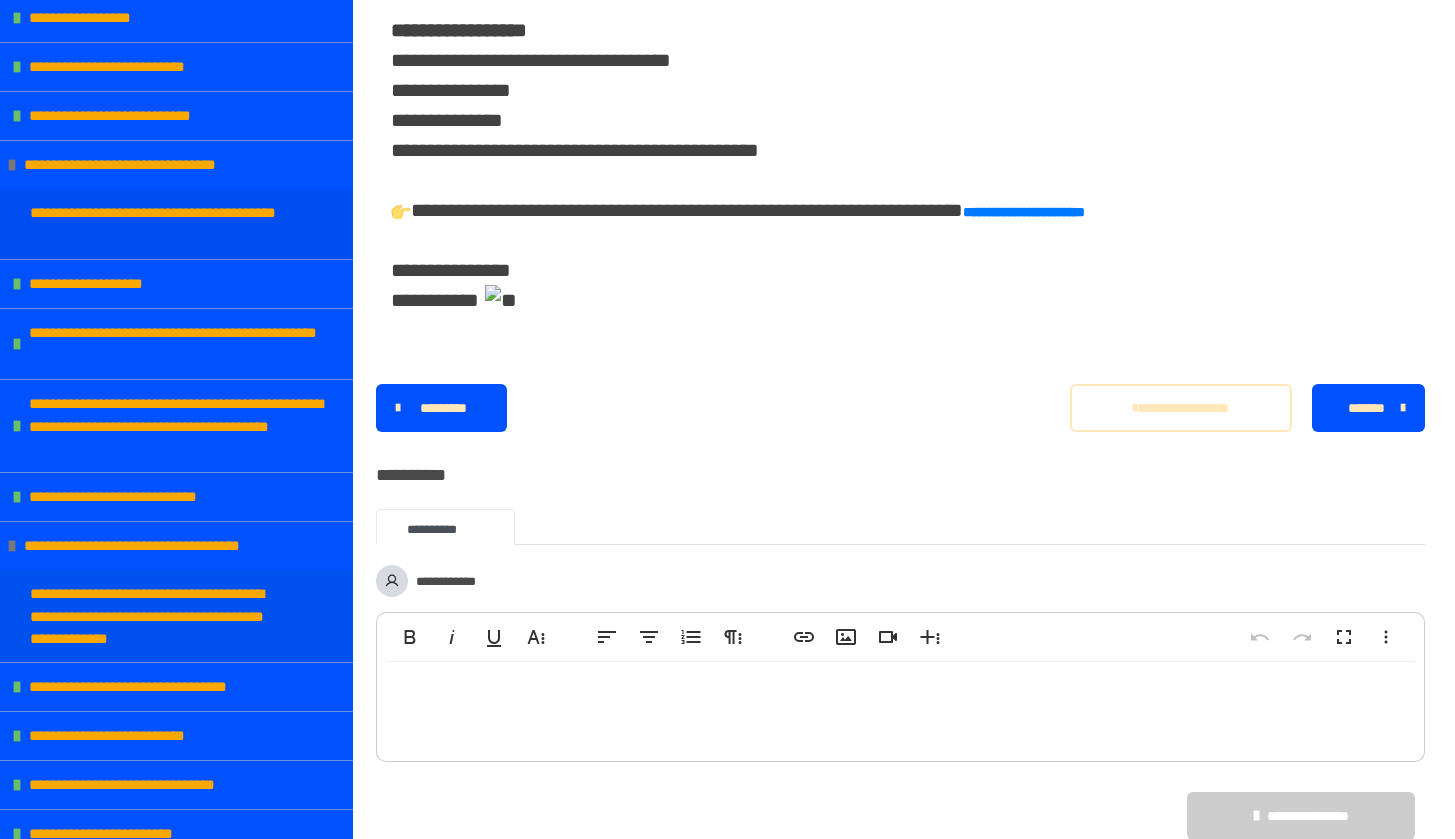 click on "**********" at bounding box center [161, 616] 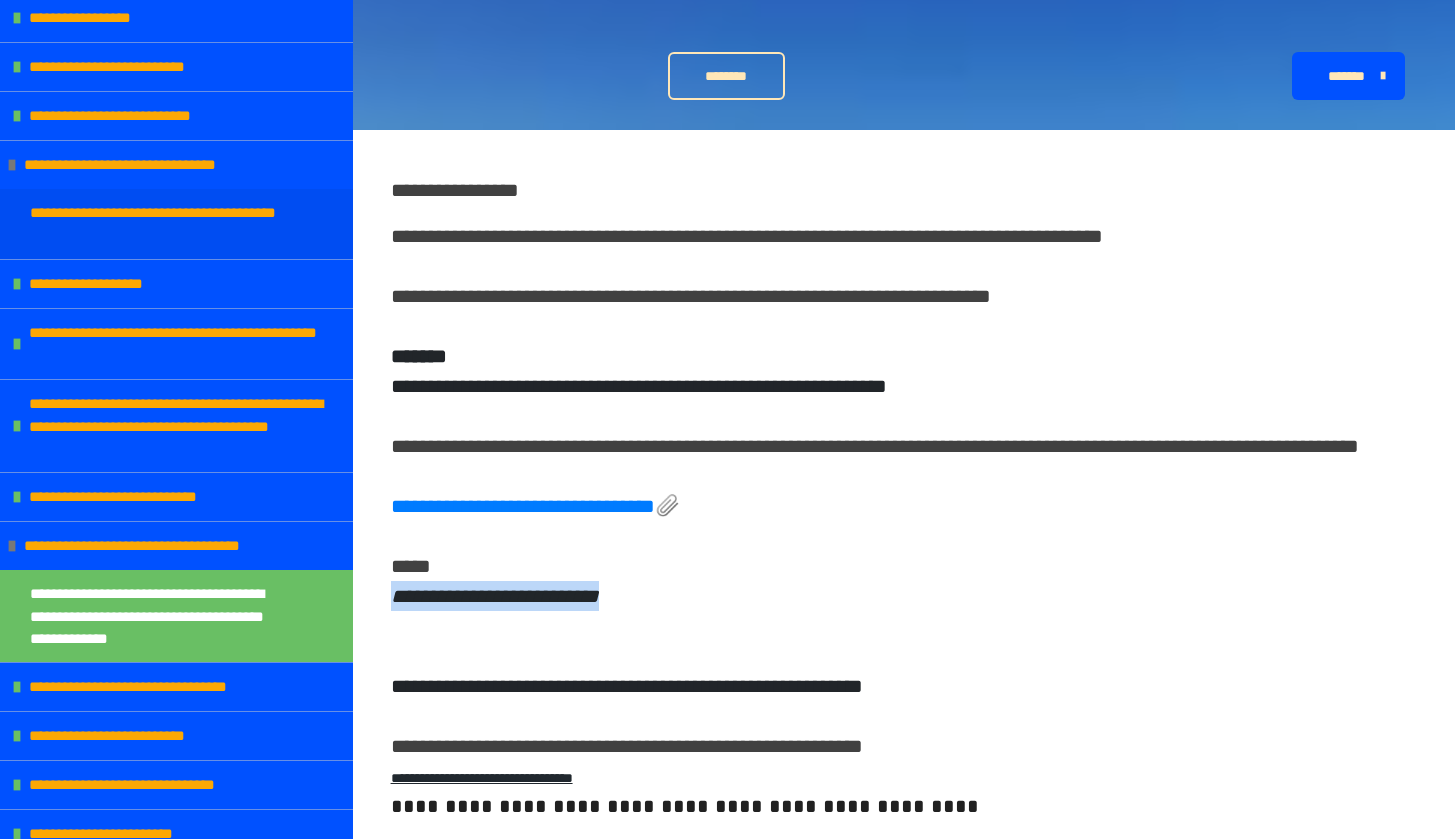 drag, startPoint x: 658, startPoint y: 630, endPoint x: 390, endPoint y: 626, distance: 268.02985 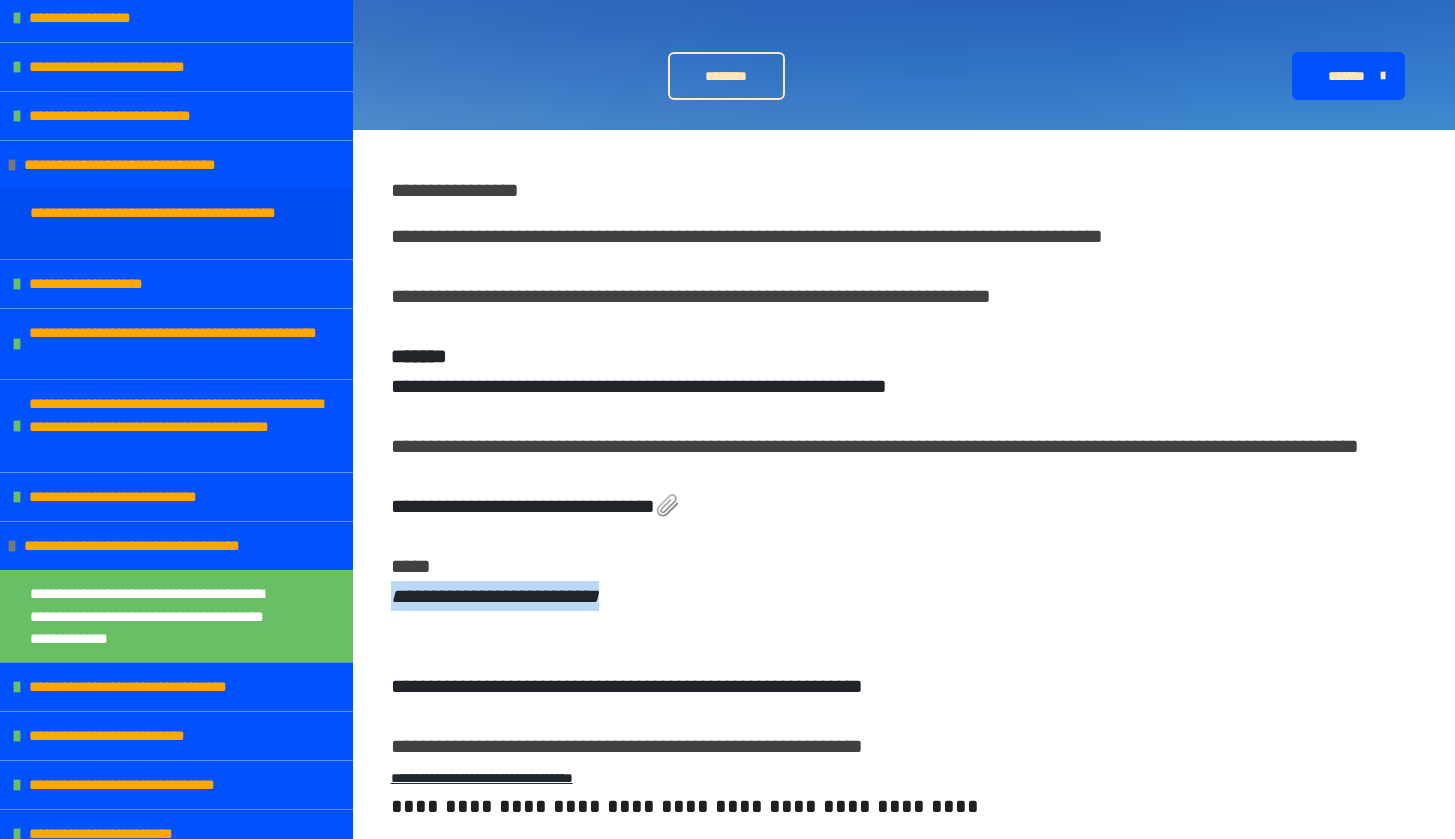 click on "**********" at bounding box center (535, 506) 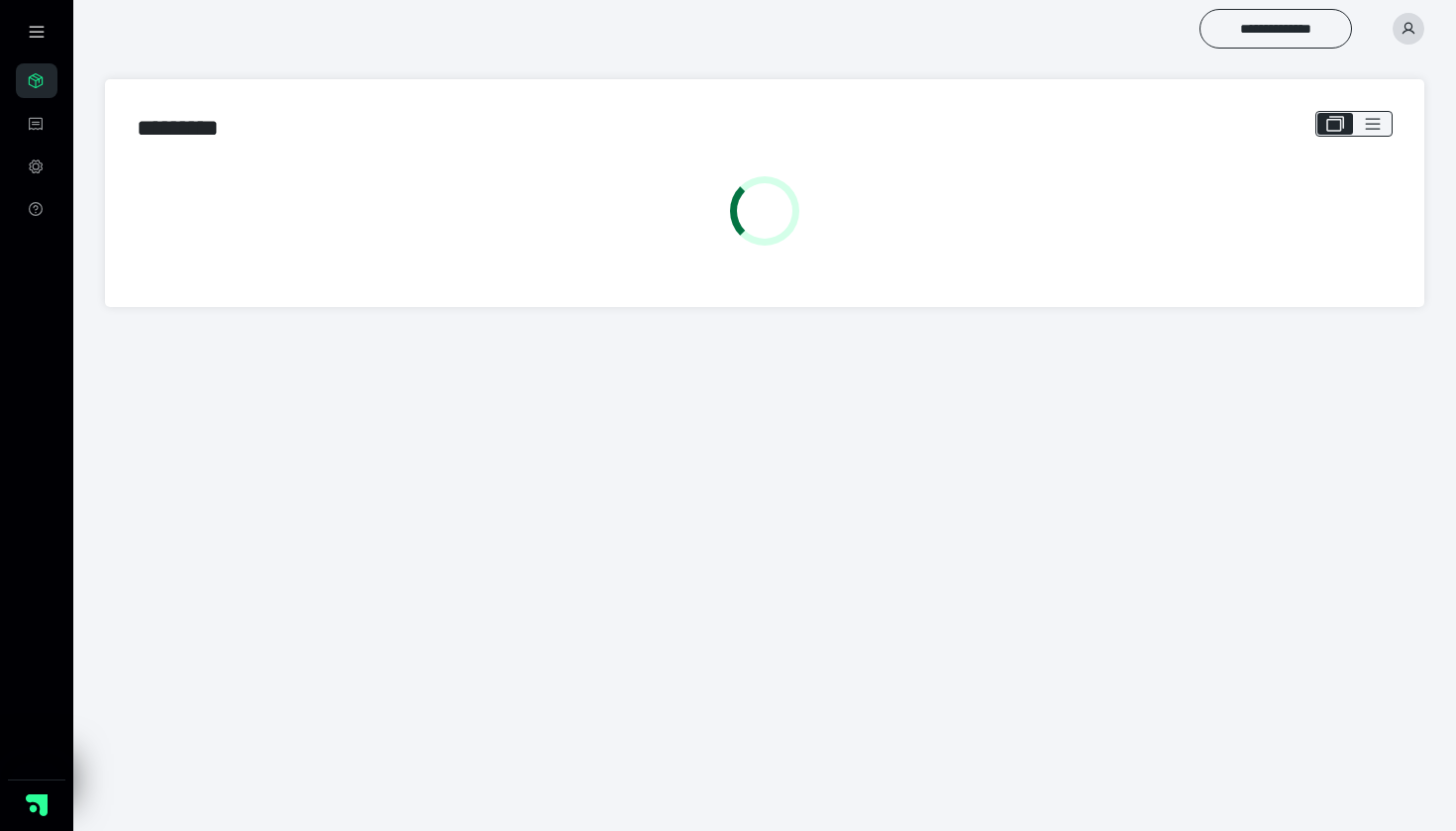 scroll, scrollTop: 0, scrollLeft: 0, axis: both 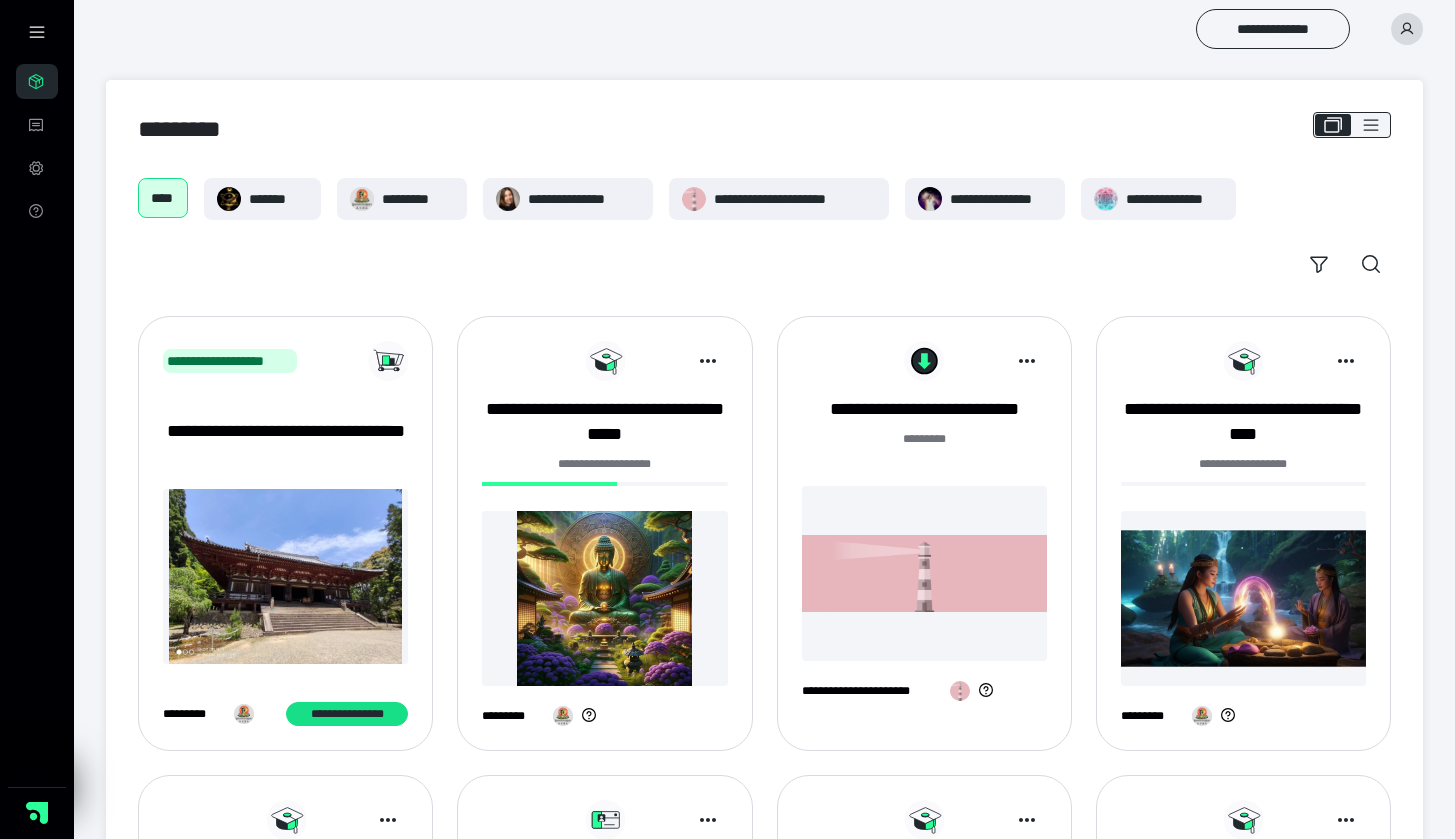 click at bounding box center (604, 598) 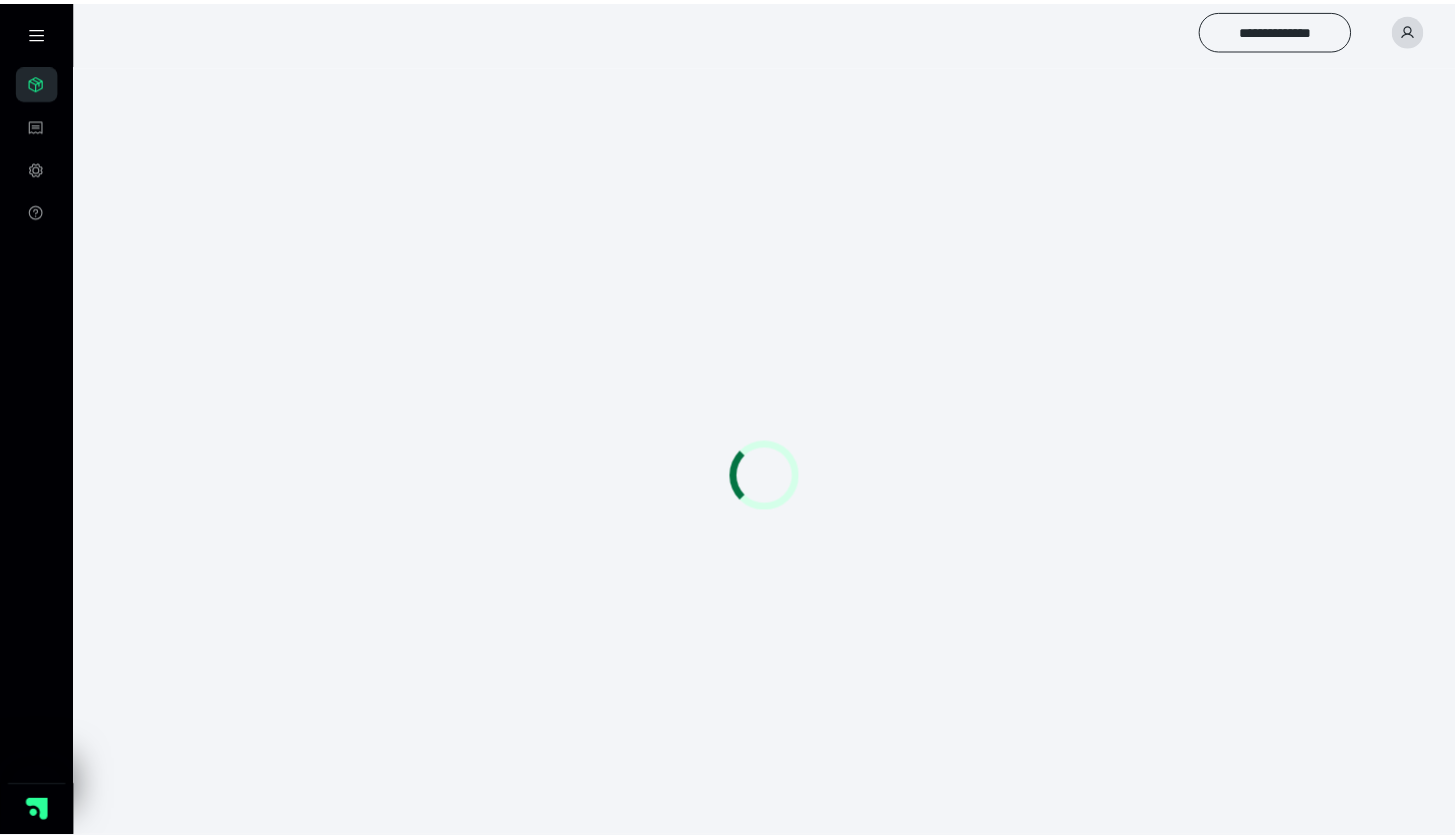 scroll, scrollTop: 0, scrollLeft: 0, axis: both 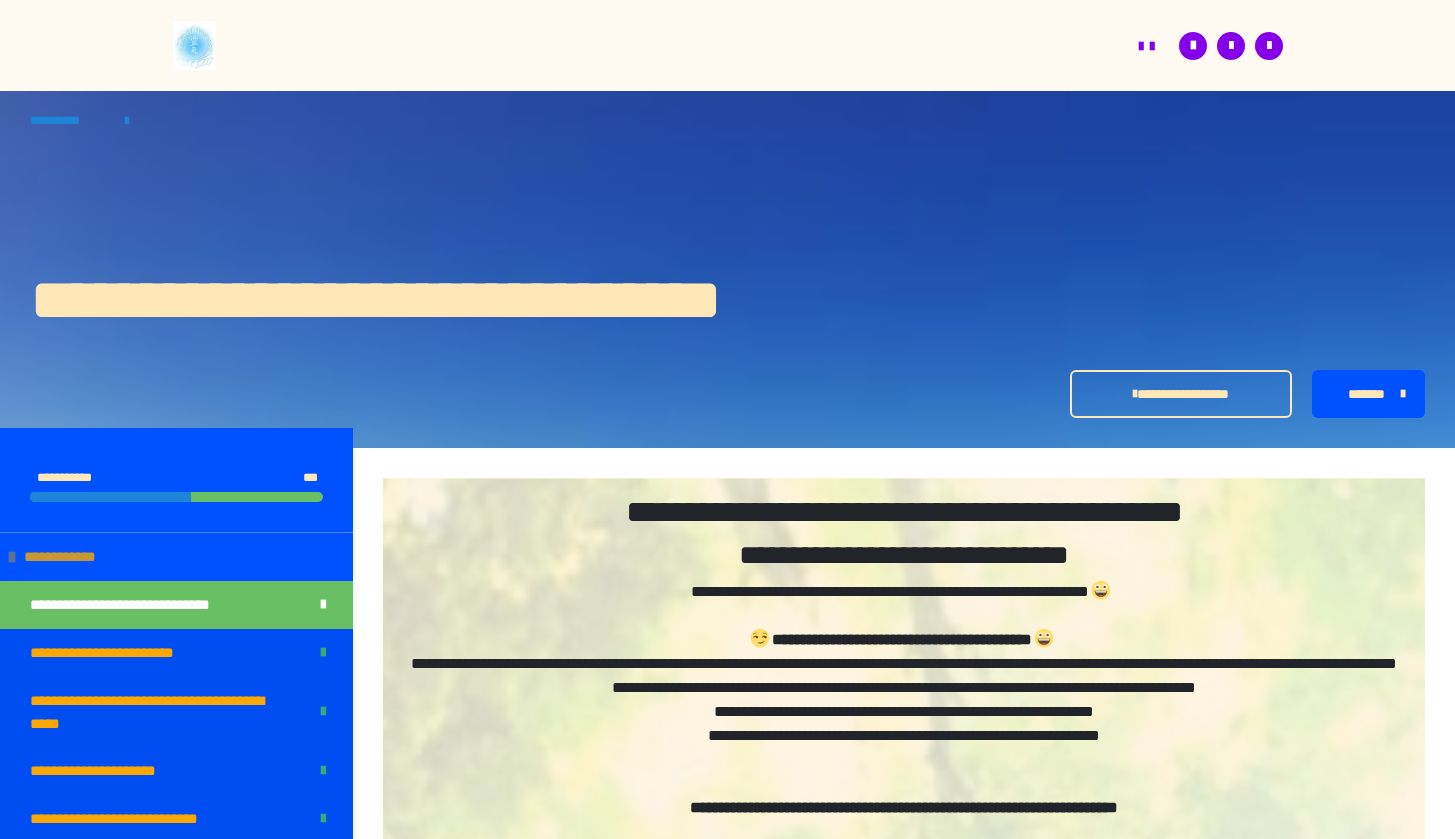 click at bounding box center (12, 557) 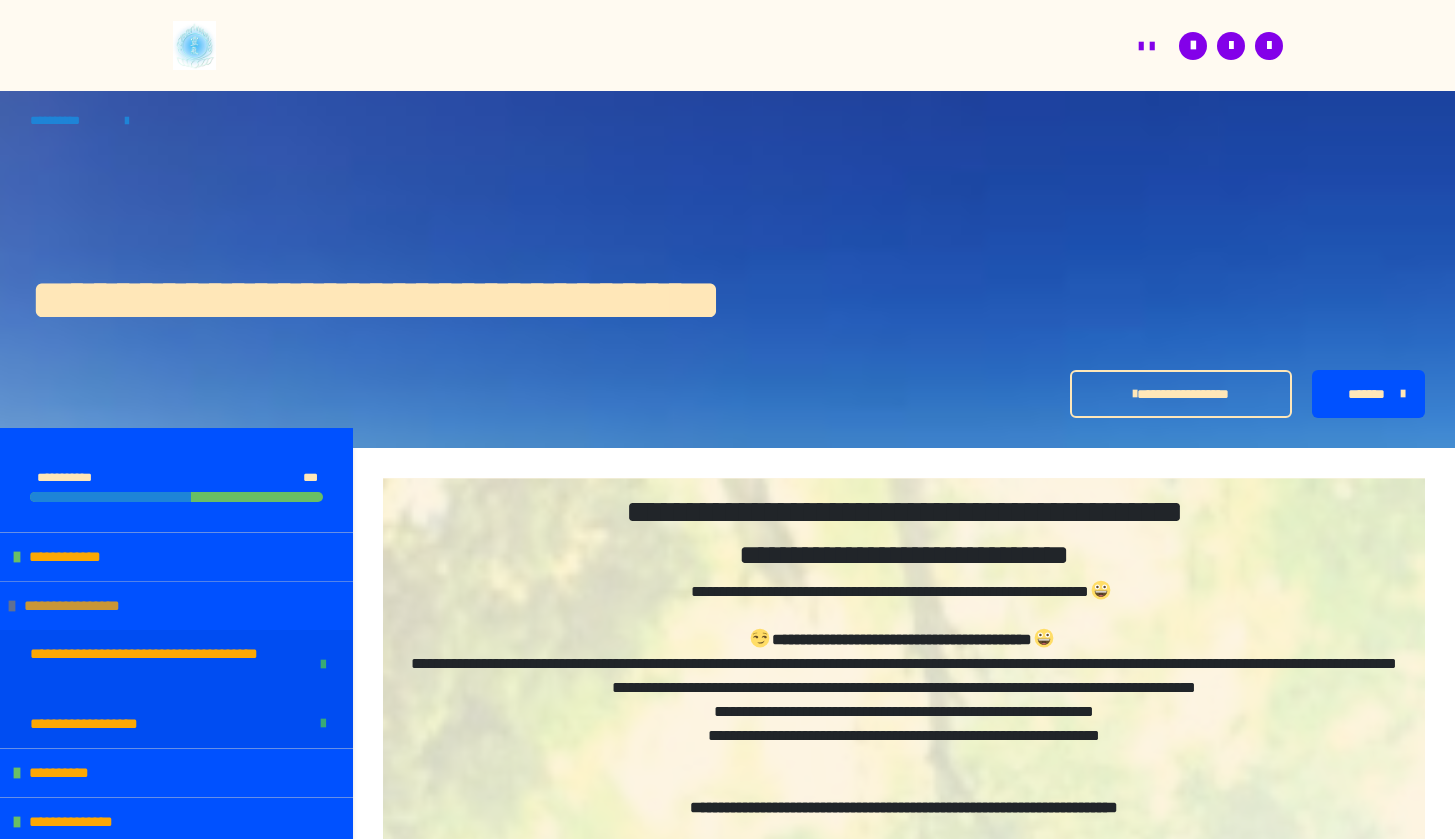 click at bounding box center [12, 606] 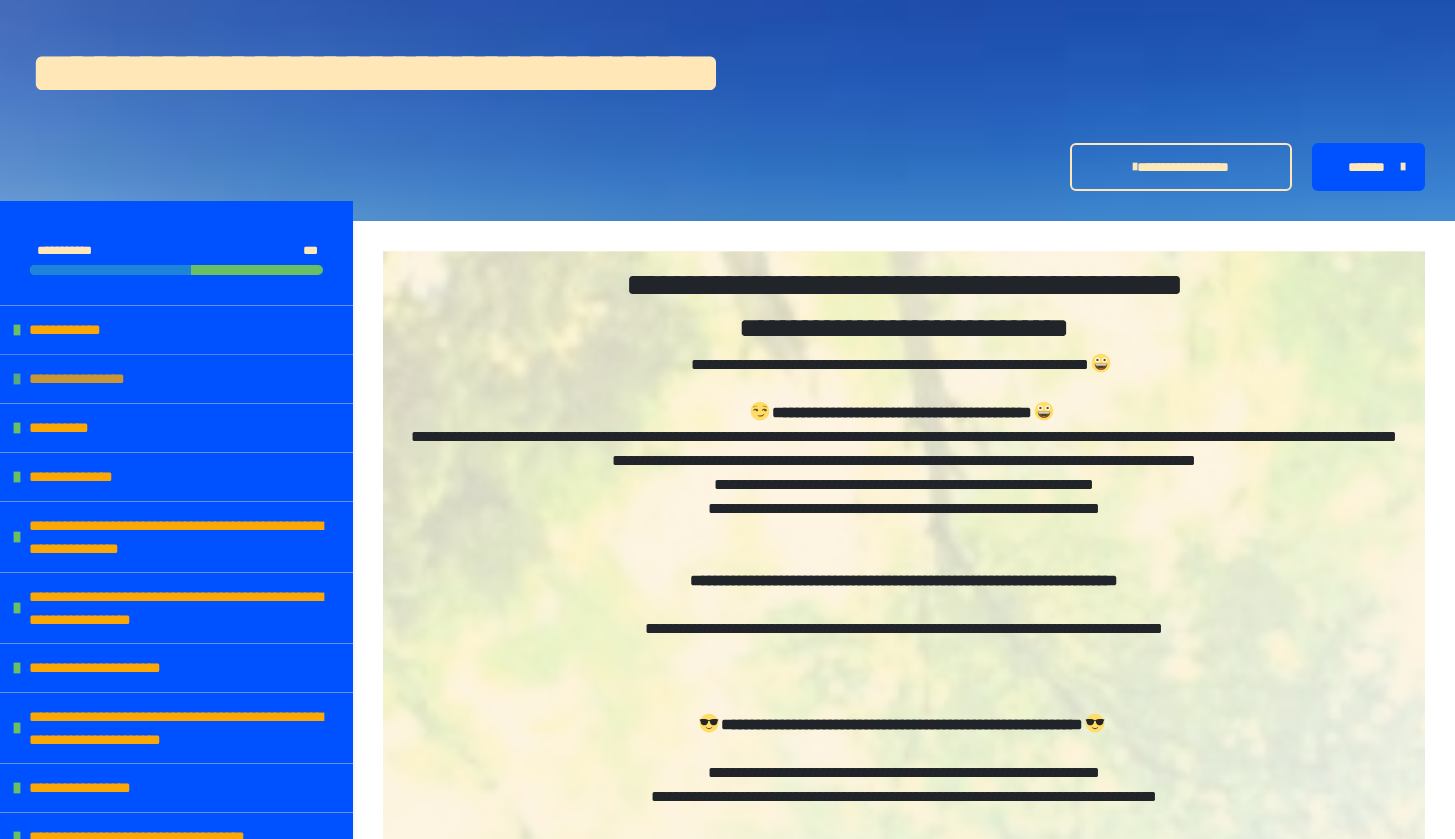 scroll, scrollTop: 232, scrollLeft: 0, axis: vertical 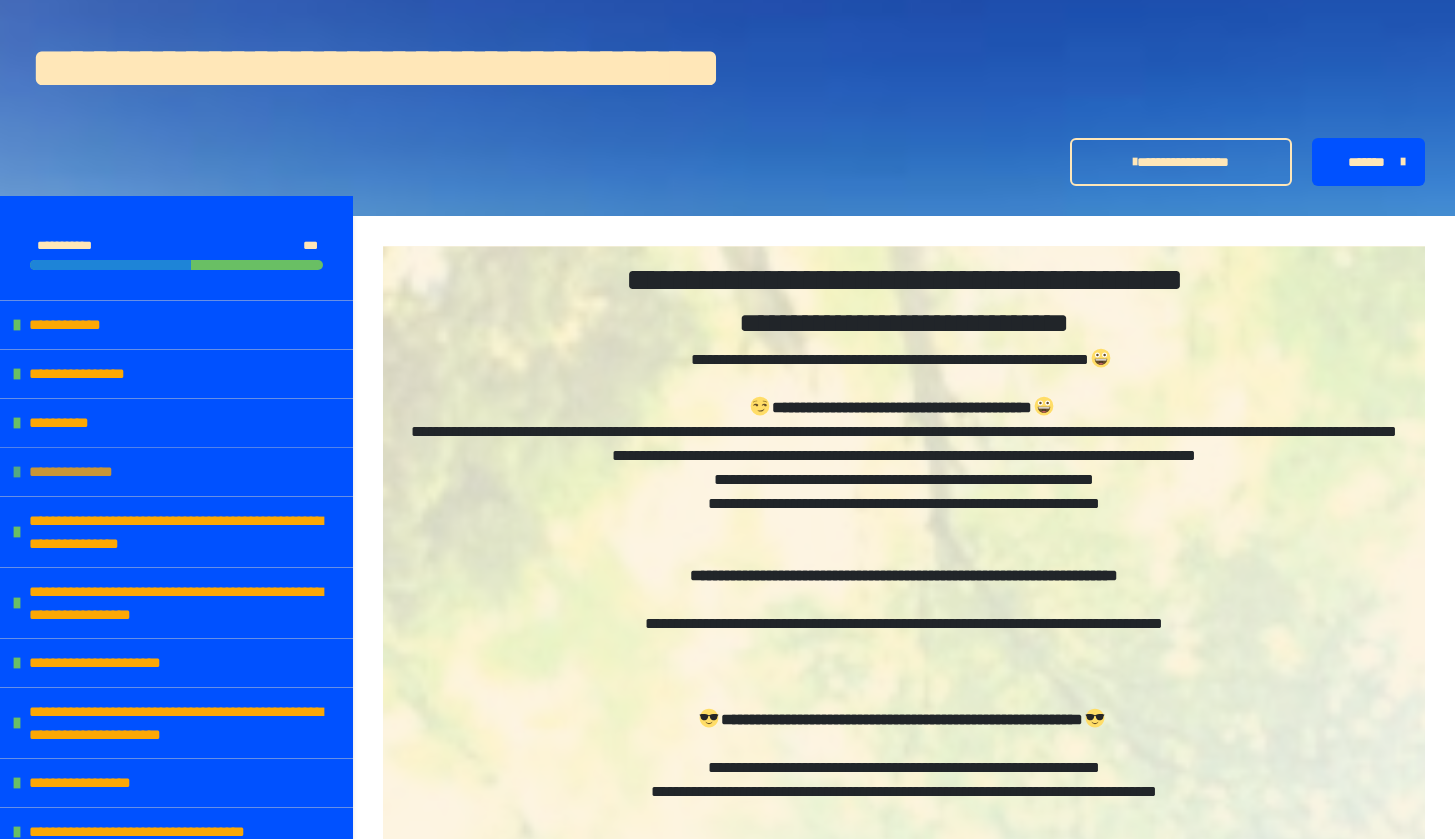 click at bounding box center (17, 472) 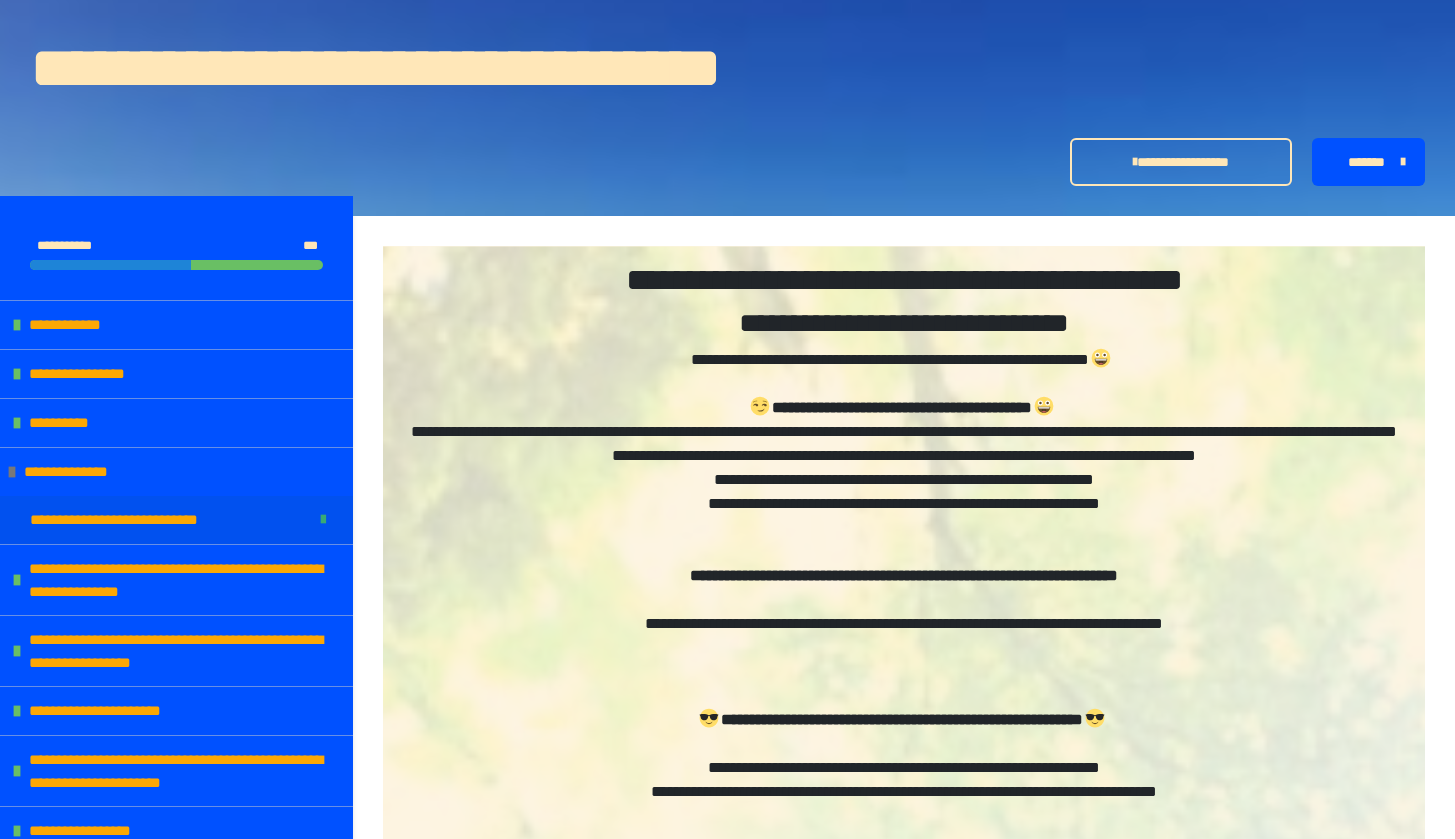 click on "**********" at bounding box center [136, 520] 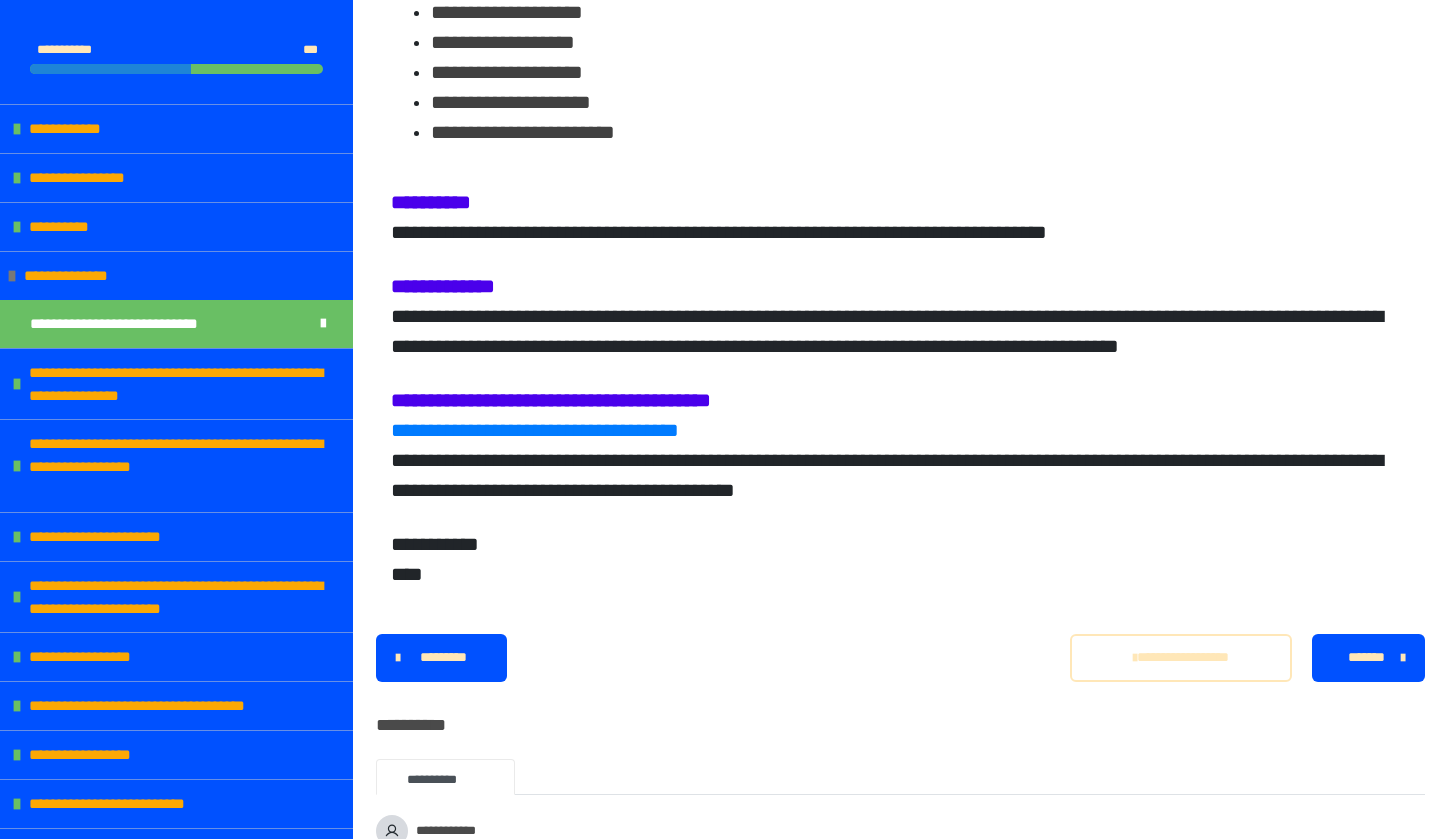 scroll, scrollTop: 1455, scrollLeft: 0, axis: vertical 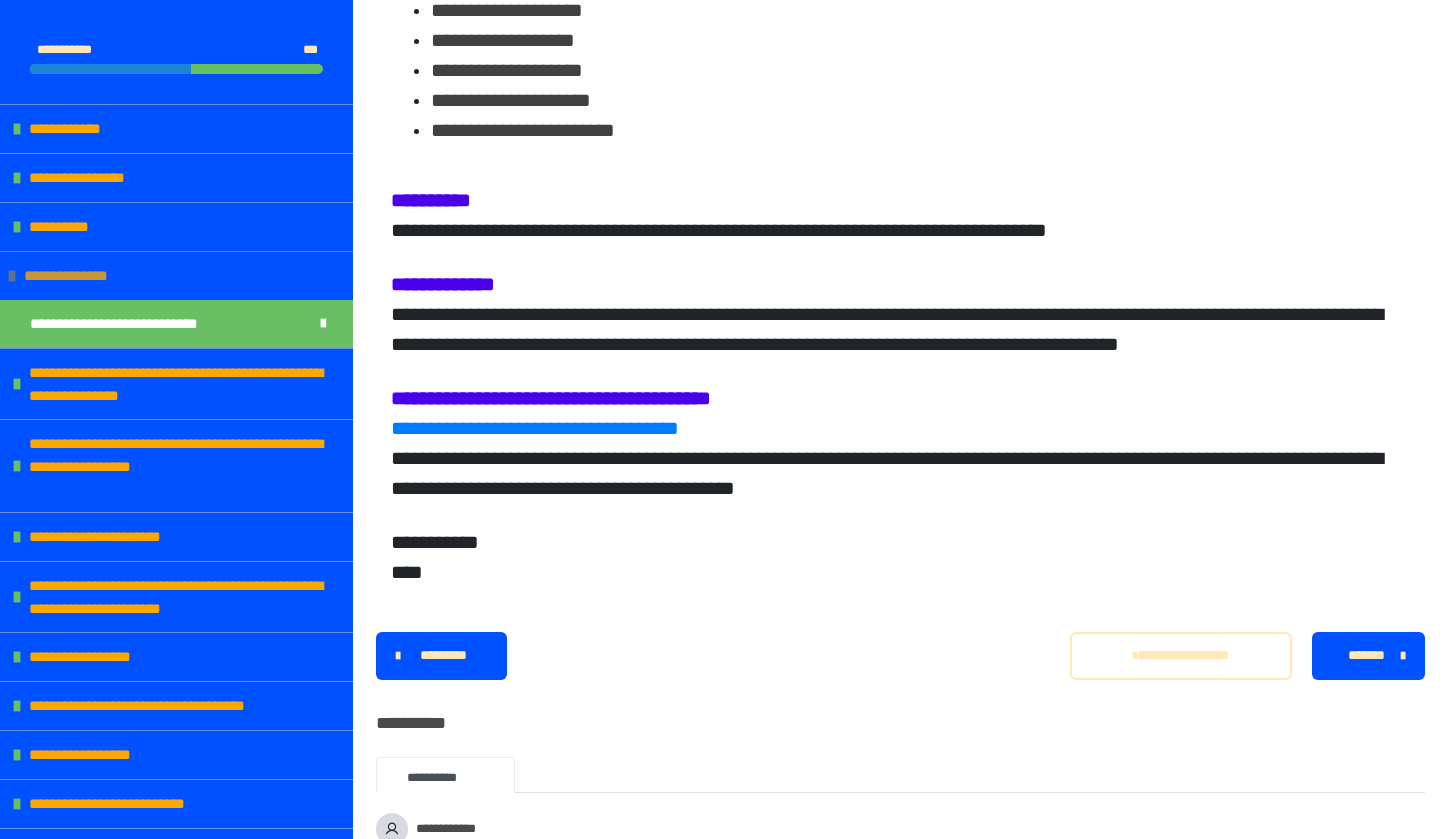 click on "**********" at bounding box center (79, 276) 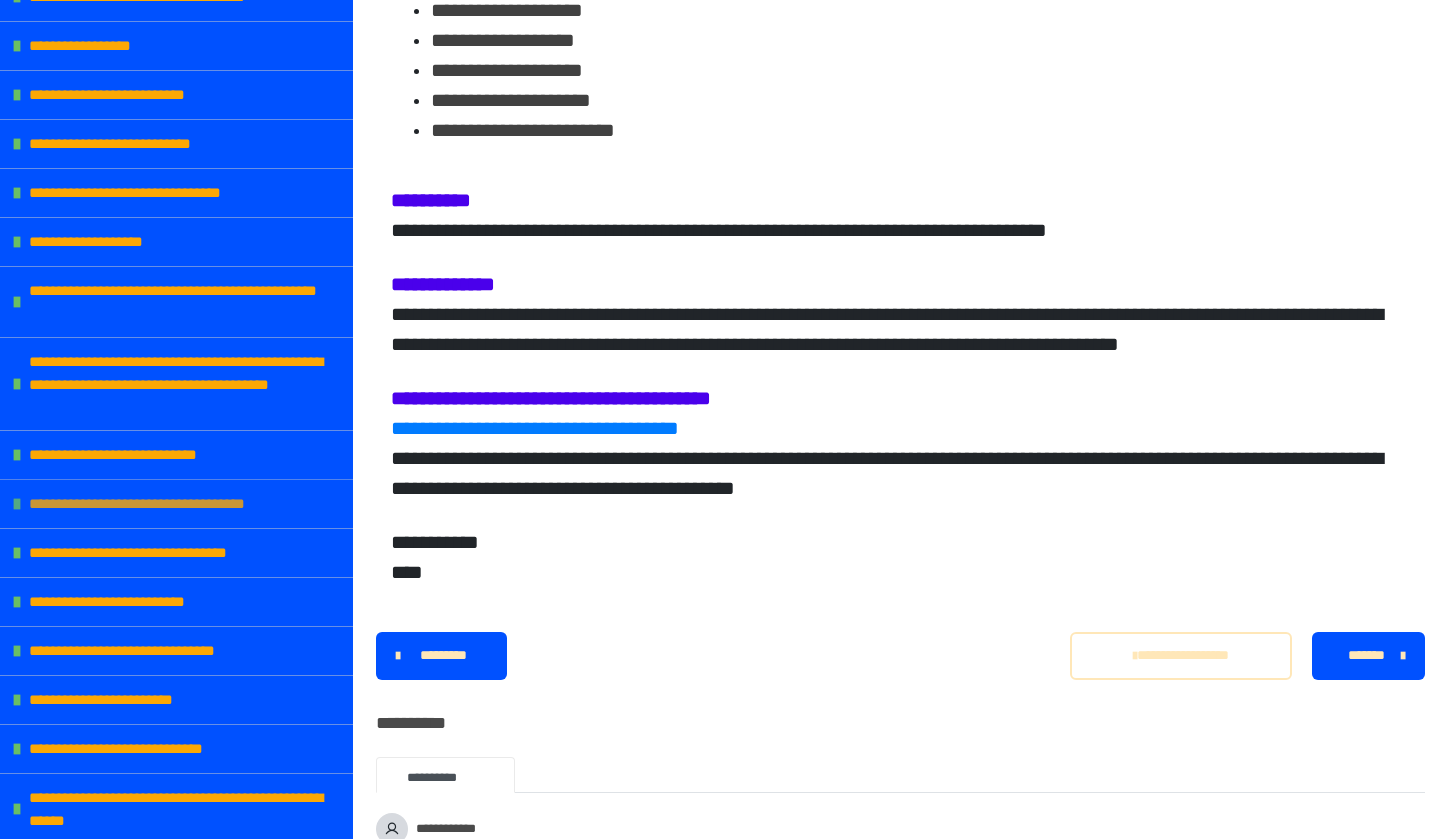 scroll, scrollTop: 661, scrollLeft: 0, axis: vertical 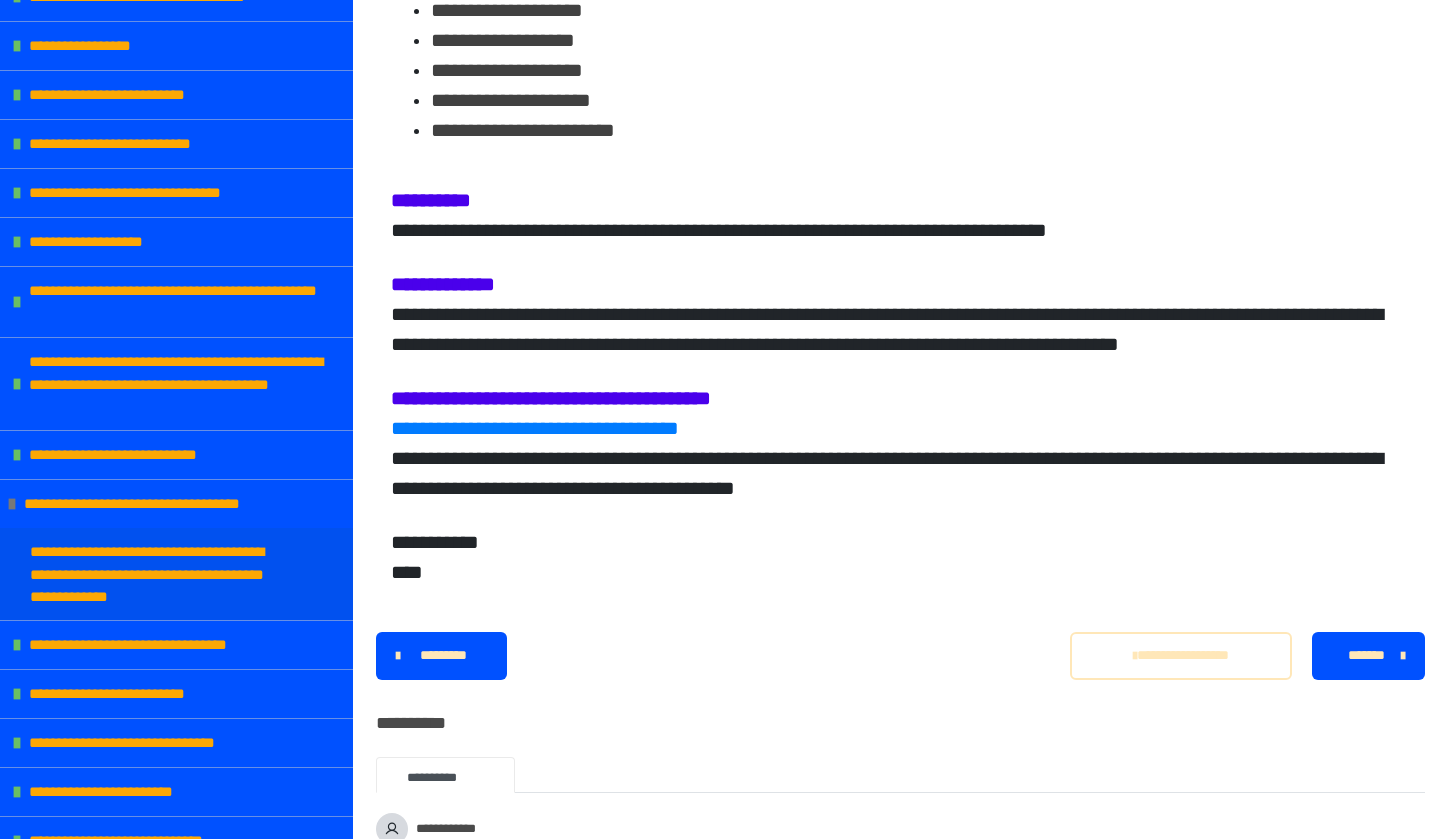 click on "**********" at bounding box center (161, 574) 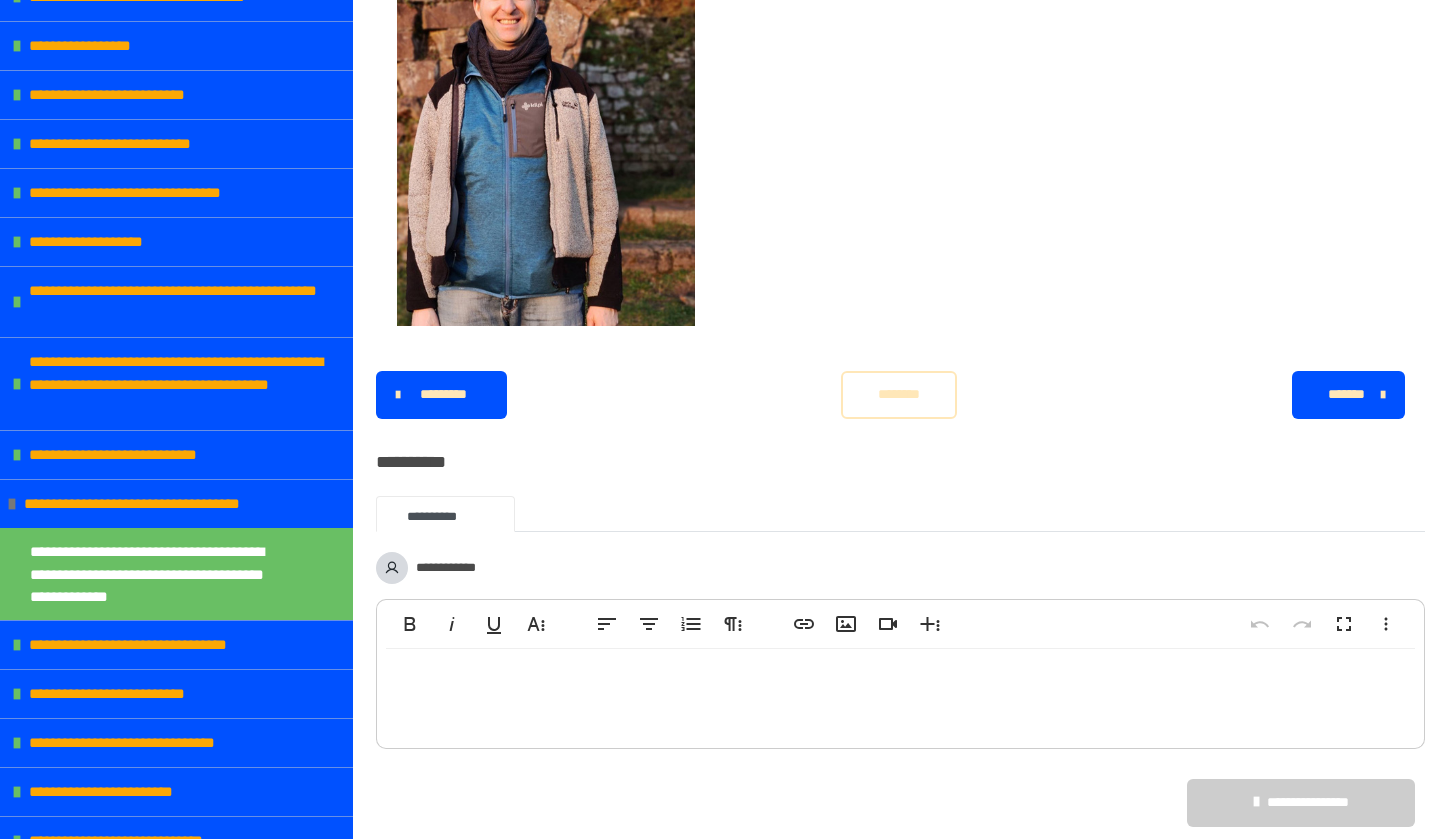 scroll, scrollTop: 1845, scrollLeft: 0, axis: vertical 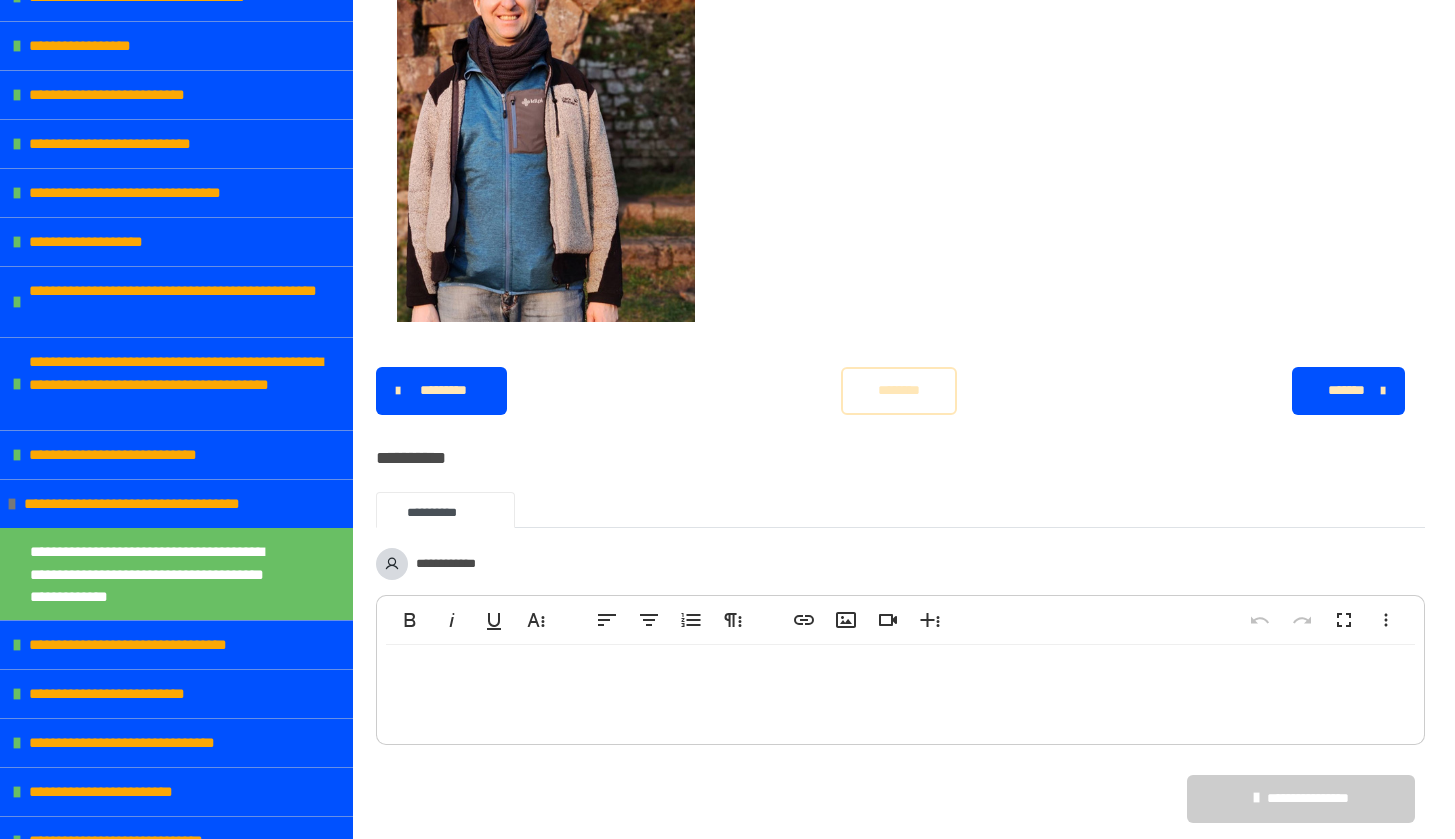 click on "********" at bounding box center [899, 390] 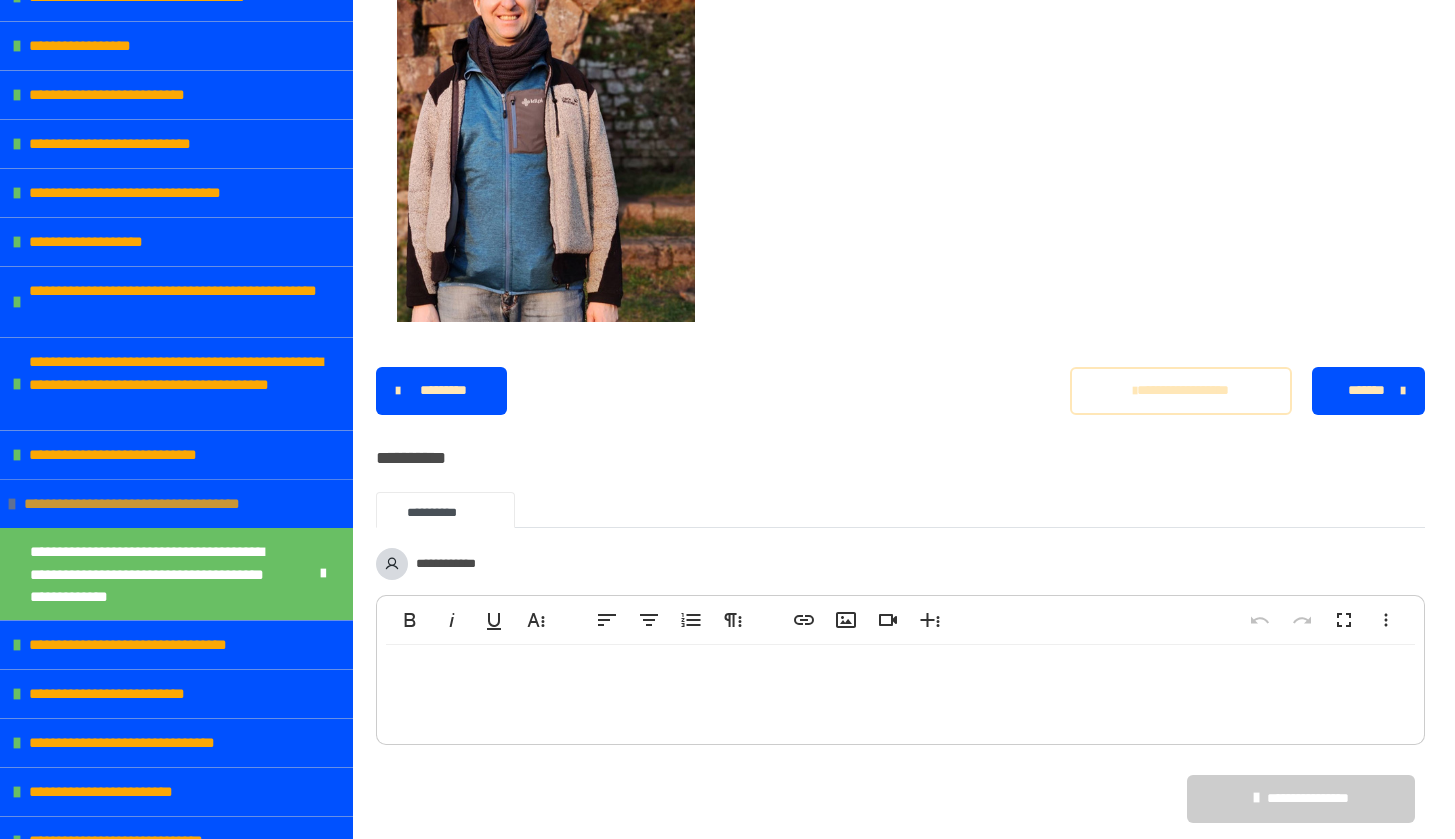 click at bounding box center (12, 504) 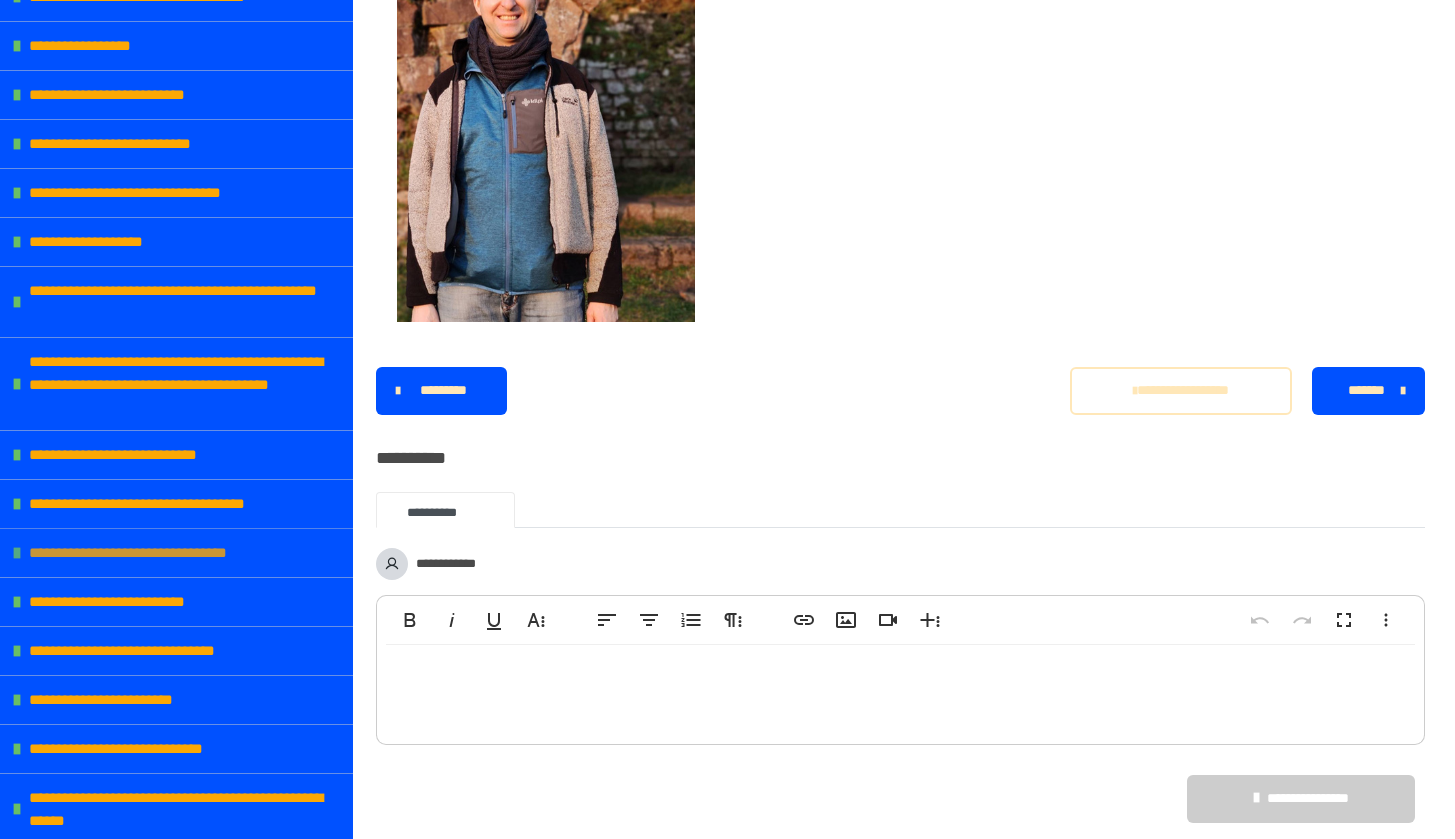 click on "**********" at bounding box center (158, 553) 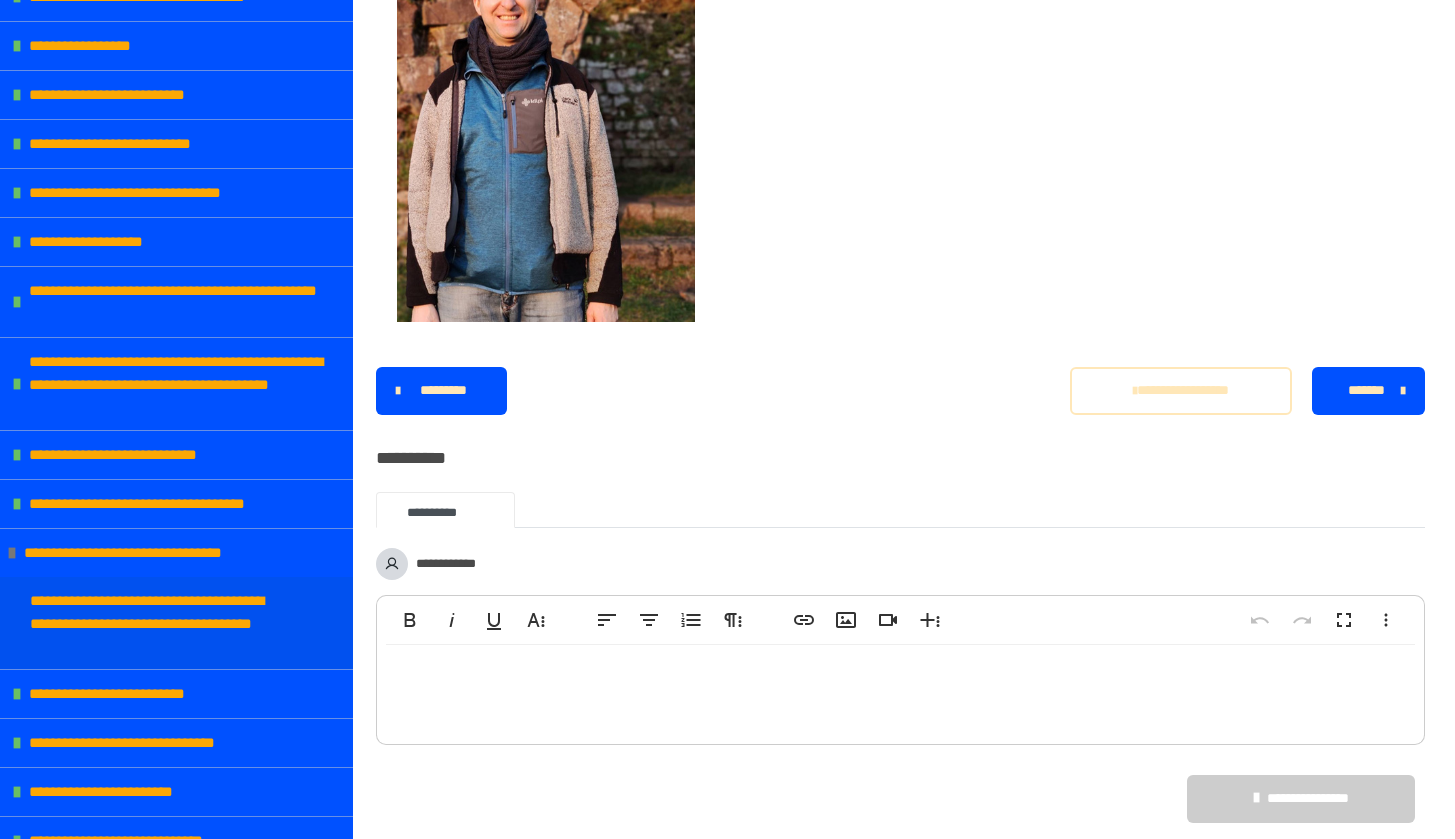 click on "**********" at bounding box center [161, 623] 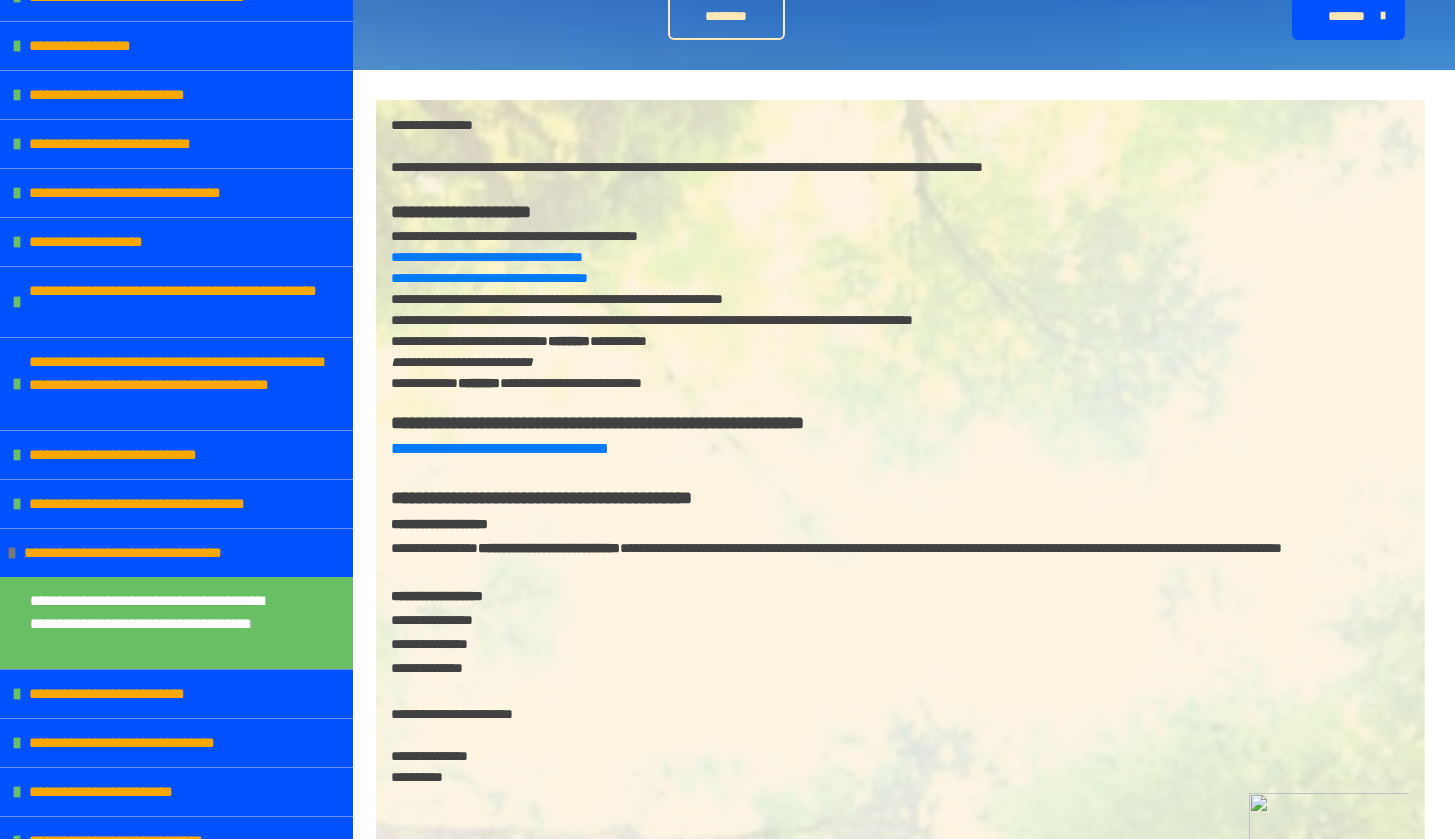 click on "**********" at bounding box center [487, 257] 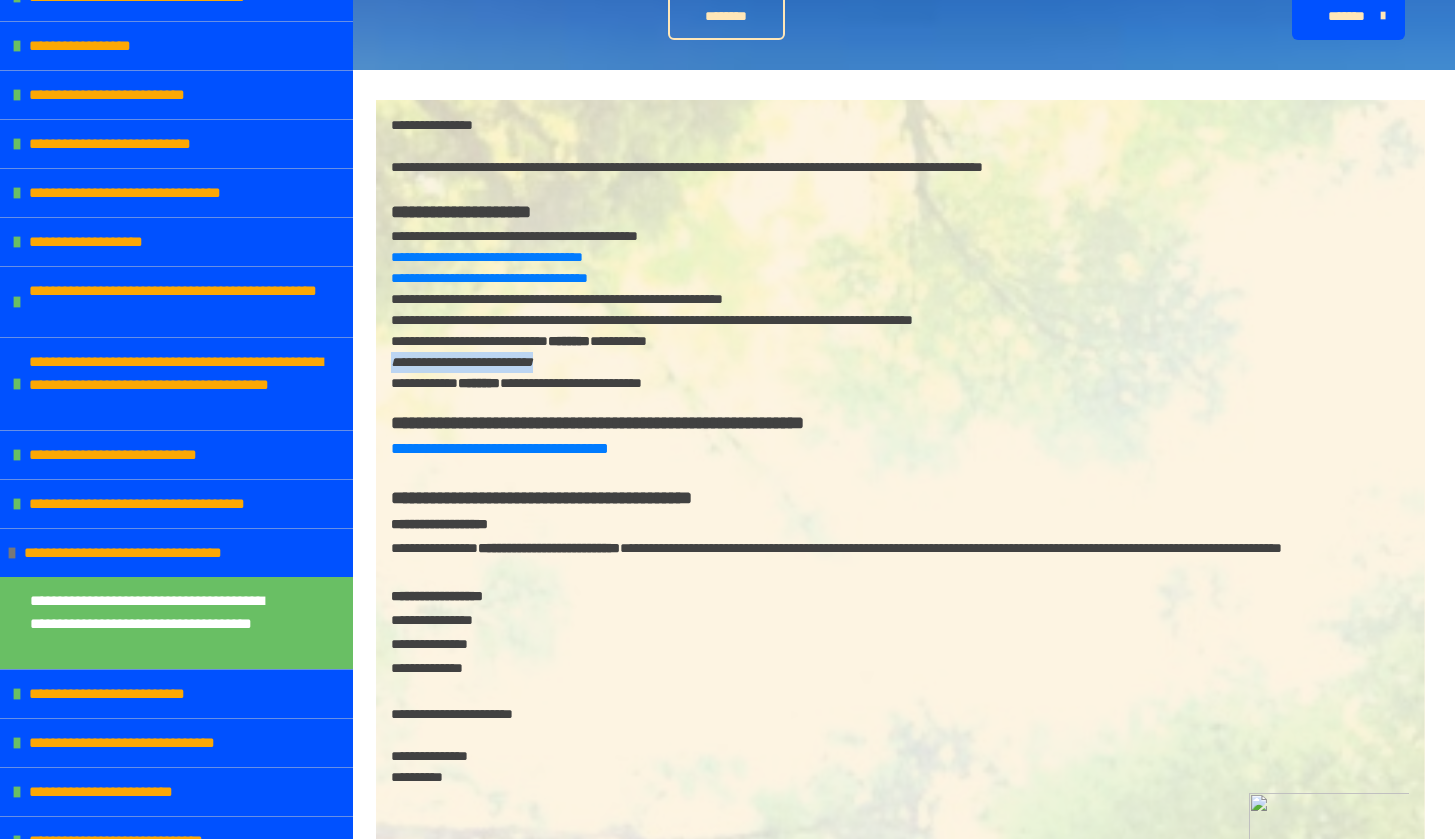 drag, startPoint x: 591, startPoint y: 361, endPoint x: 393, endPoint y: 355, distance: 198.09088 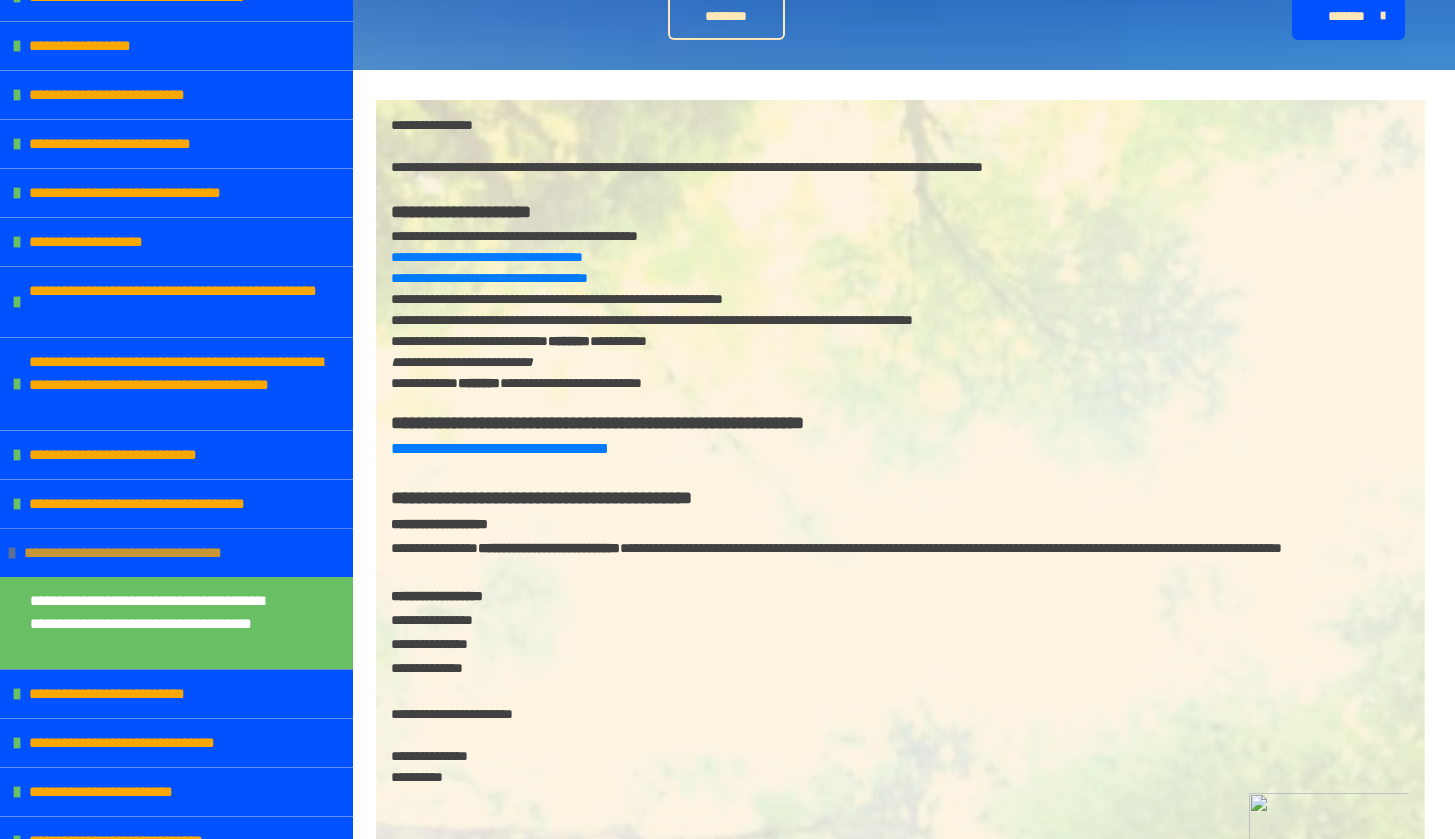 click at bounding box center (12, 553) 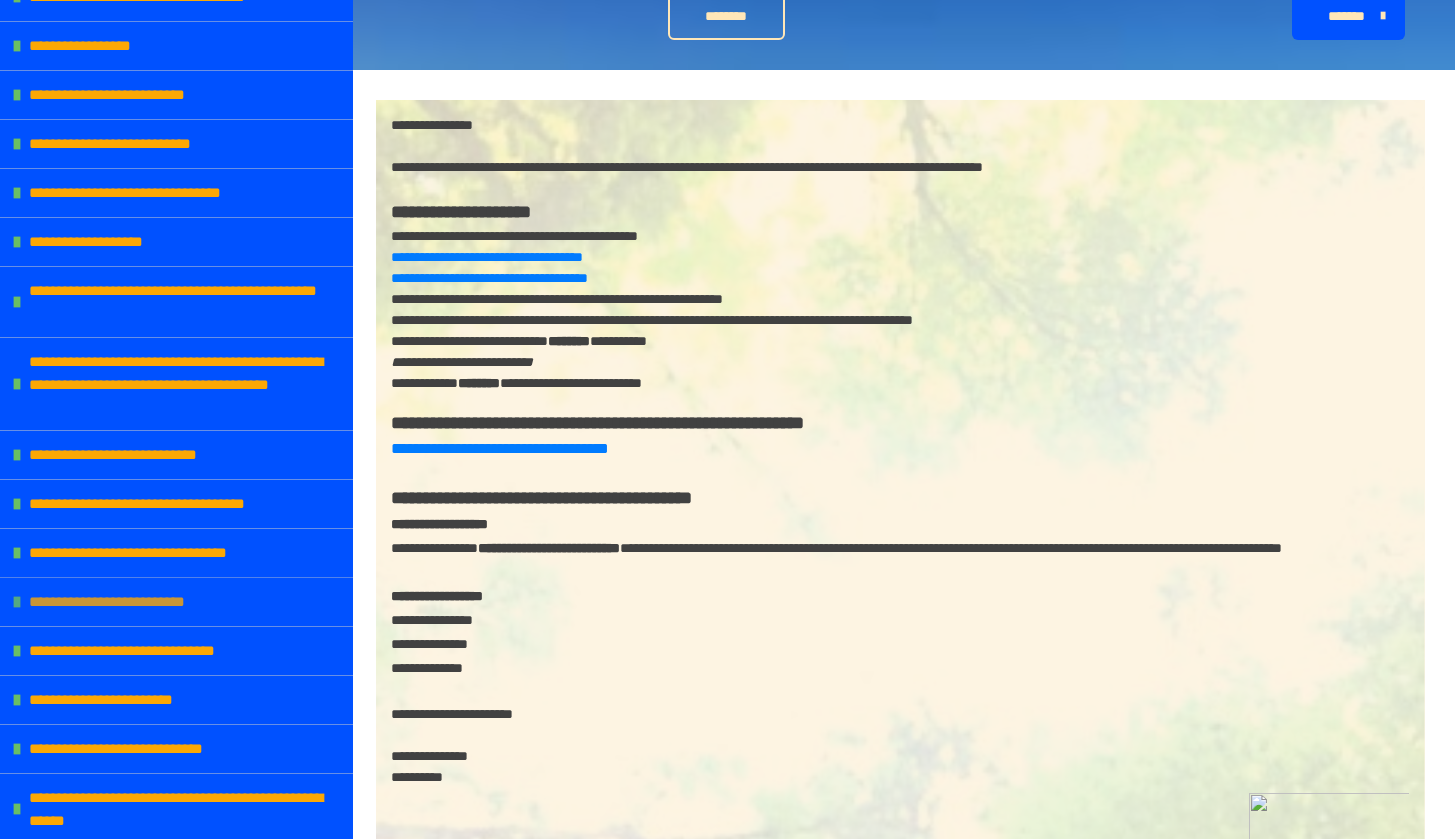 click at bounding box center [17, 602] 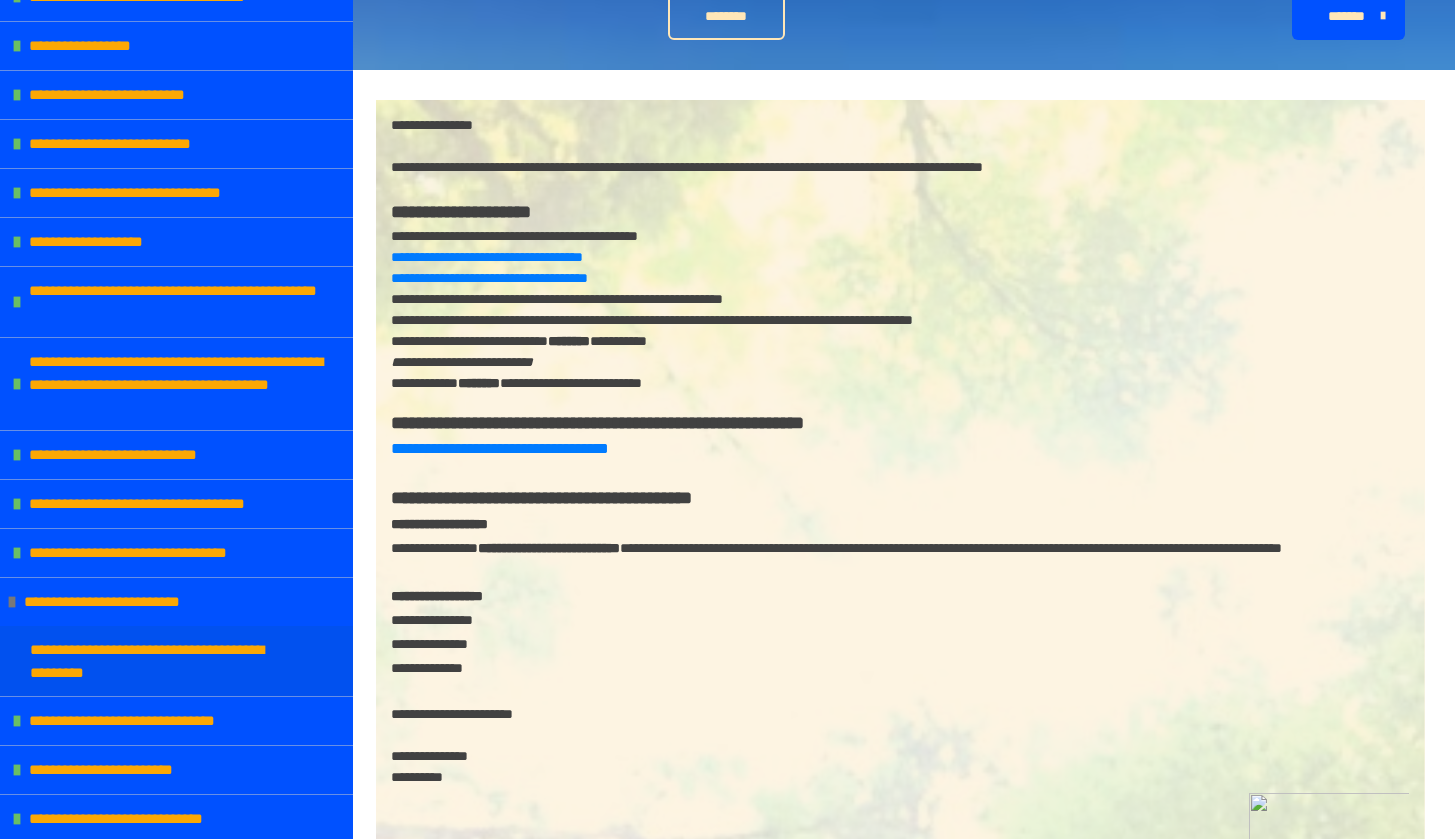click on "**********" at bounding box center [161, 661] 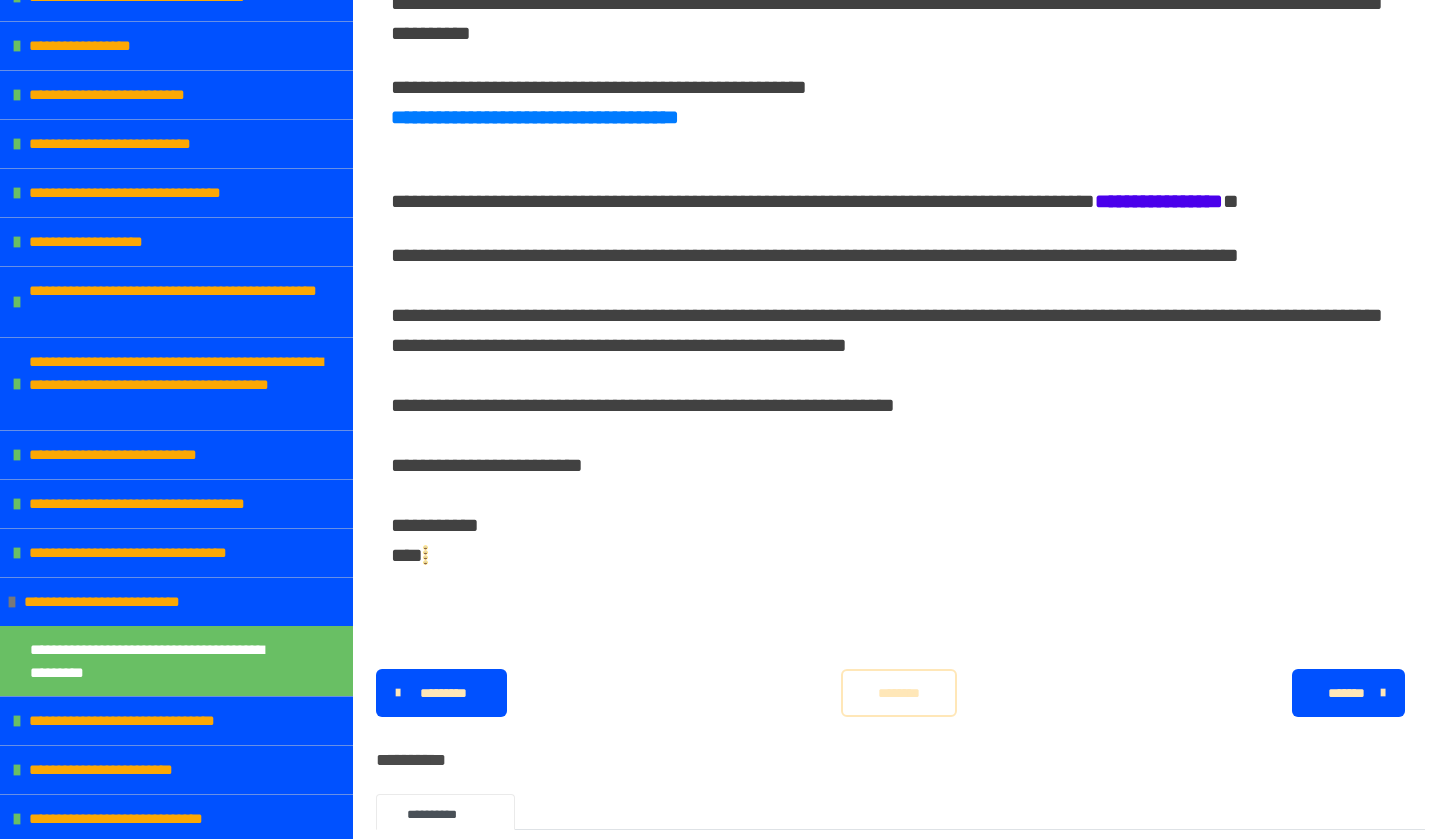 scroll, scrollTop: 761, scrollLeft: 0, axis: vertical 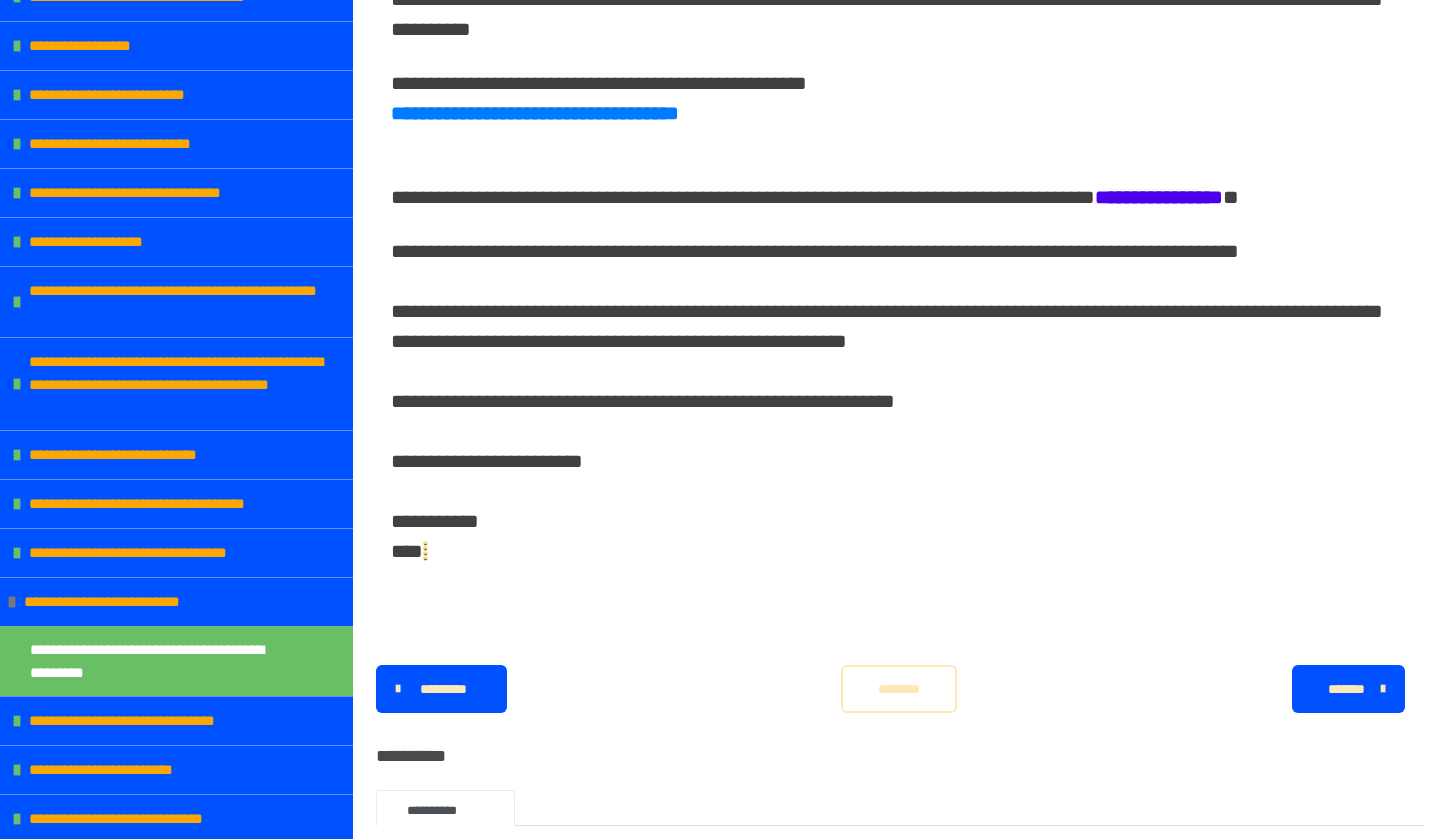 click on "********" at bounding box center [899, 689] 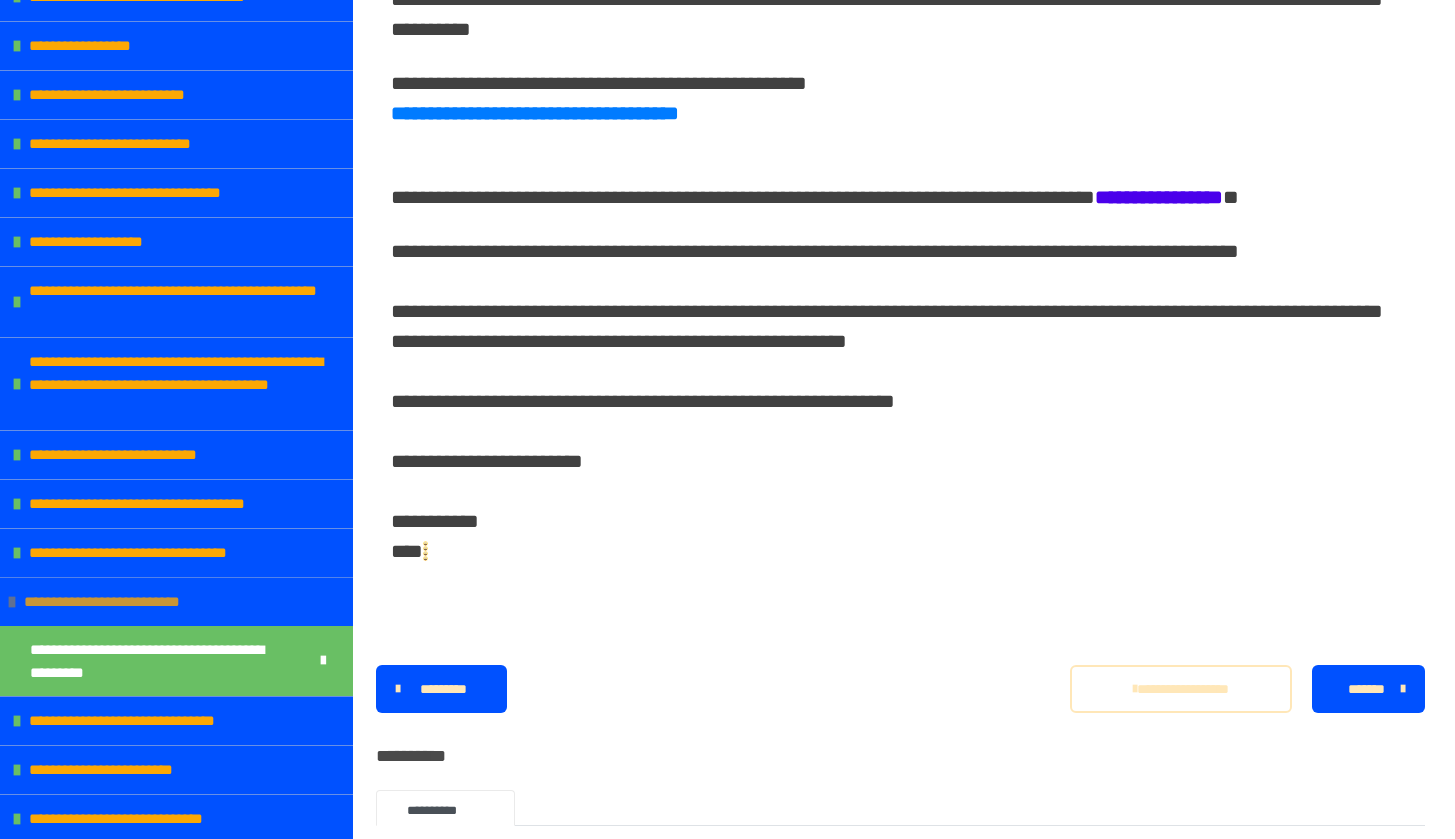 click at bounding box center [12, 602] 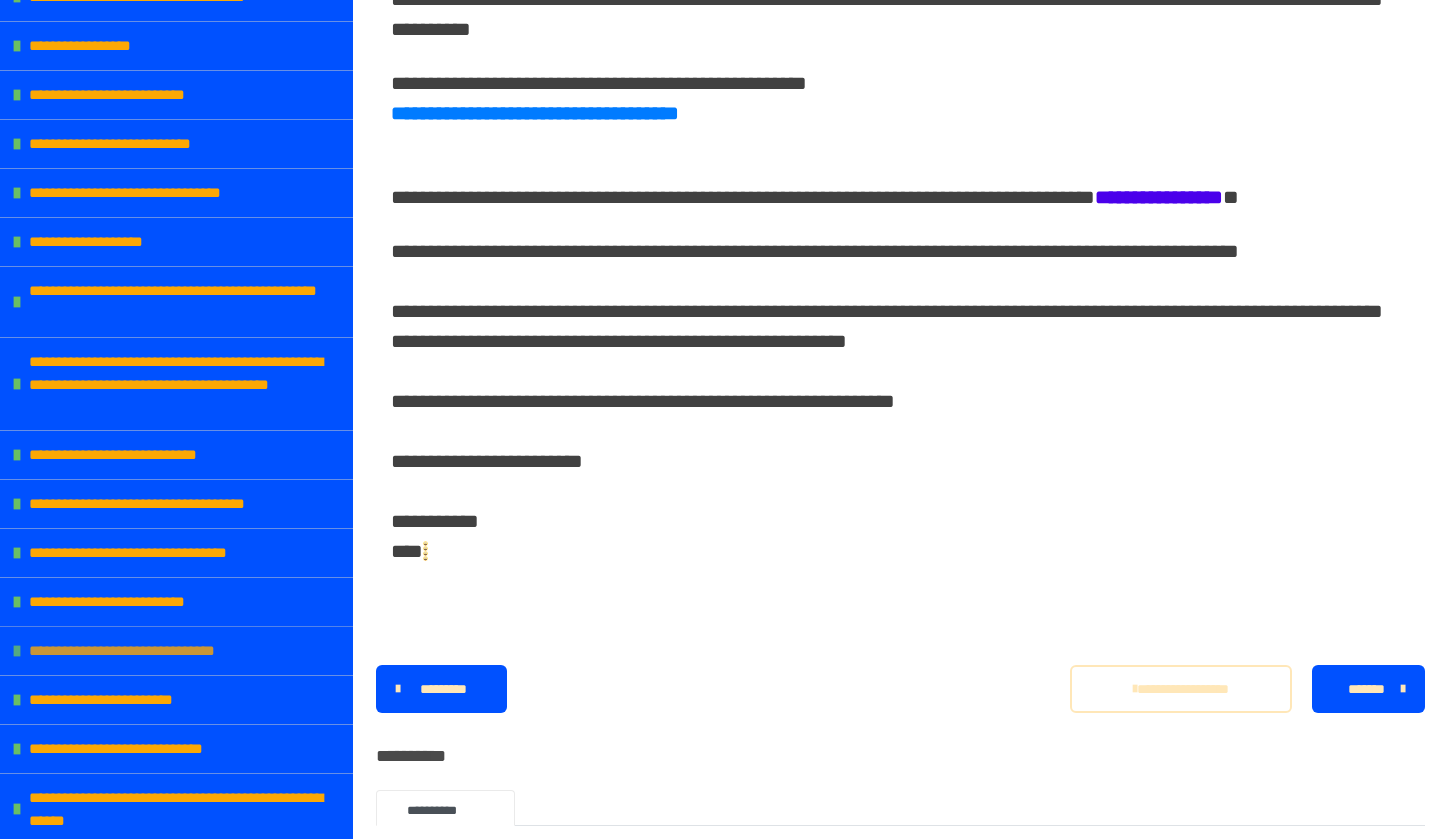 click at bounding box center (17, 651) 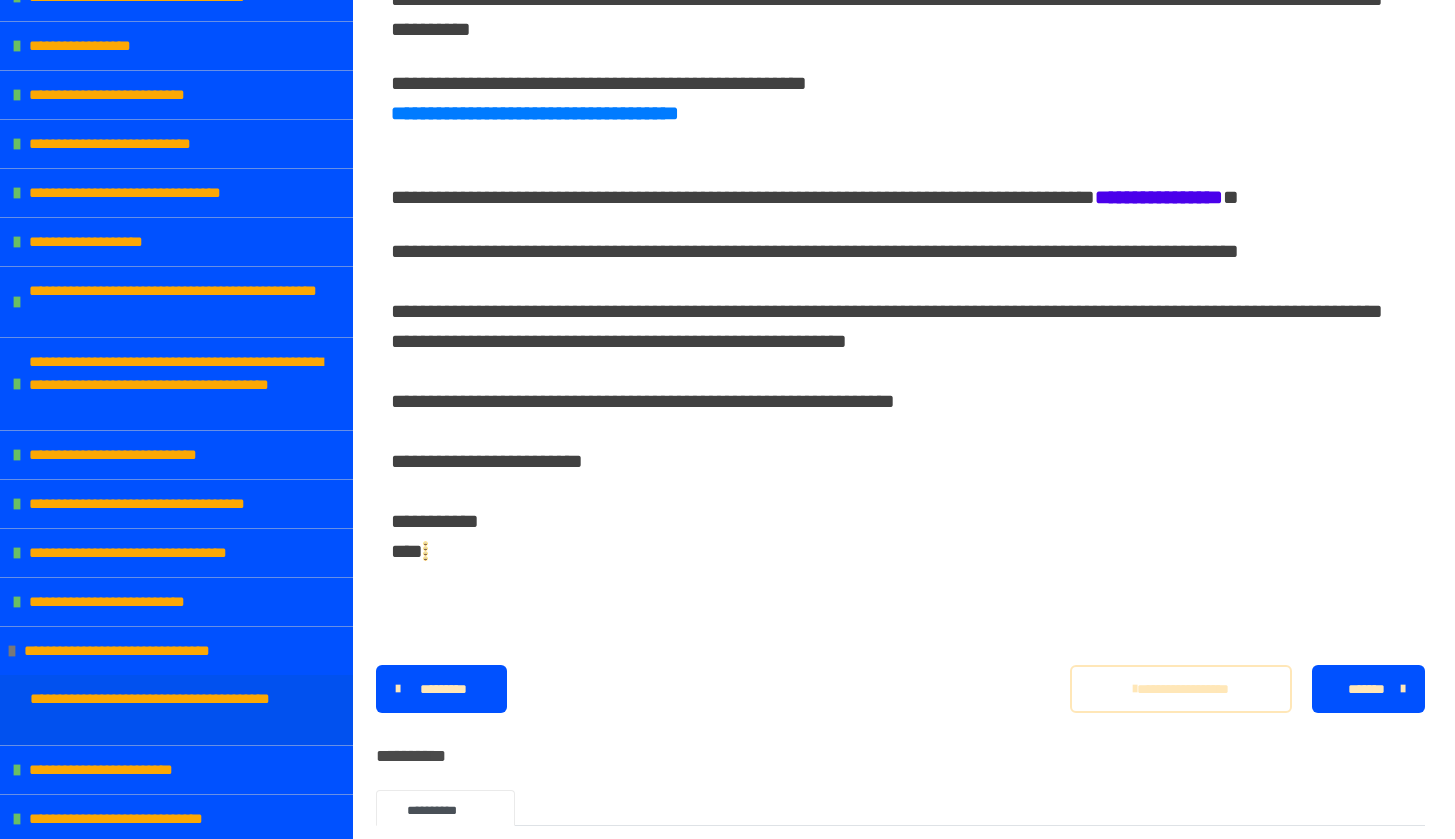 click on "**********" at bounding box center (161, 710) 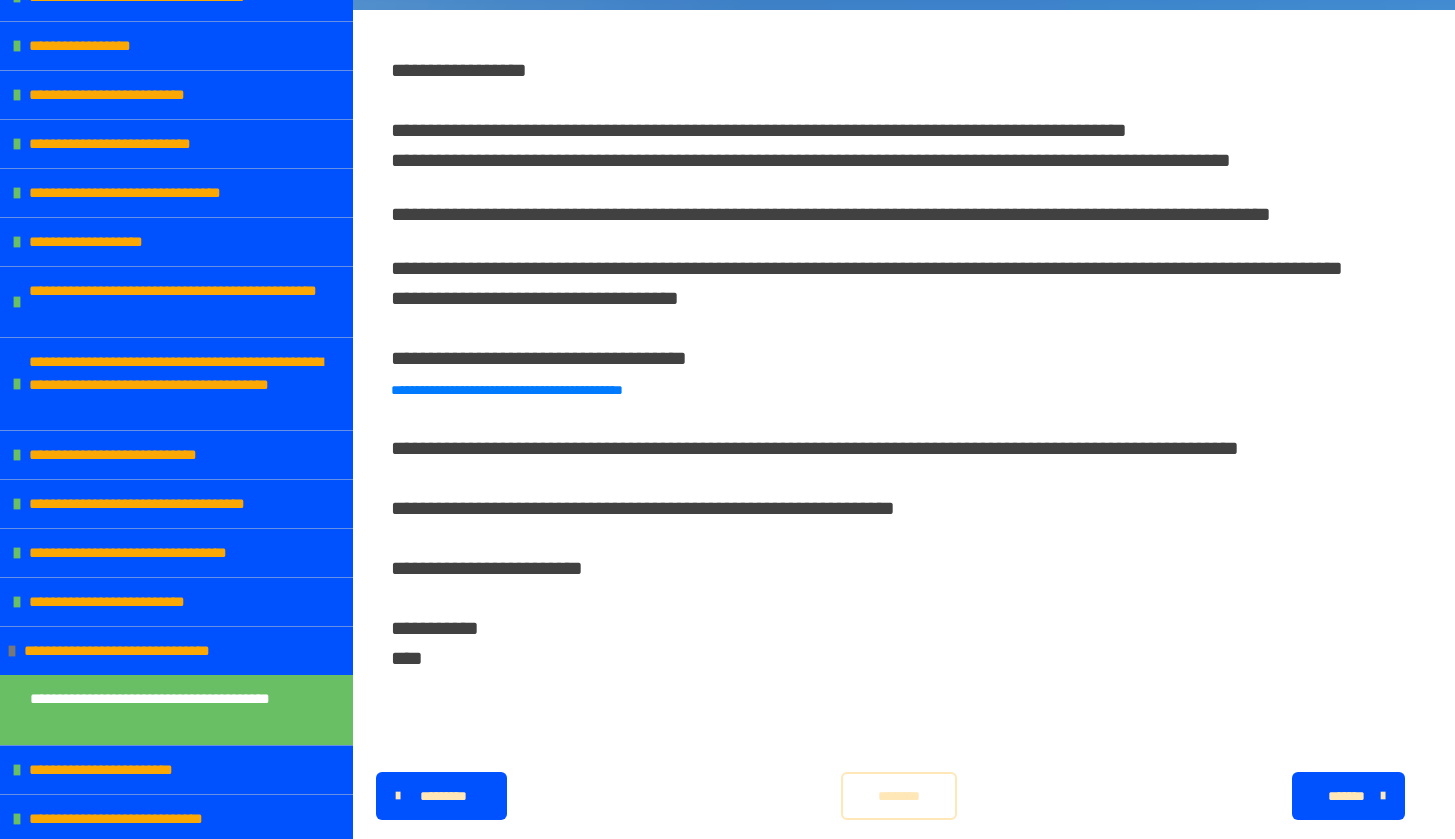 click on "********" at bounding box center [899, 796] 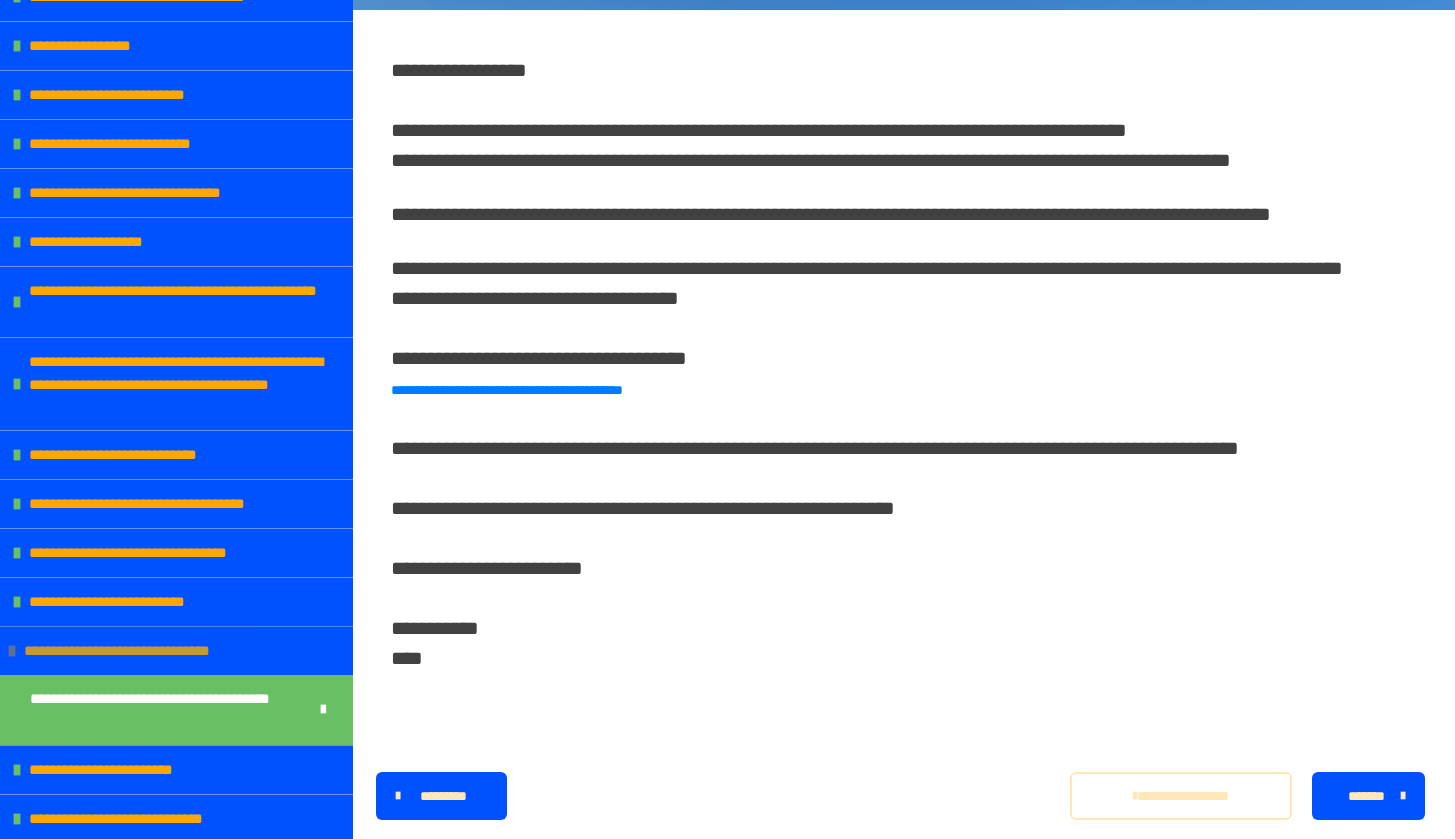 click at bounding box center (12, 651) 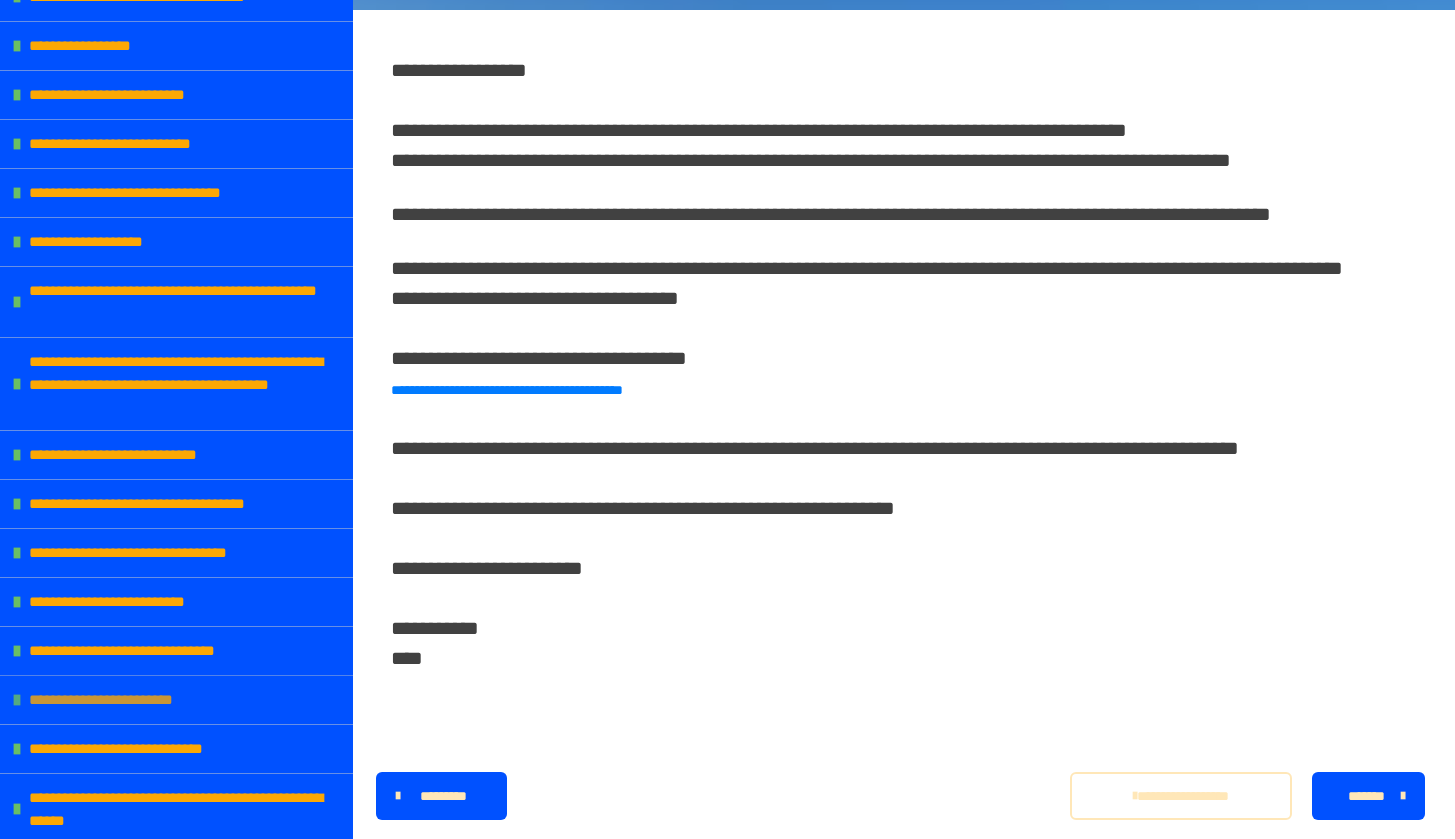 click on "**********" at bounding box center (123, 700) 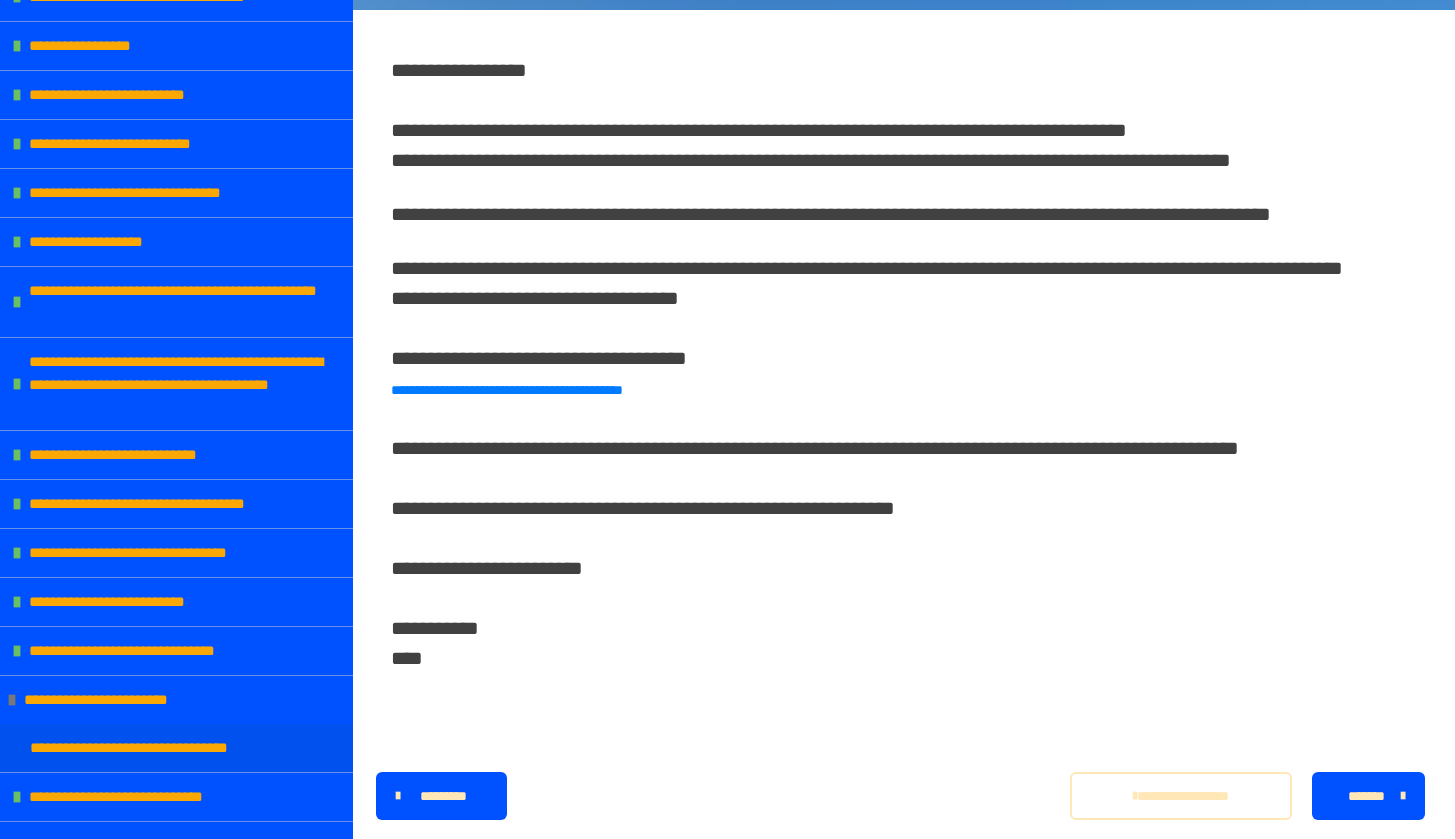 click on "**********" at bounding box center (155, 748) 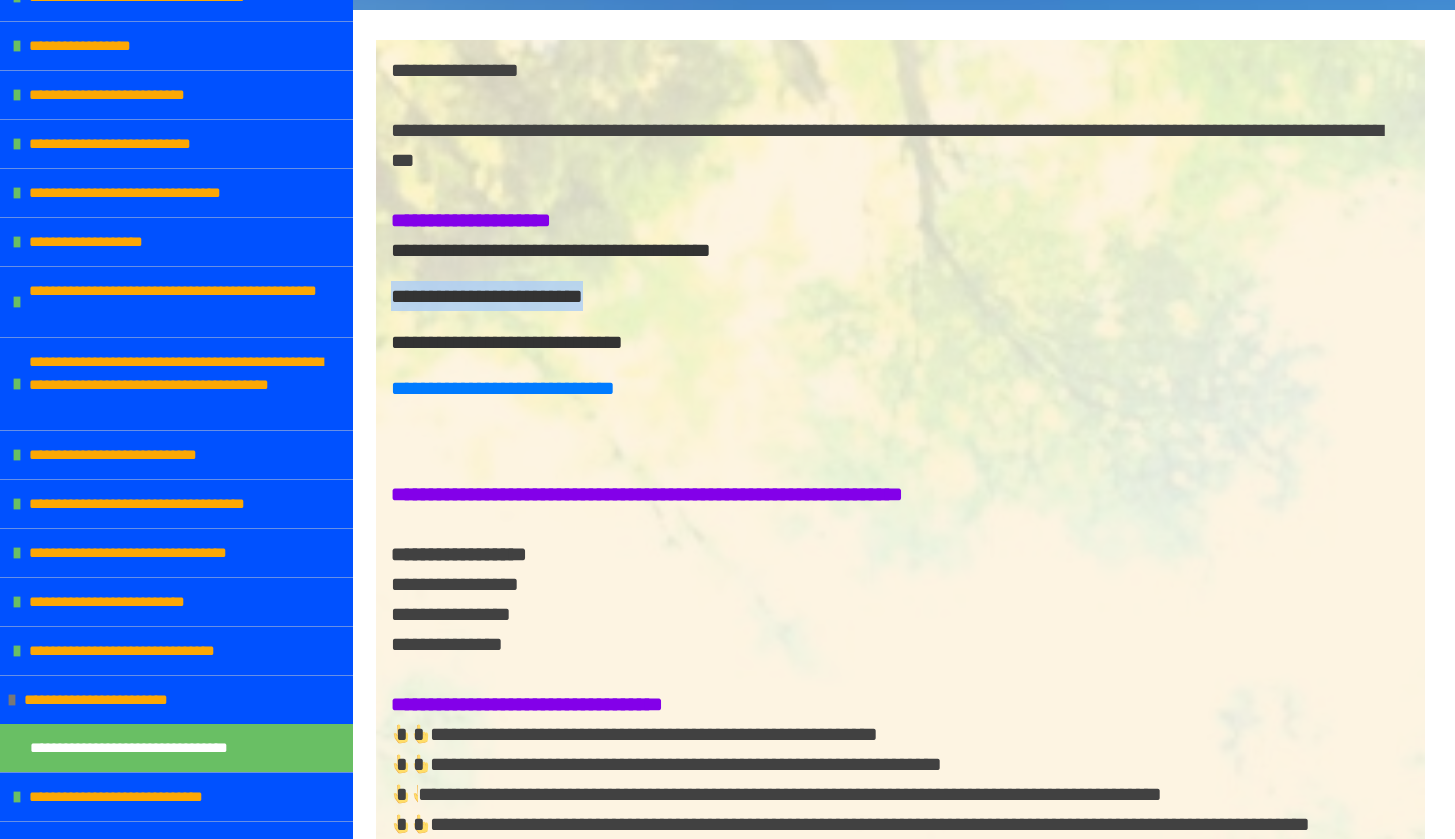 drag, startPoint x: 690, startPoint y: 303, endPoint x: 396, endPoint y: 297, distance: 294.06122 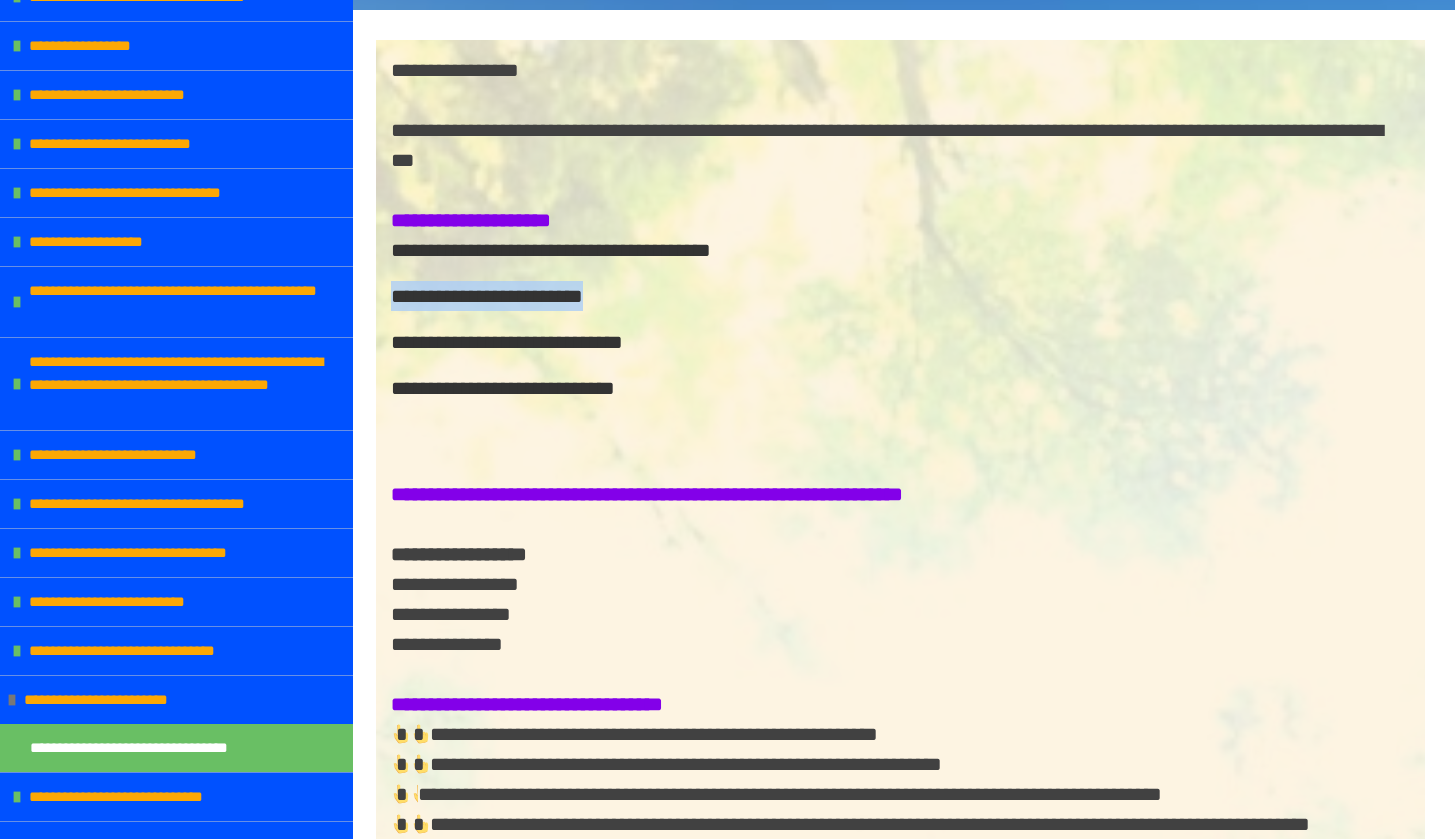click on "**********" at bounding box center [503, 388] 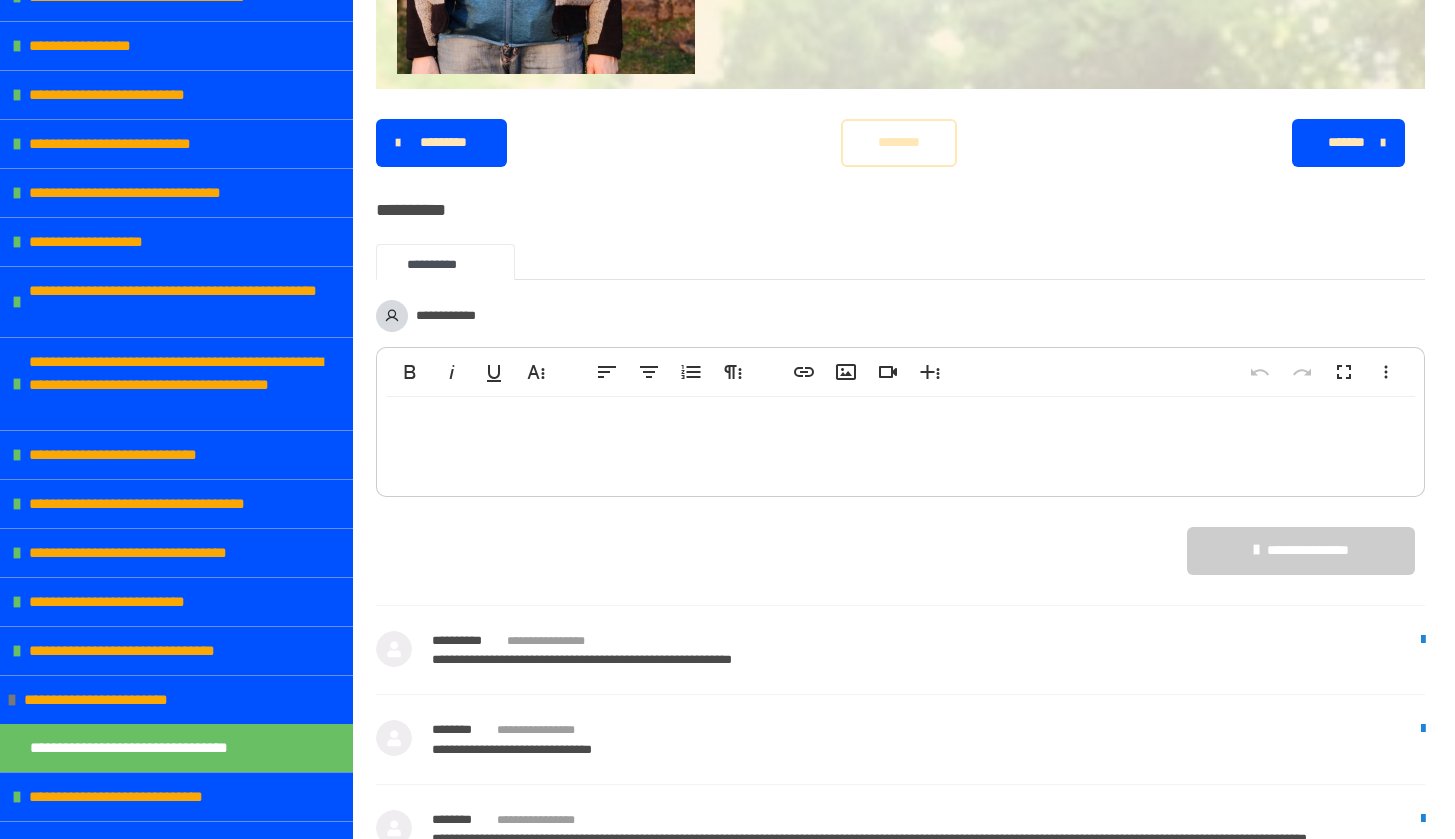 scroll, scrollTop: 1778, scrollLeft: 0, axis: vertical 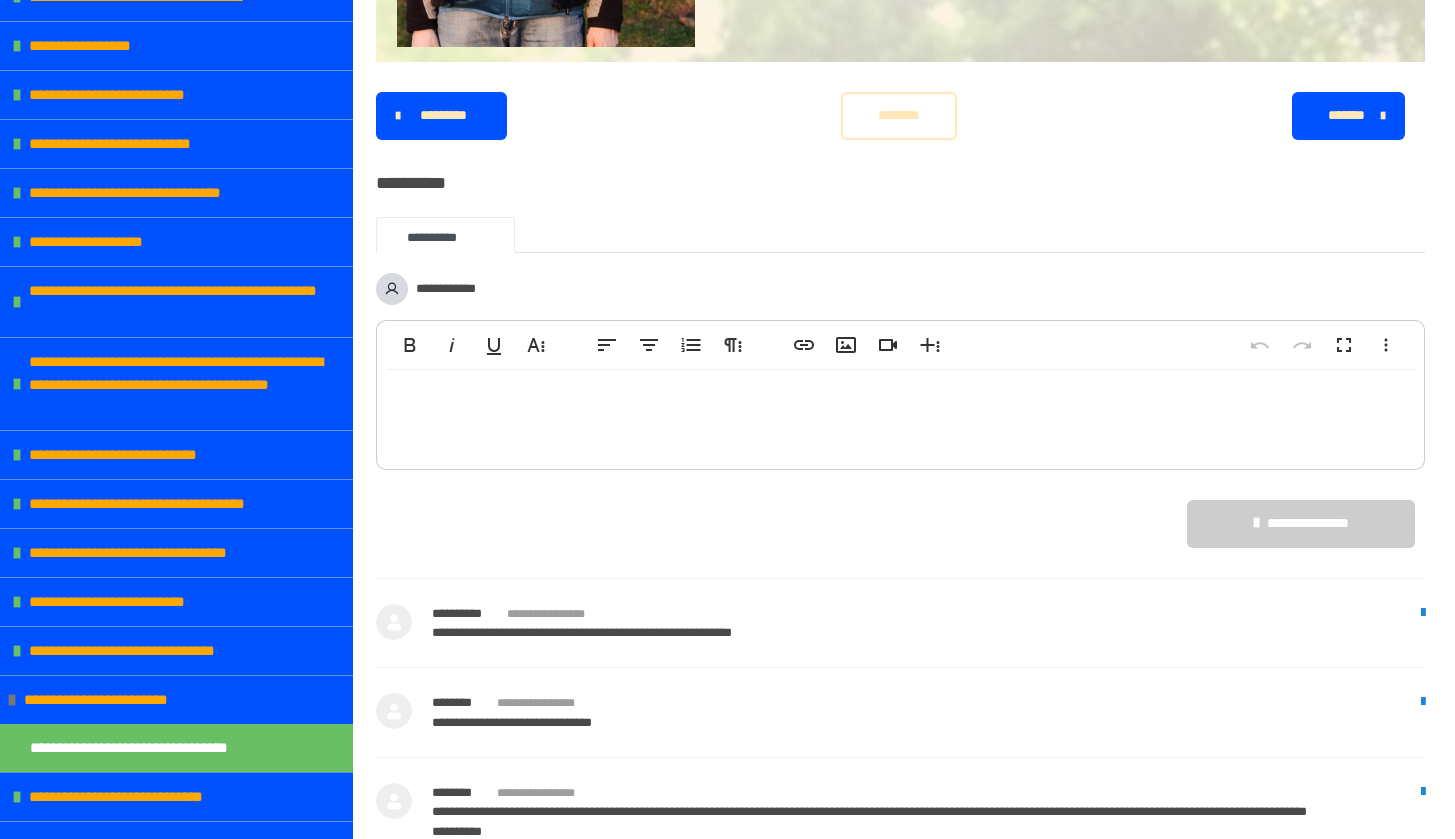 click on "********" at bounding box center (899, 115) 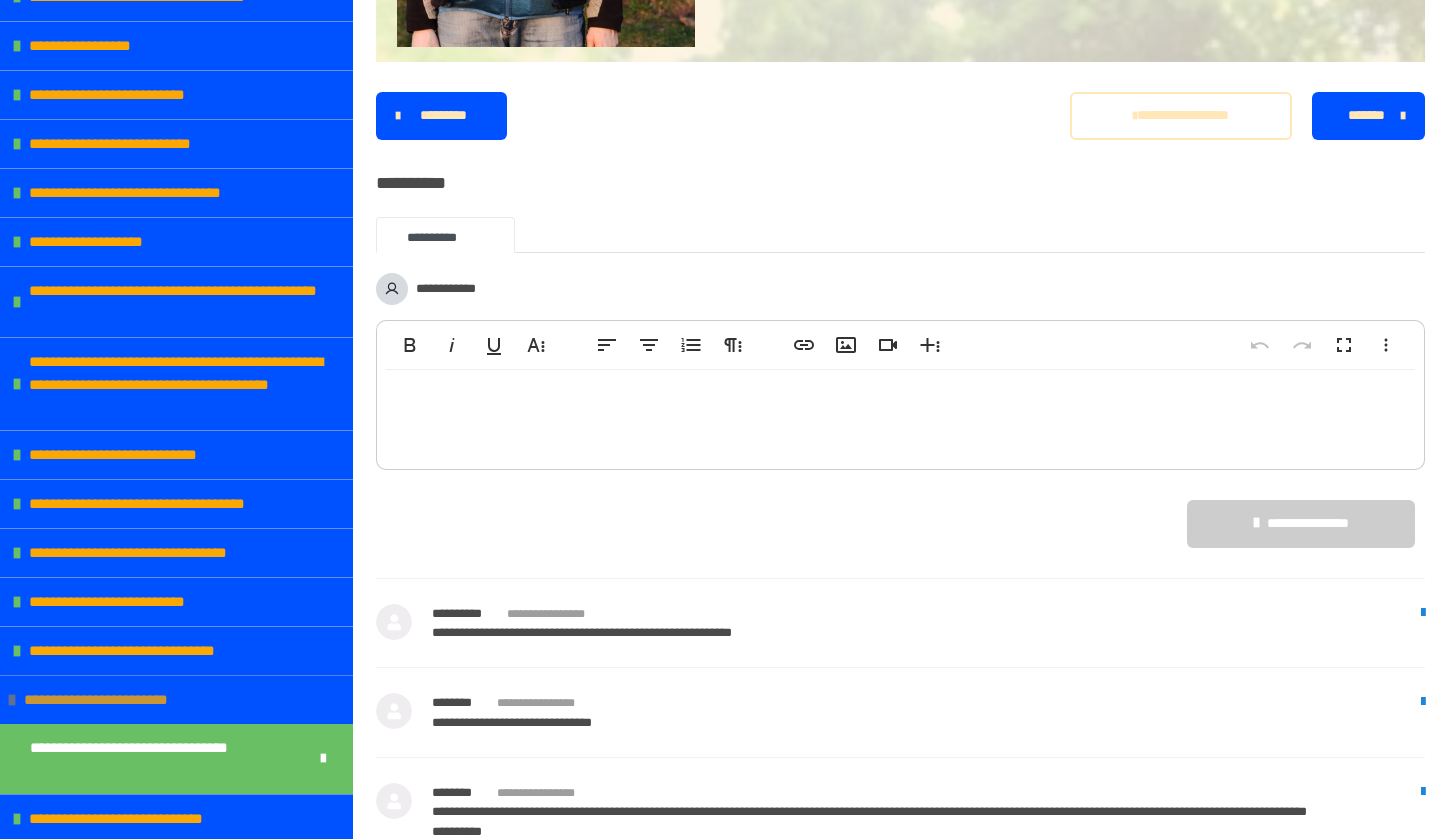 click at bounding box center (12, 700) 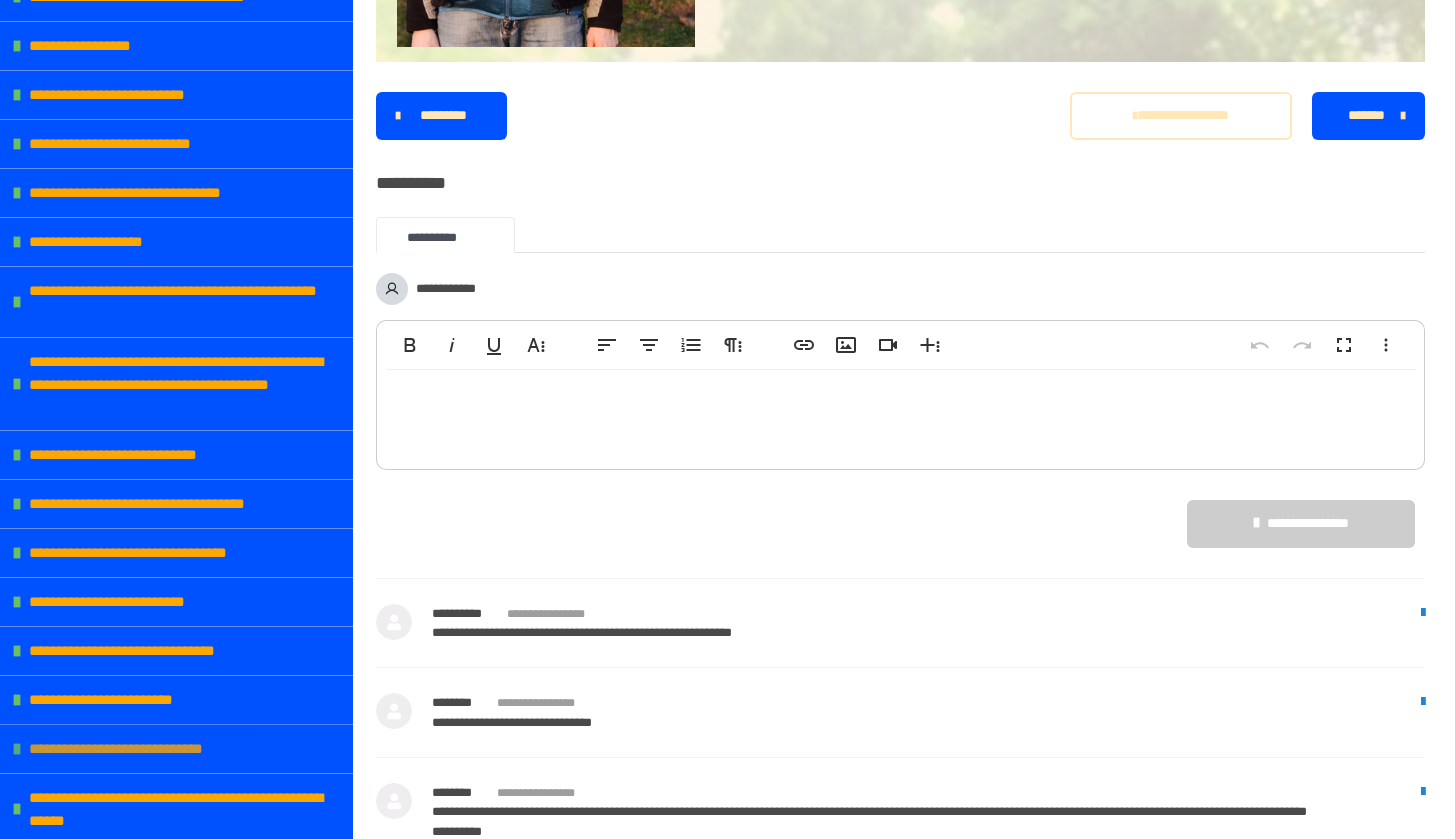 click at bounding box center [17, 749] 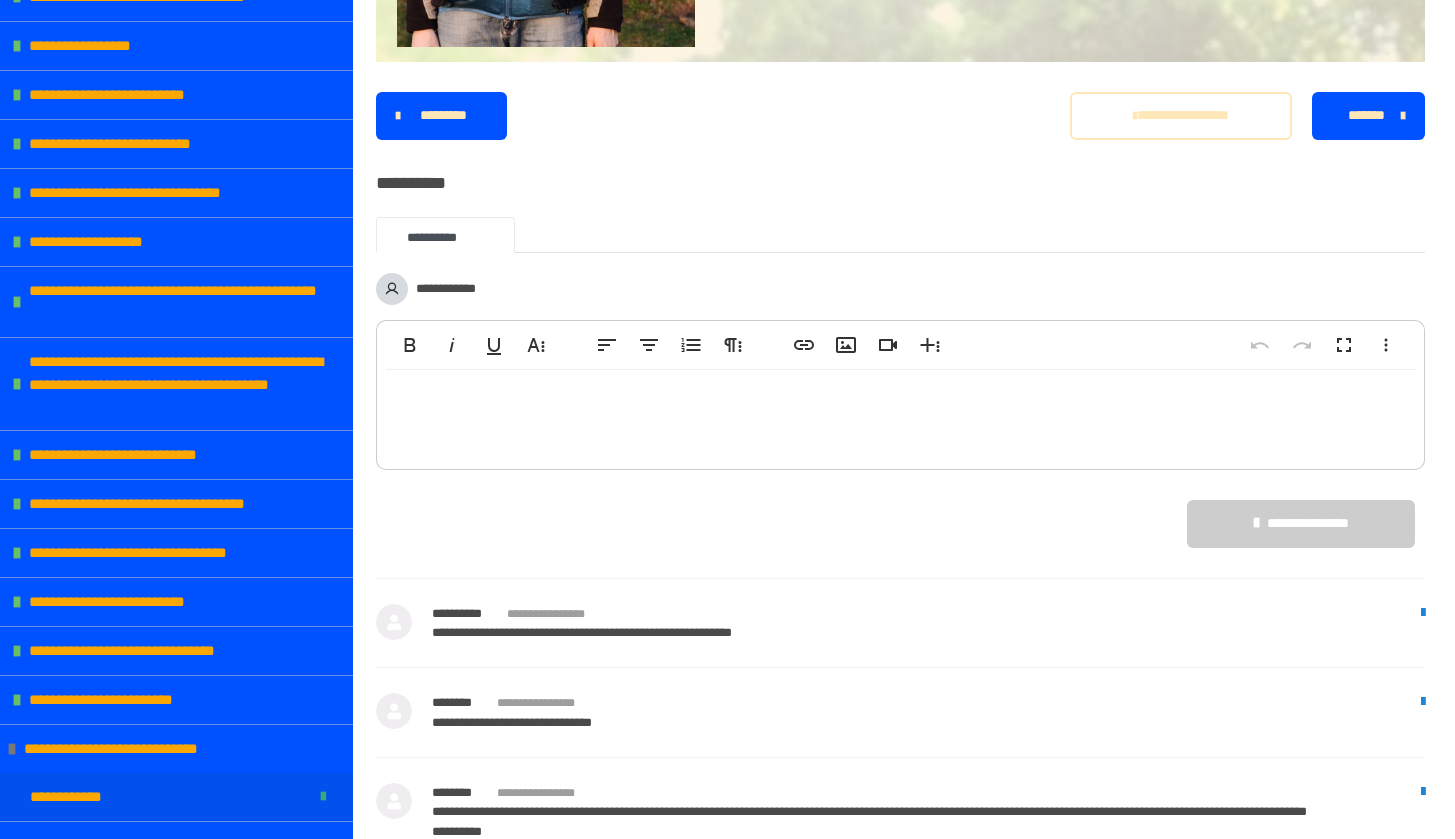 click on "**********" at bounding box center (176, 797) 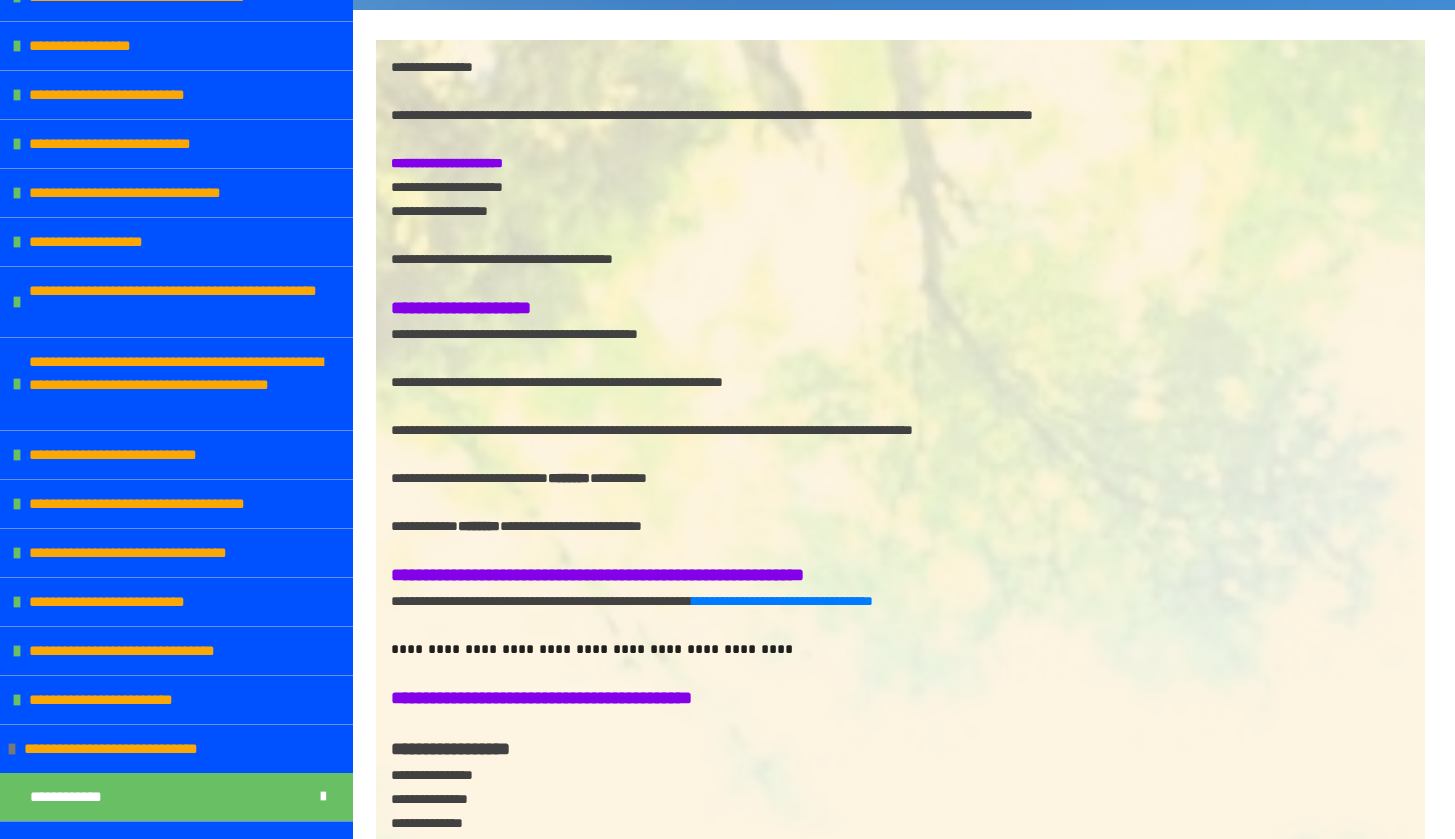 click on "**********" at bounding box center (900, 875) 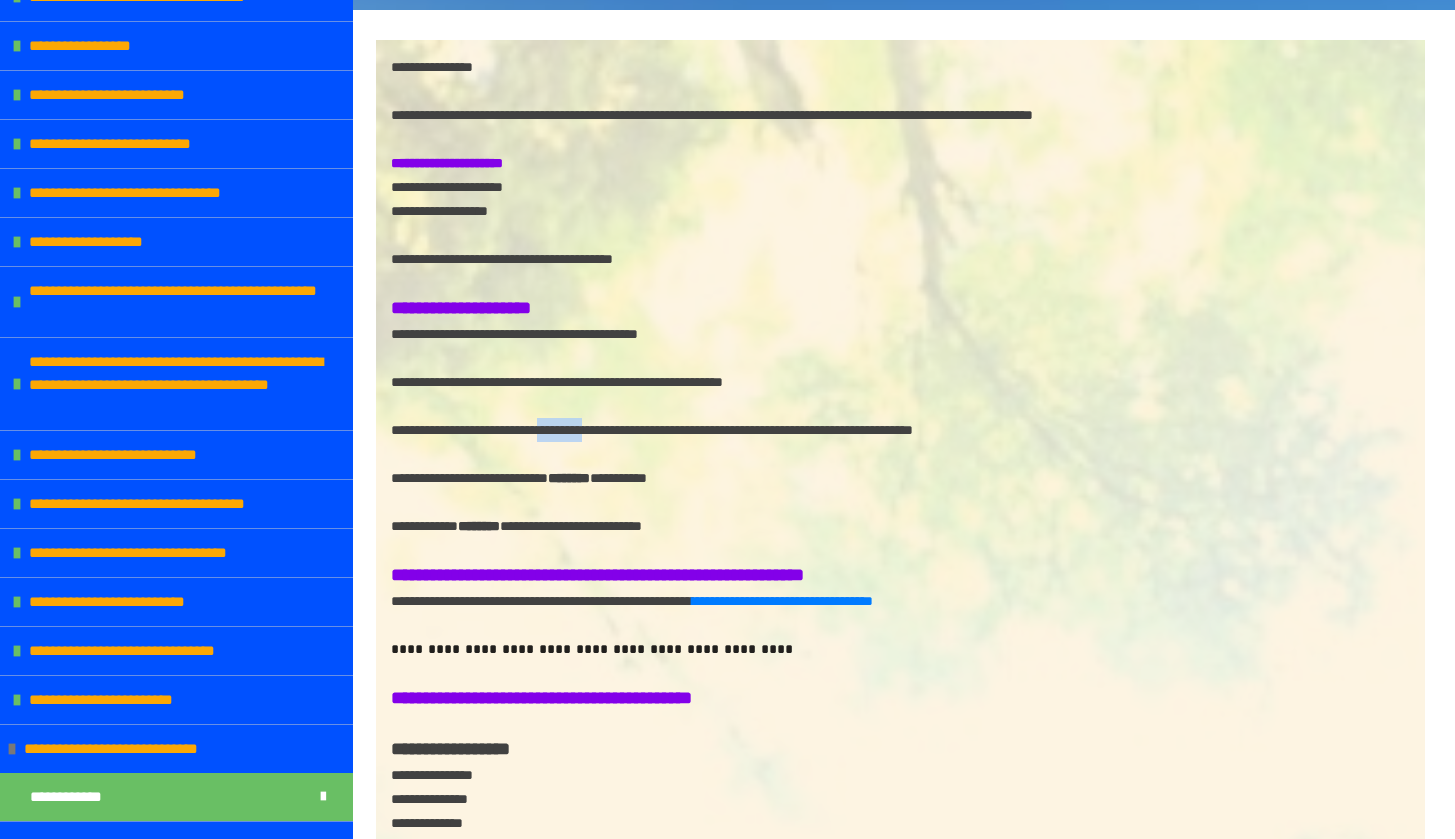 click on "**********" at bounding box center (900, 875) 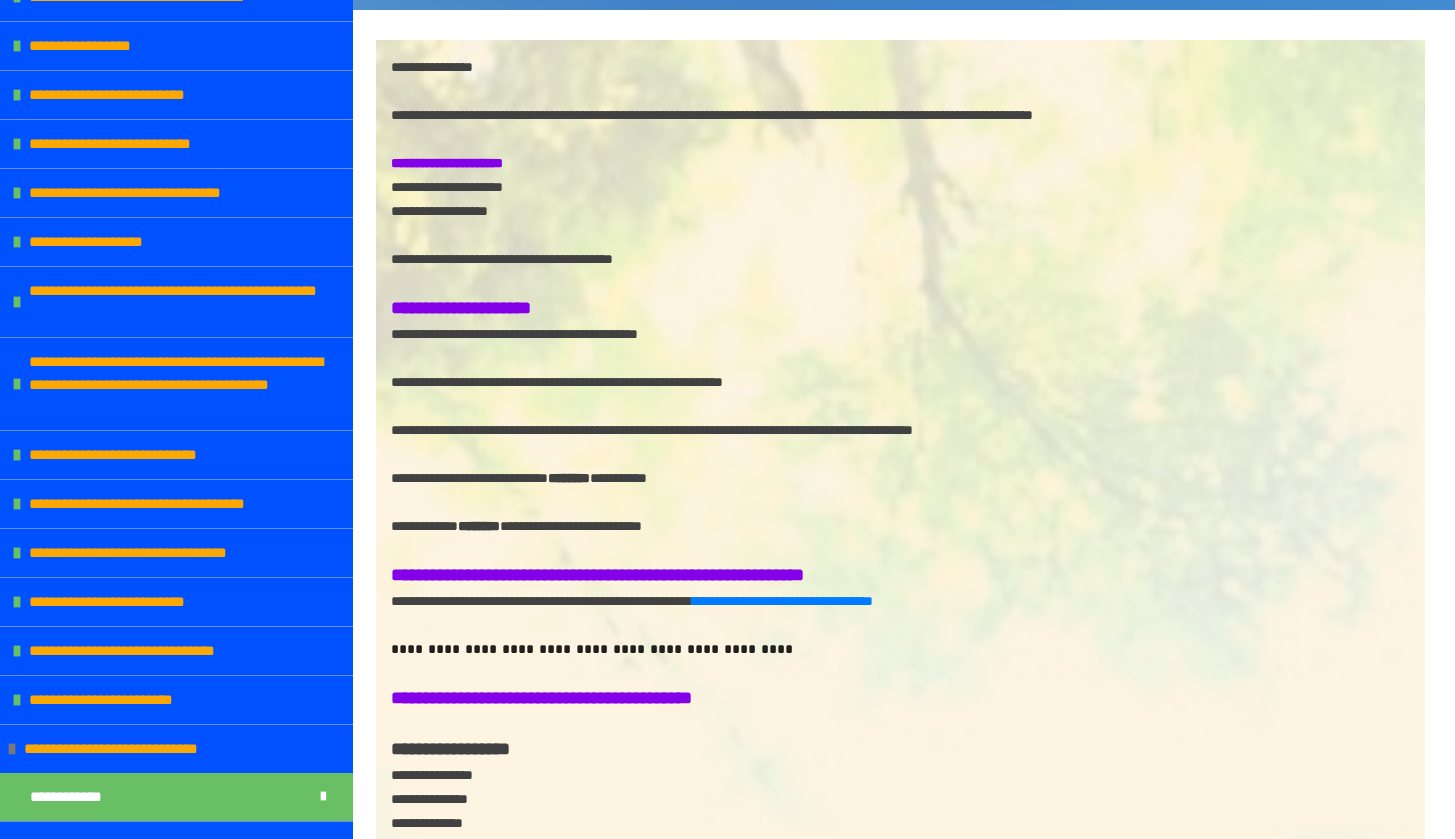 drag, startPoint x: 562, startPoint y: 469, endPoint x: 605, endPoint y: 456, distance: 44.922153 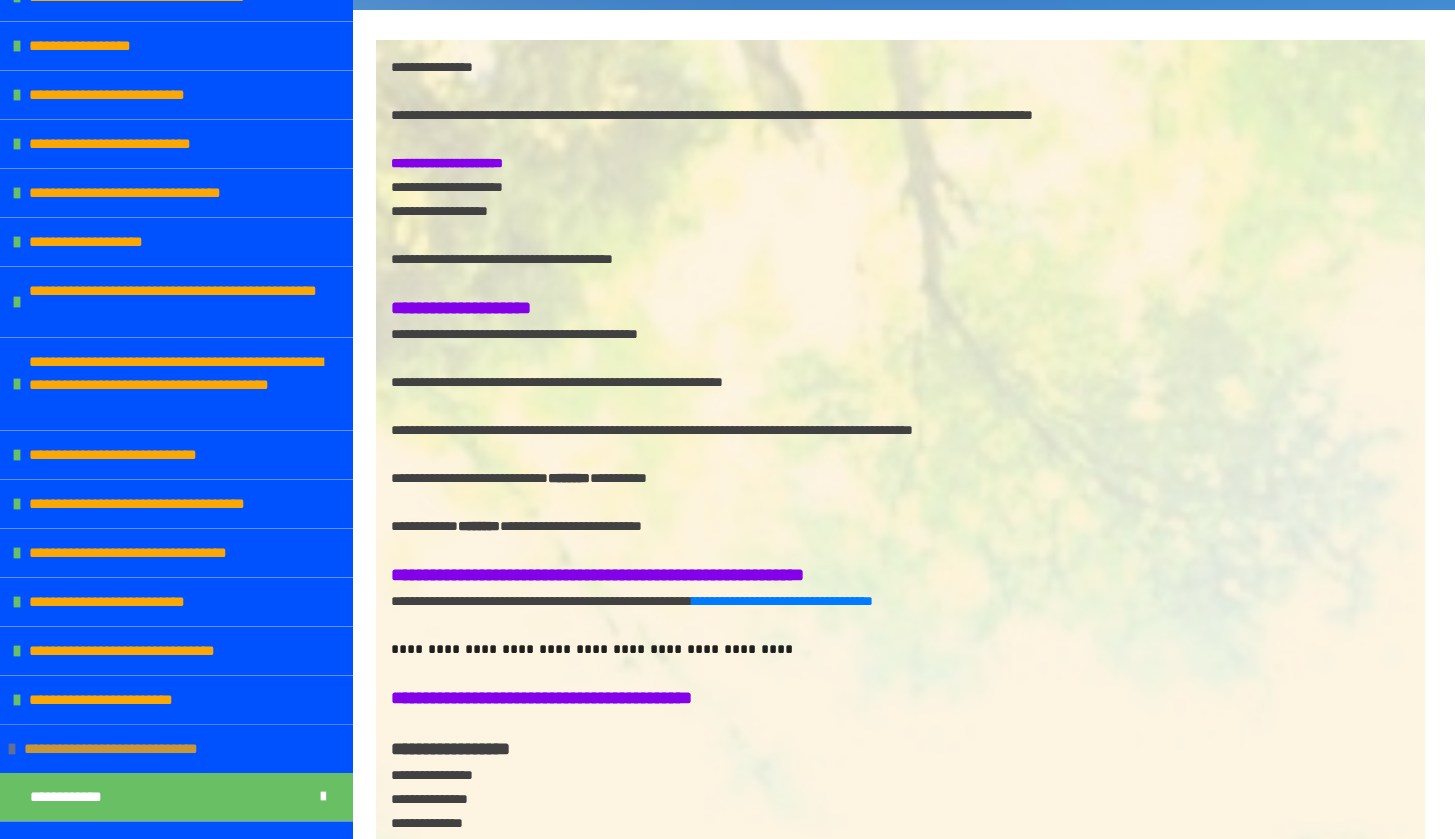 click at bounding box center [12, 749] 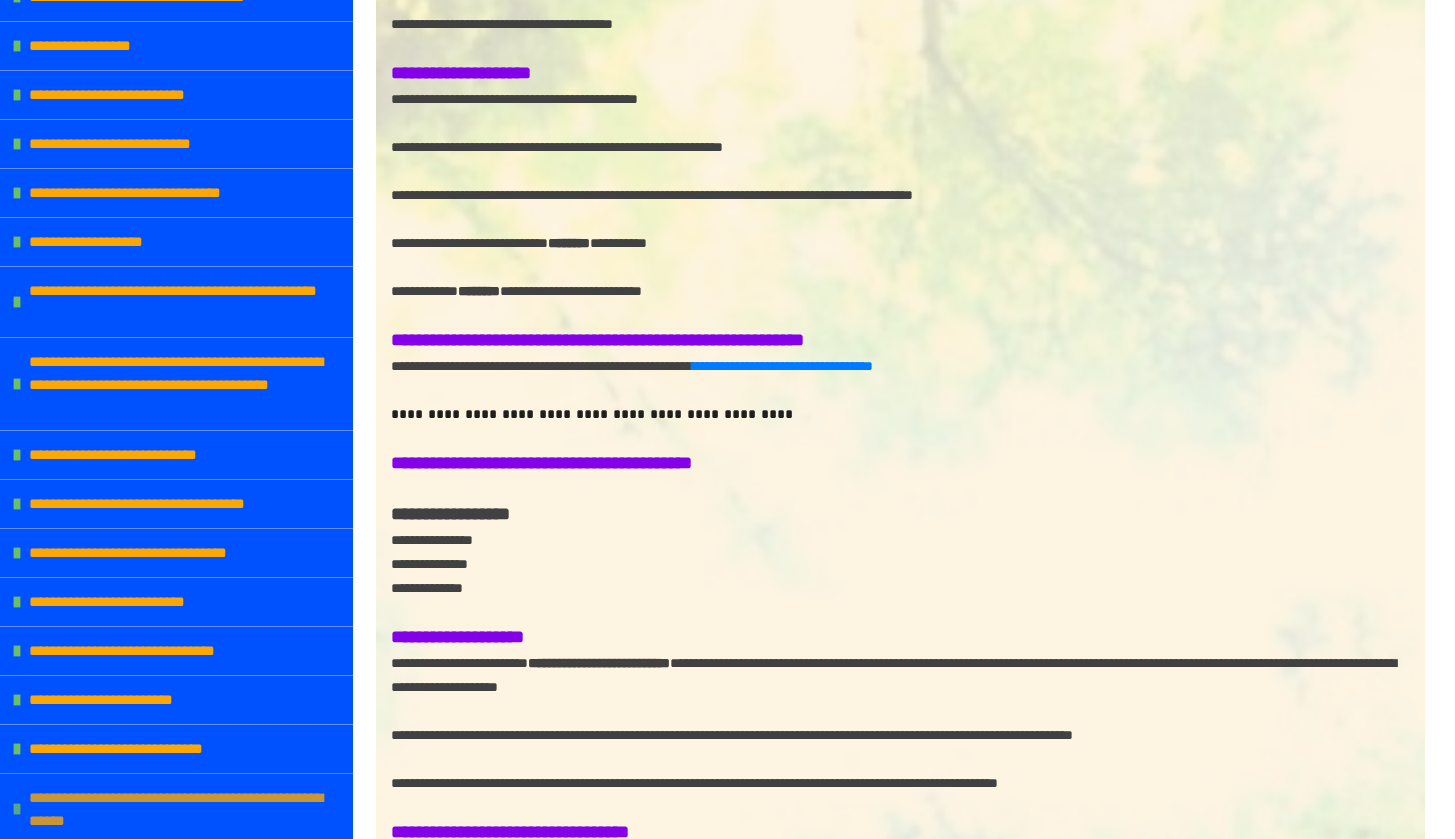 scroll, scrollTop: 662, scrollLeft: 0, axis: vertical 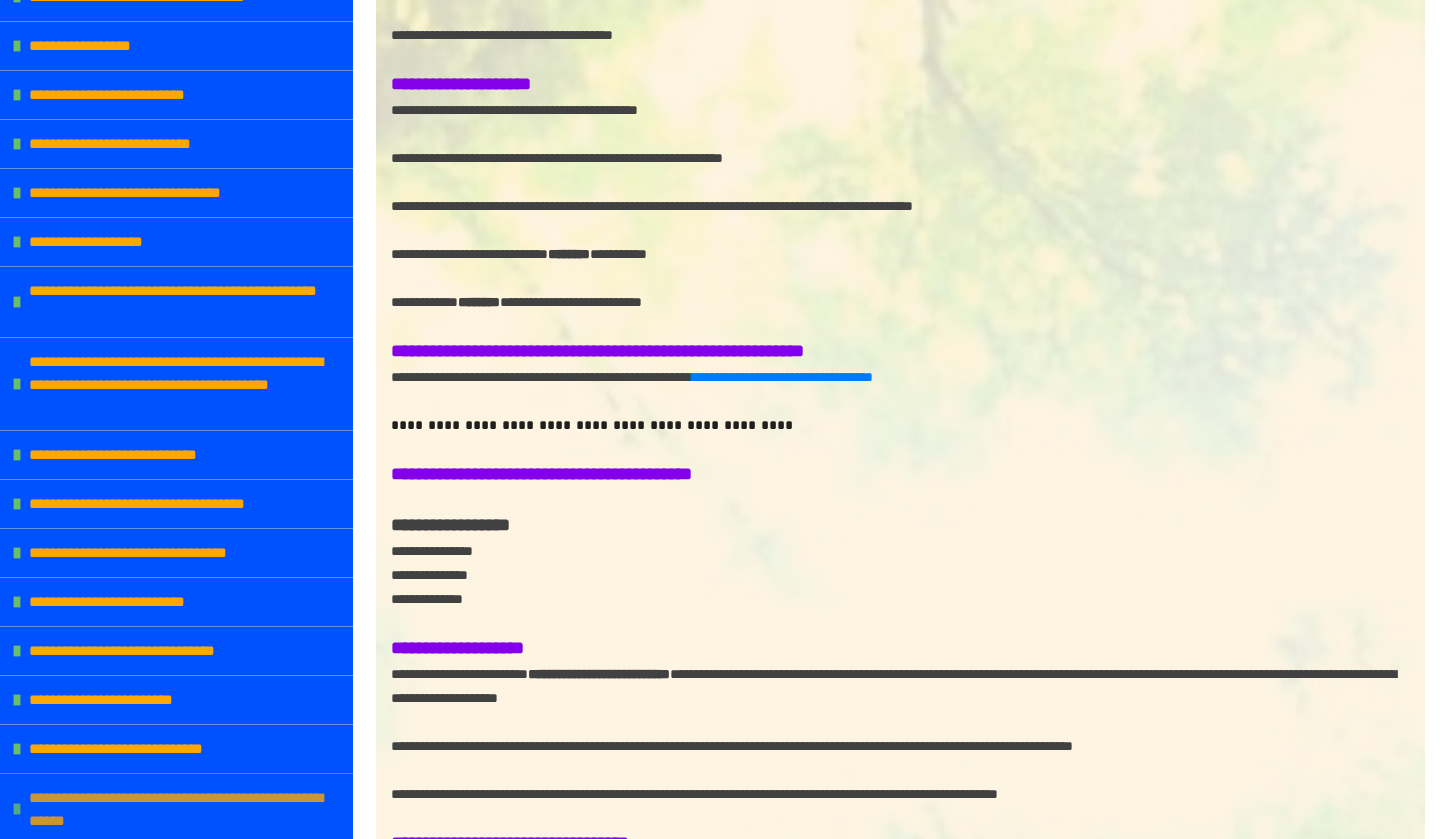 click on "**********" at bounding box center [178, 809] 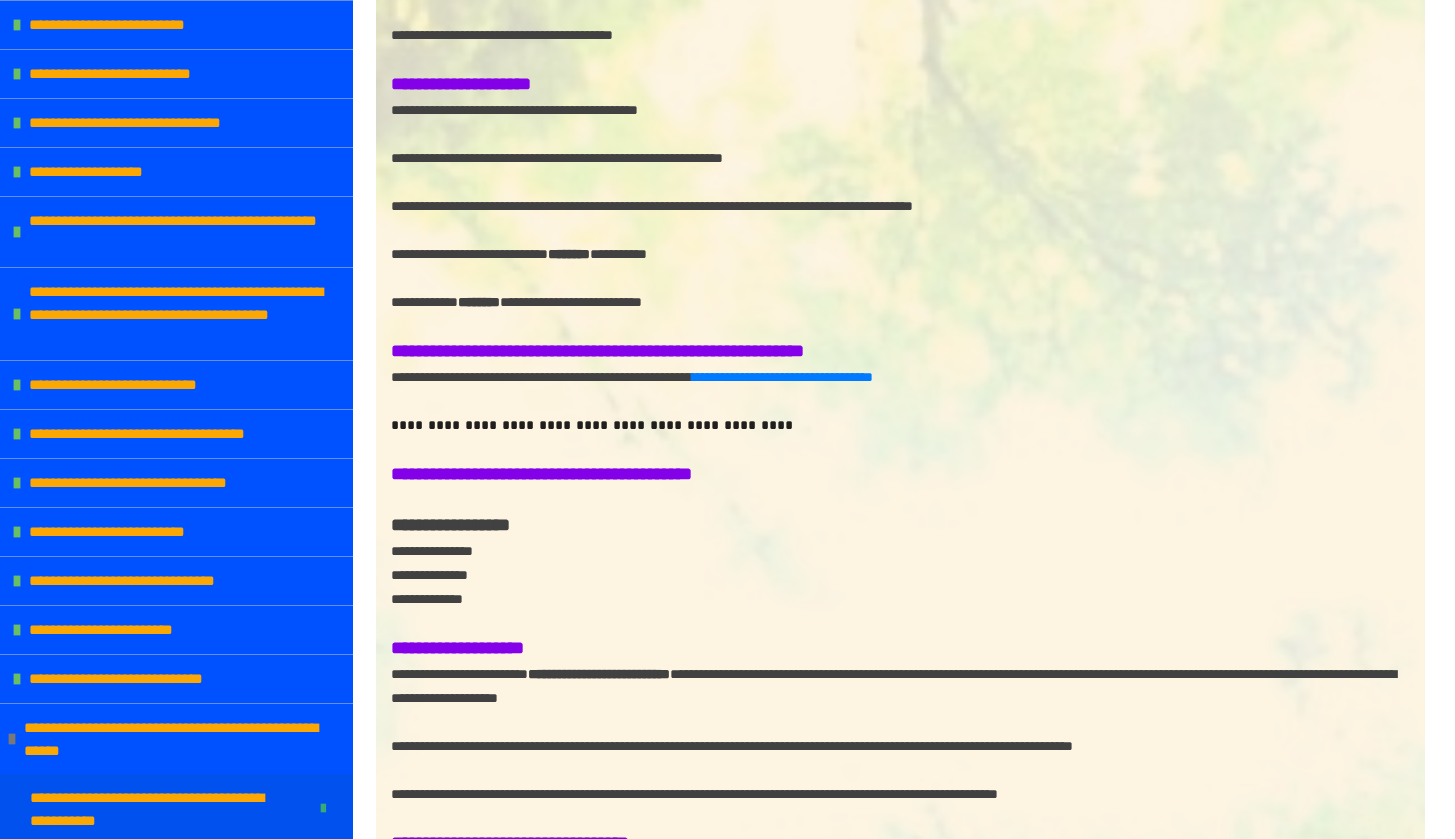 scroll, scrollTop: 731, scrollLeft: 0, axis: vertical 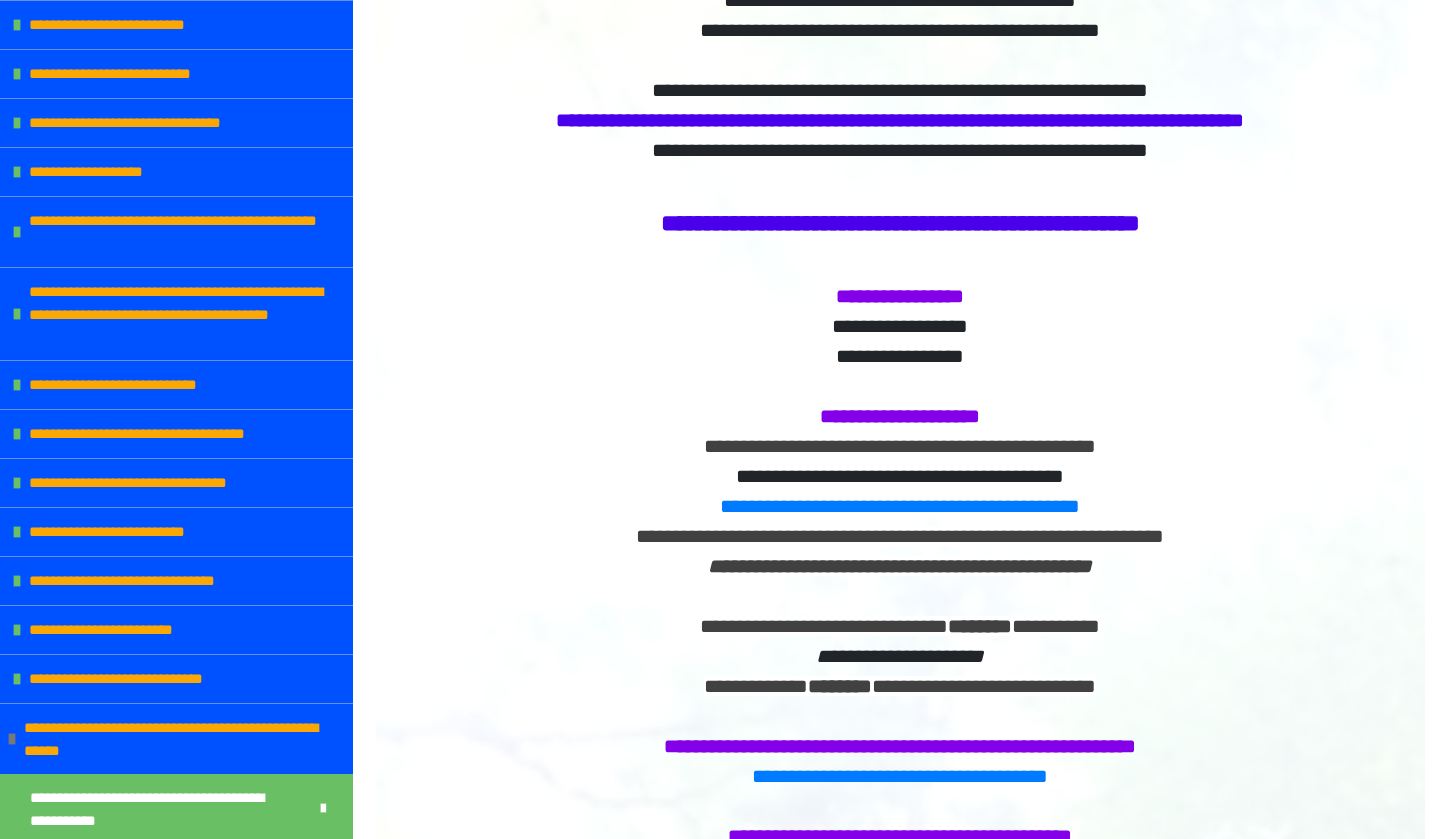 click on "**********" at bounding box center (900, 476) 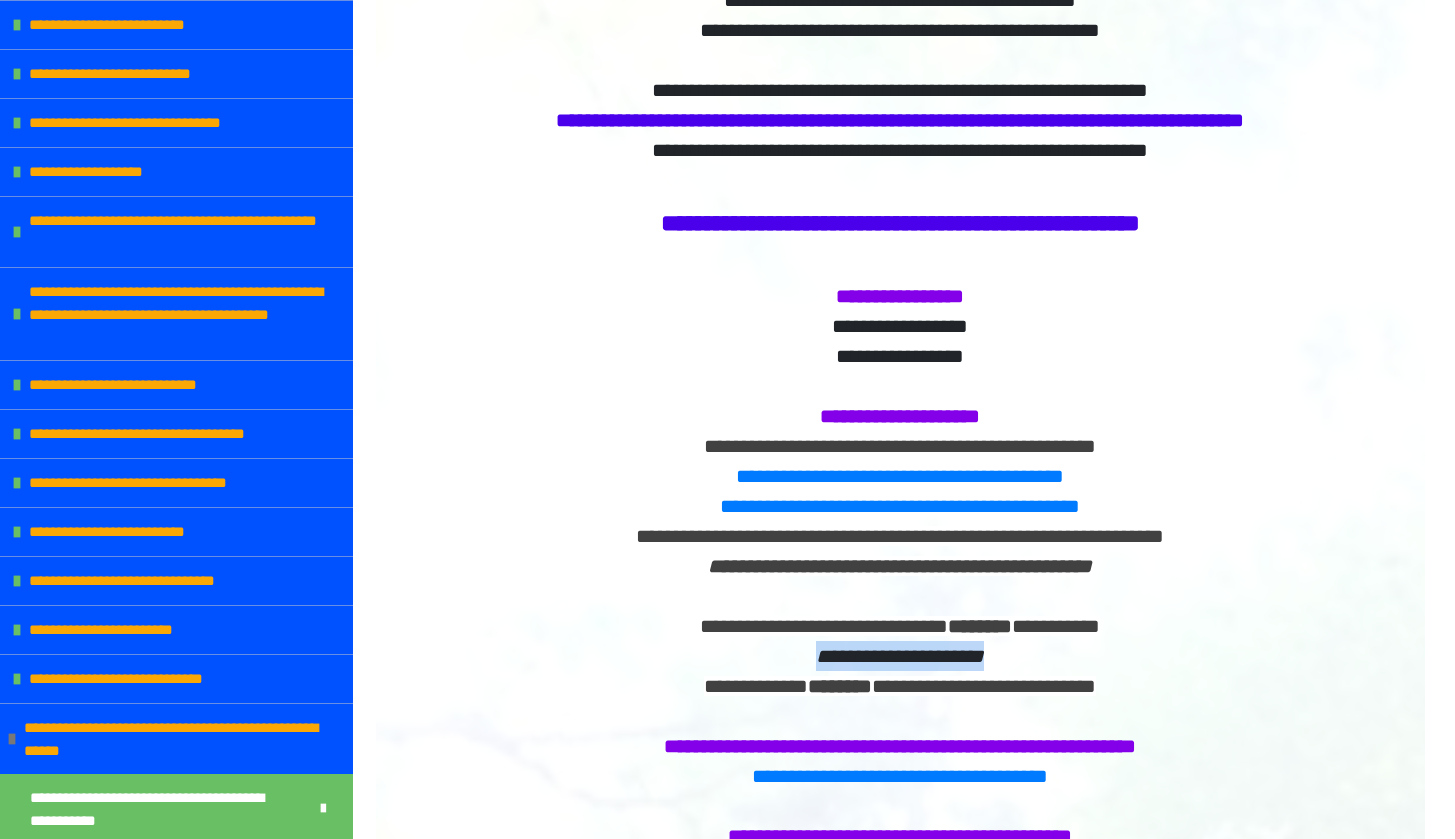 drag, startPoint x: 1034, startPoint y: 719, endPoint x: 763, endPoint y: 711, distance: 271.11804 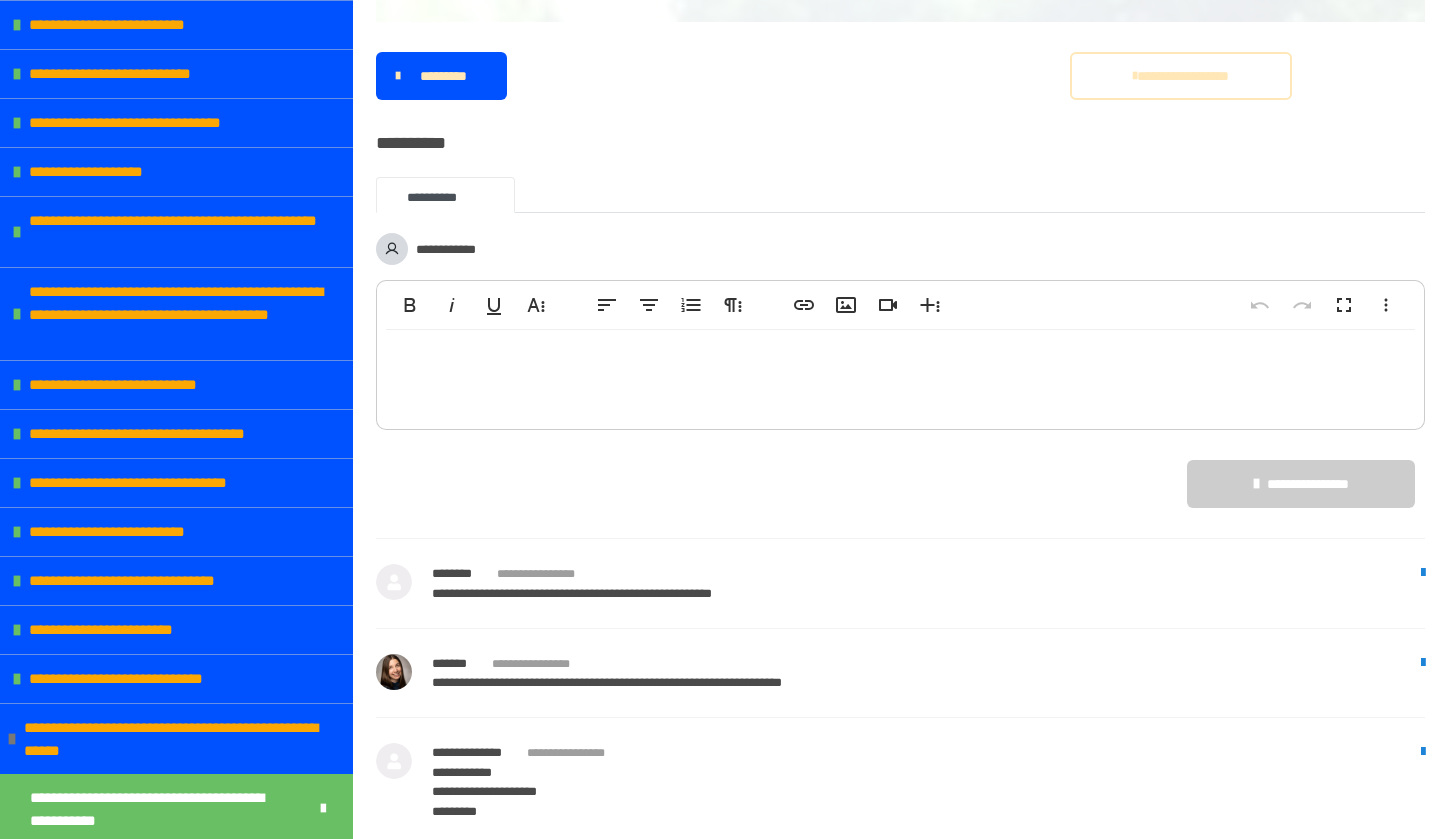 scroll, scrollTop: 2199, scrollLeft: 0, axis: vertical 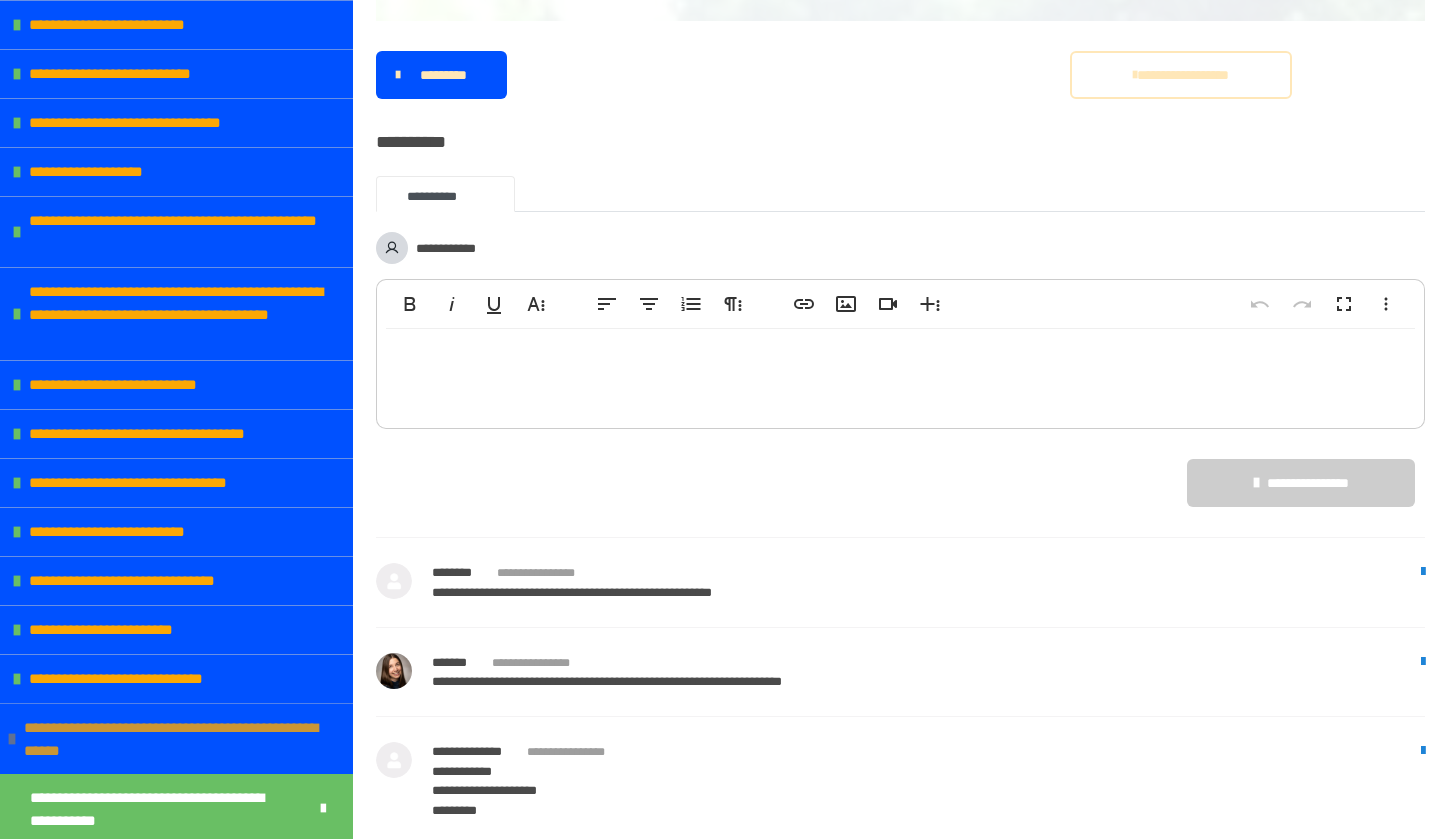 click at bounding box center [12, 739] 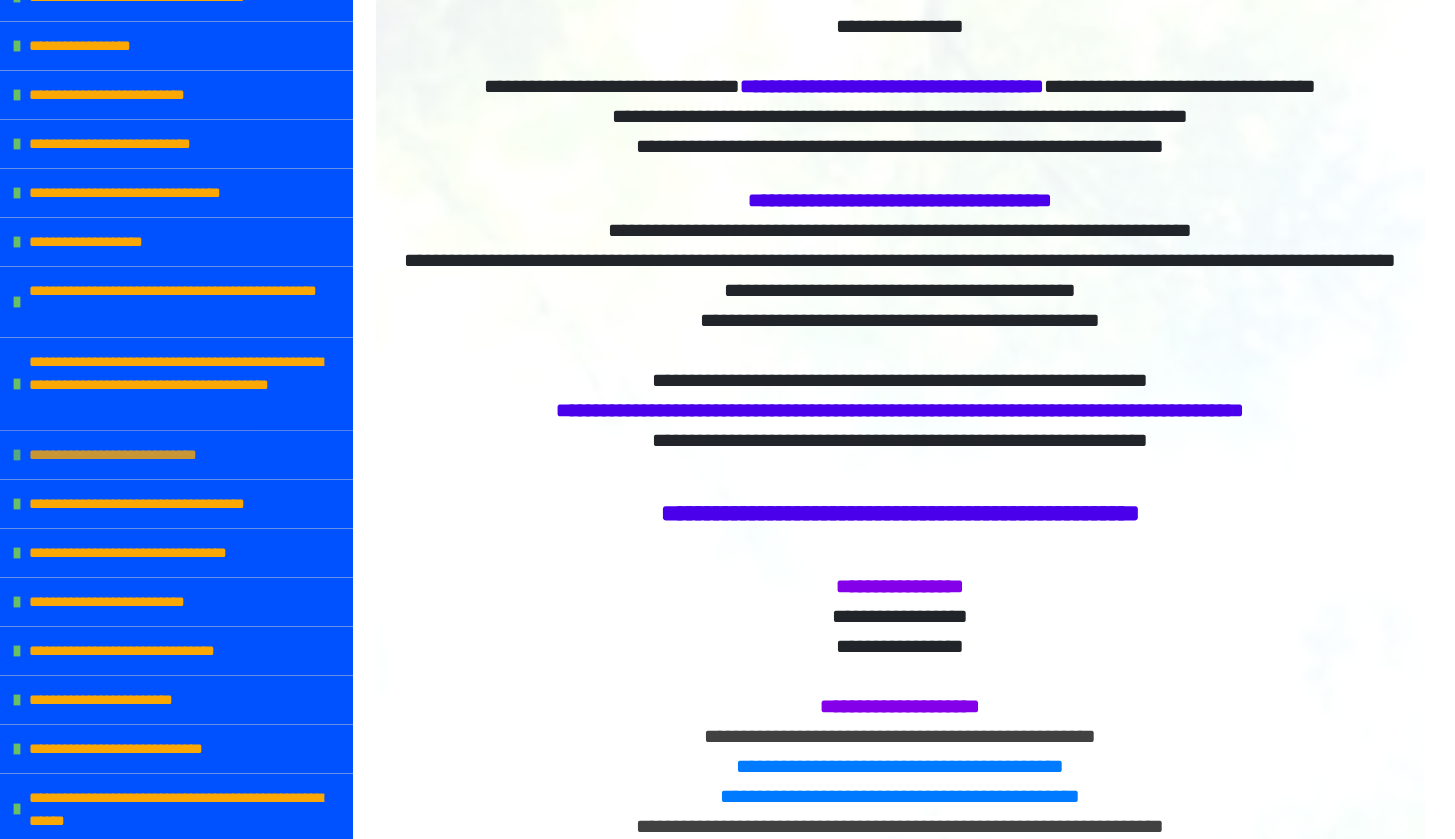 scroll, scrollTop: 717, scrollLeft: 0, axis: vertical 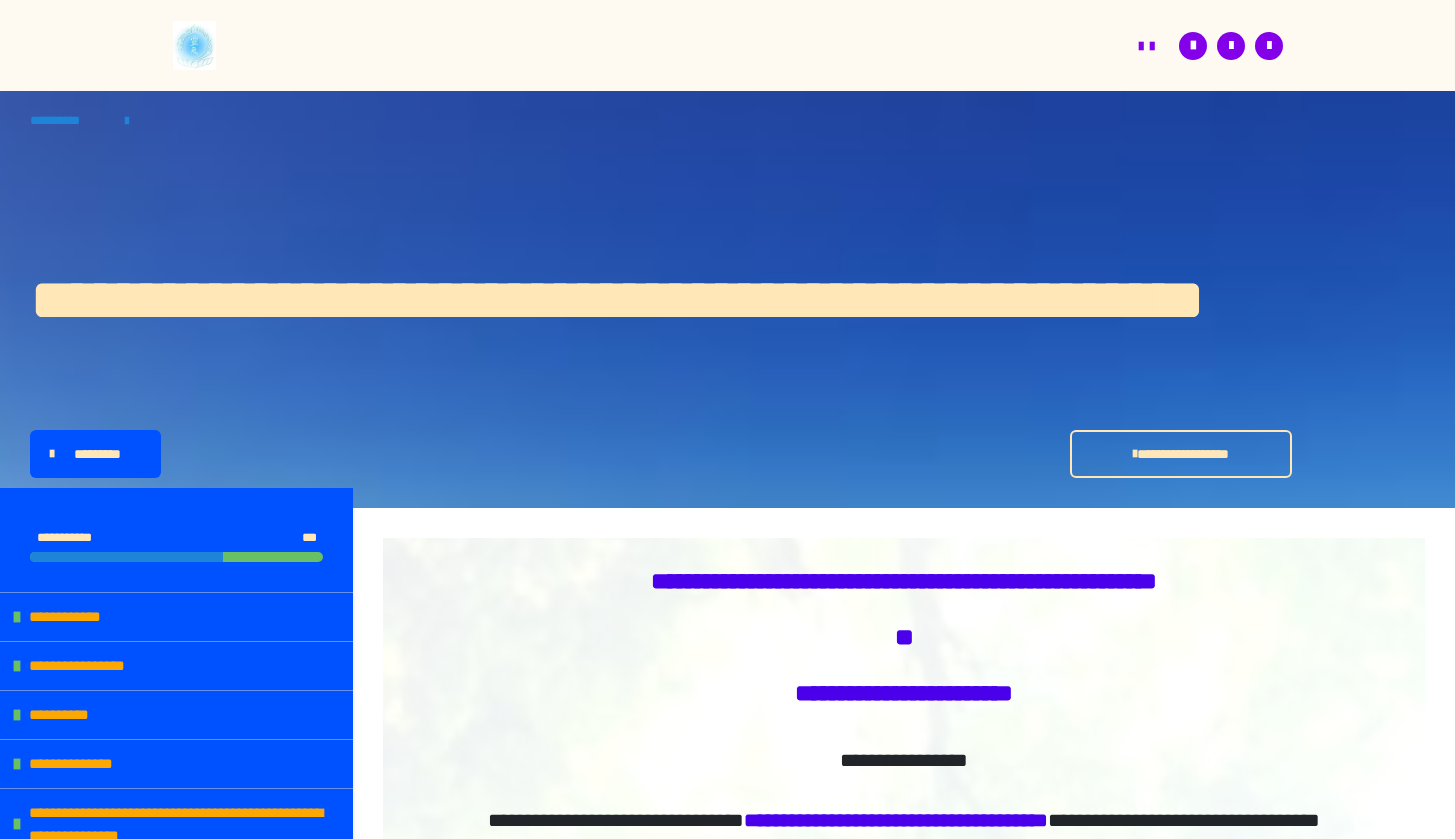click on "*********" at bounding box center [97, 454] 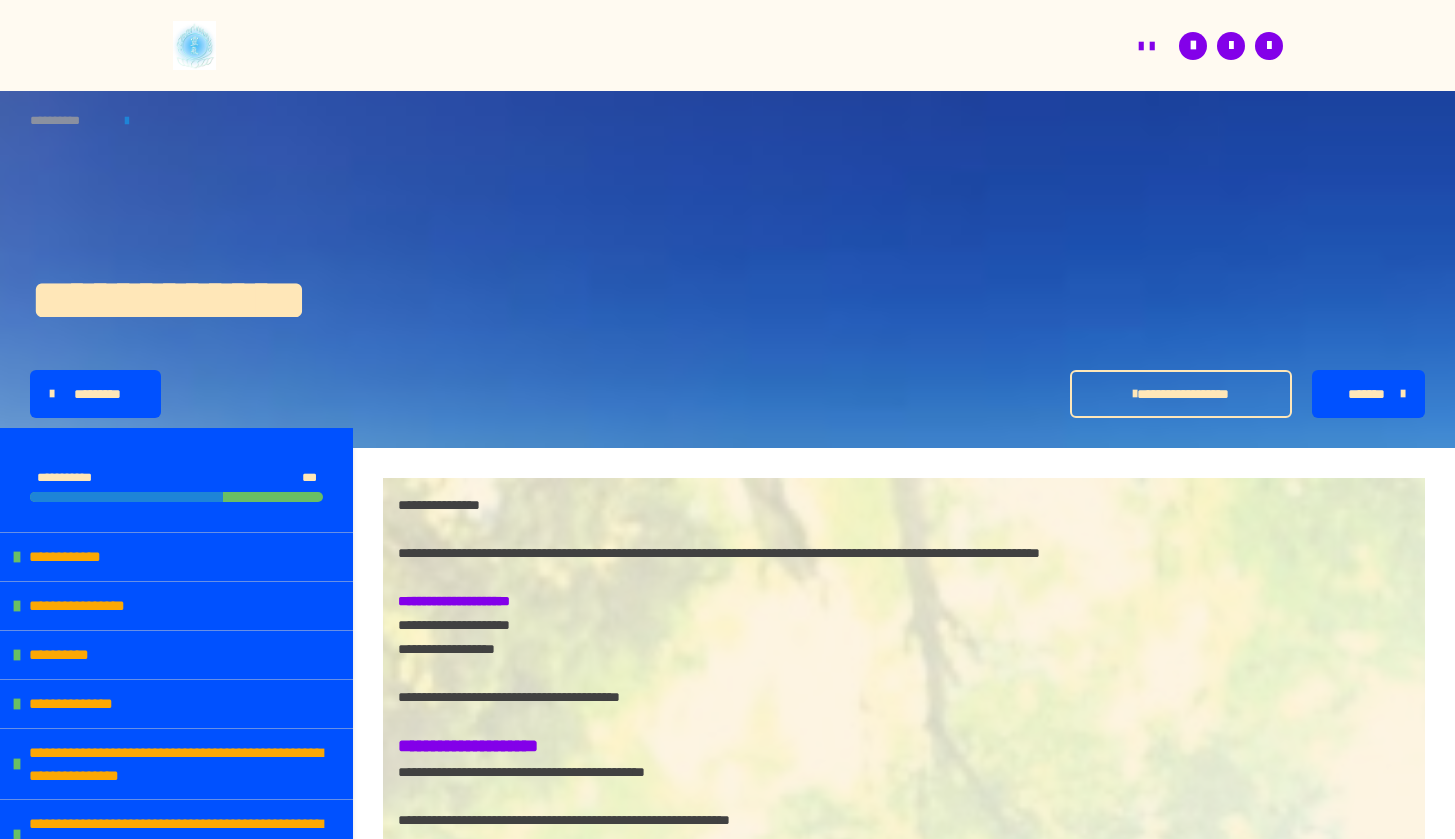 click on "**********" at bounding box center [67, 120] 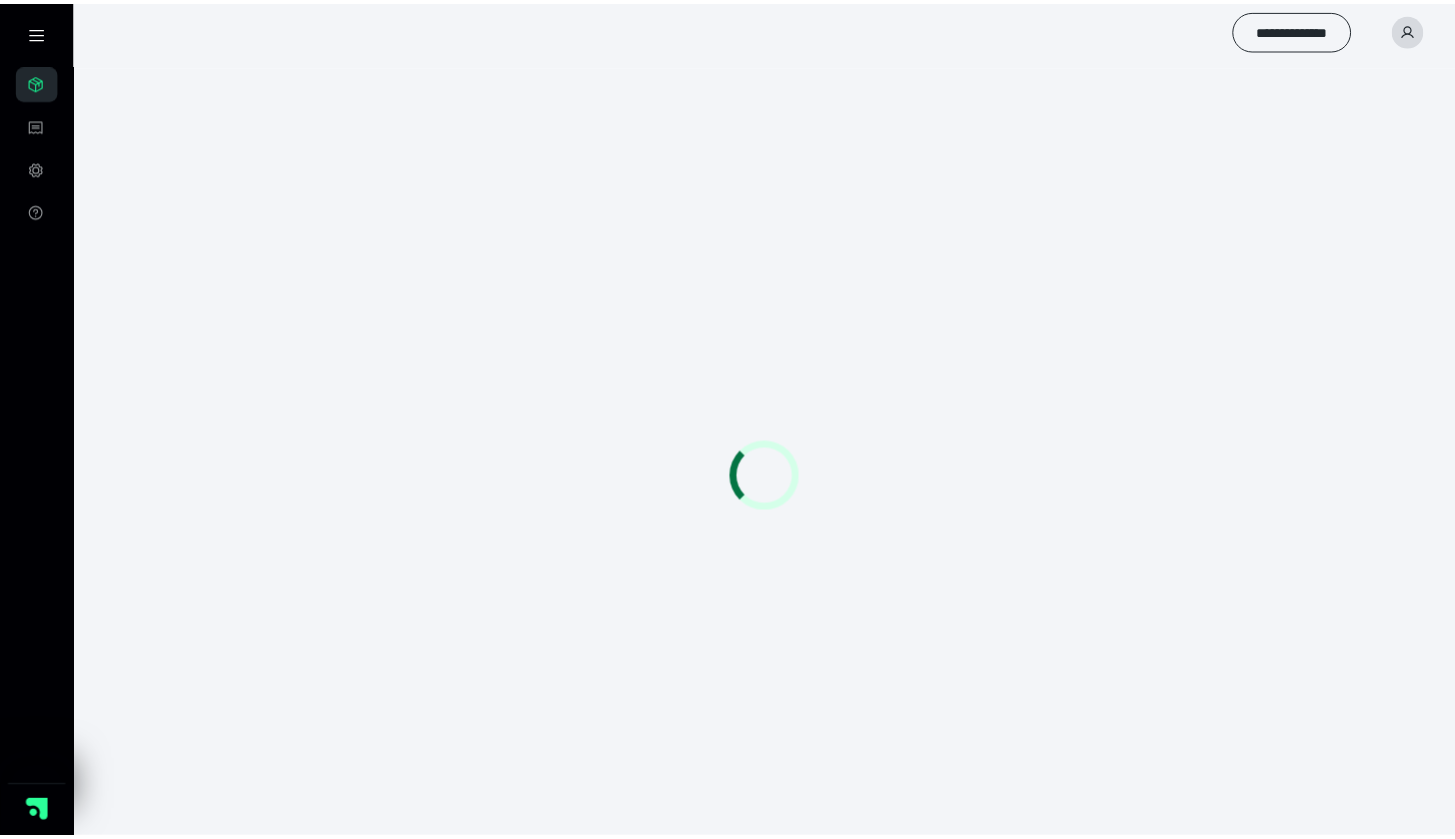 scroll, scrollTop: 0, scrollLeft: 0, axis: both 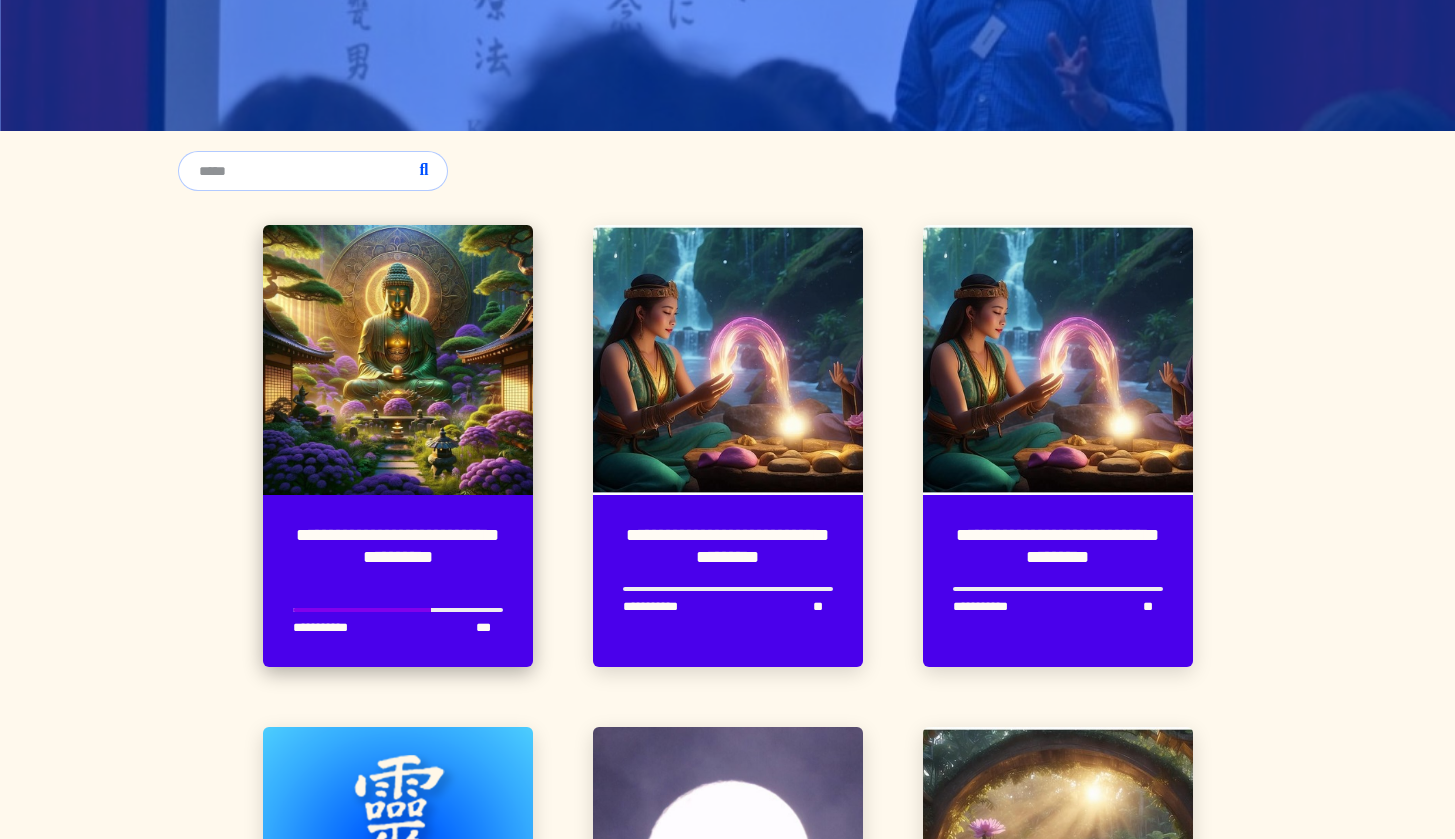 click at bounding box center [398, 360] 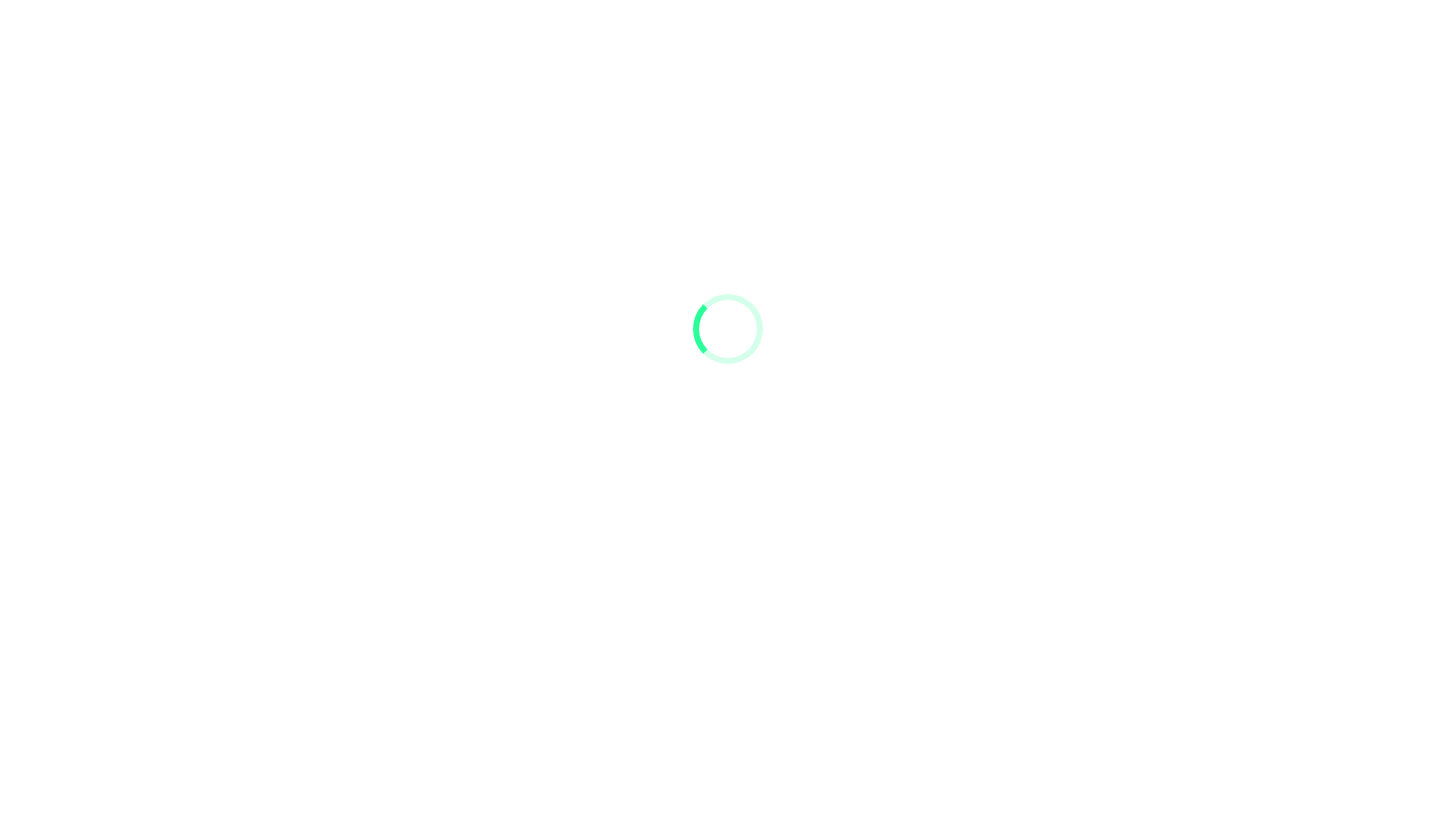 scroll, scrollTop: 91, scrollLeft: 0, axis: vertical 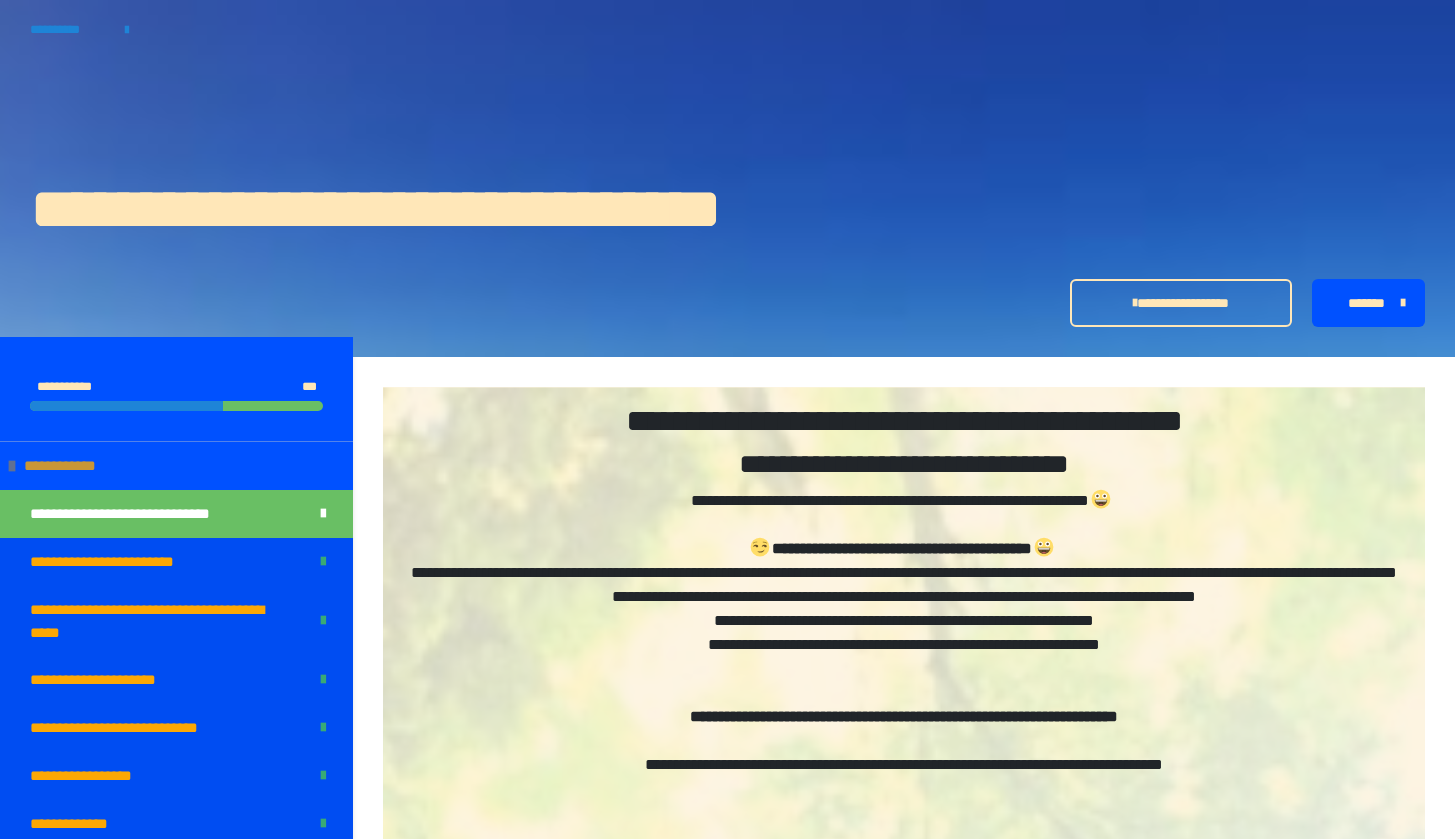 click at bounding box center [12, 466] 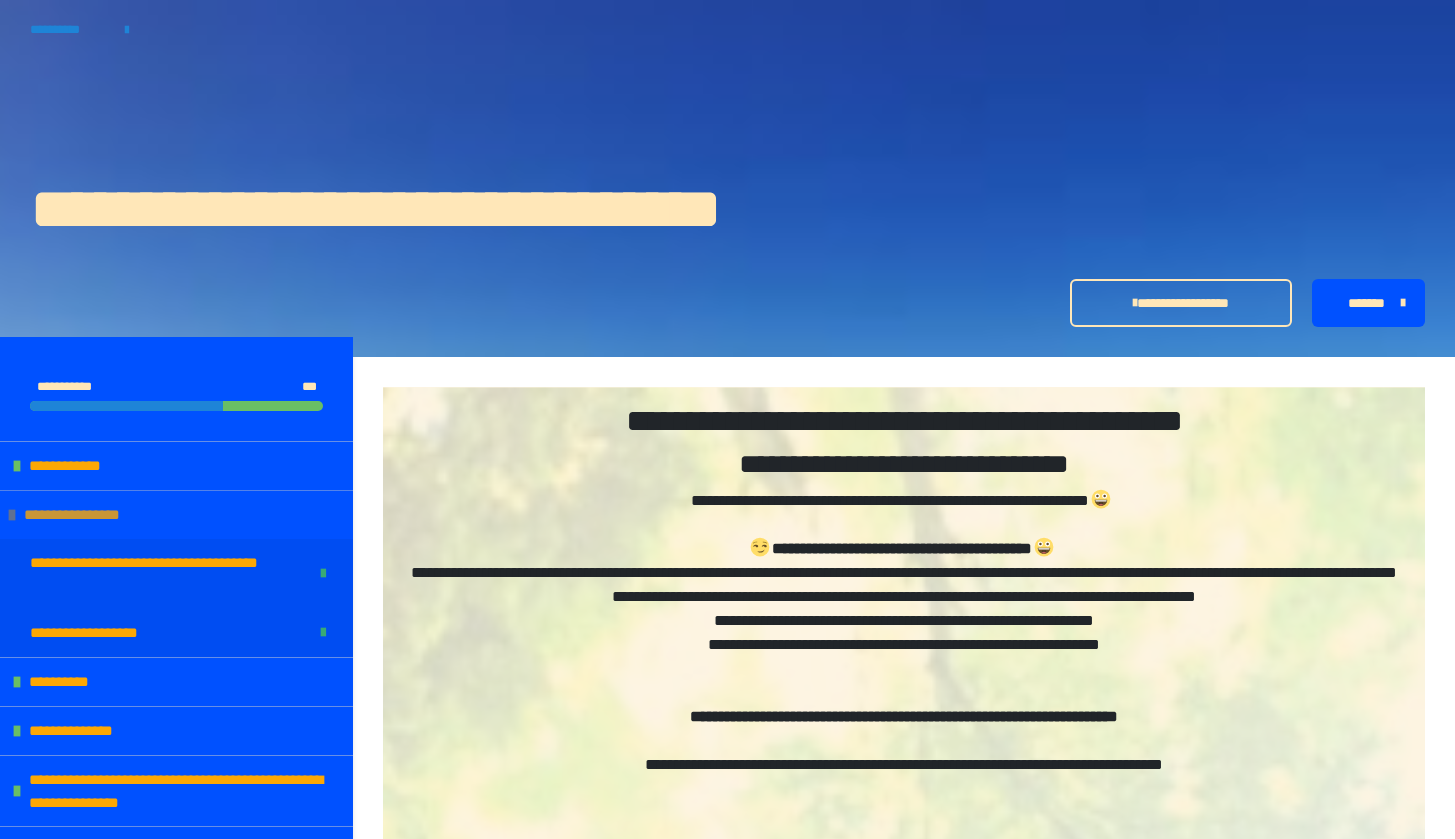 click at bounding box center [12, 515] 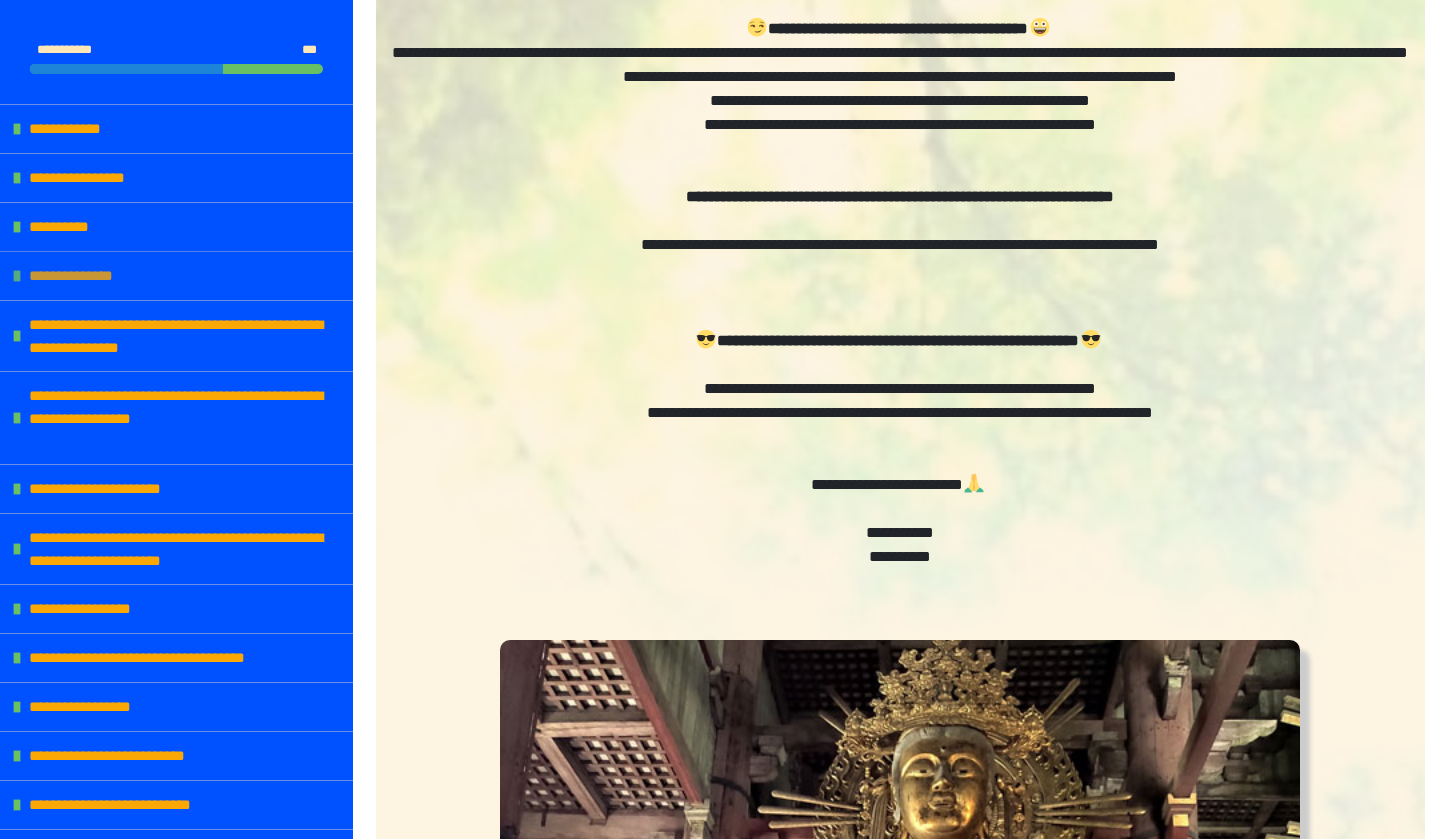 scroll, scrollTop: 614, scrollLeft: 0, axis: vertical 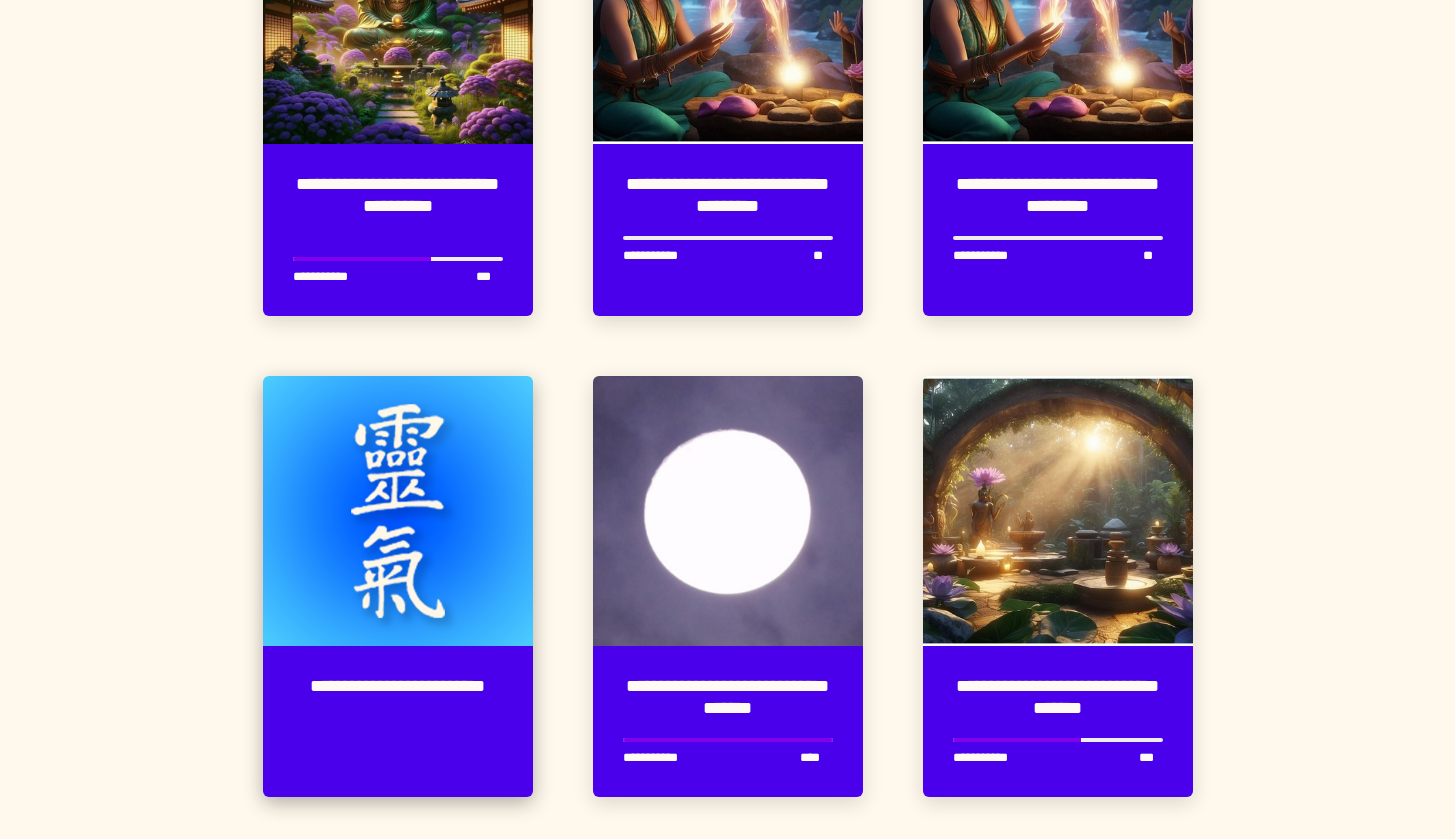 click at bounding box center (398, 511) 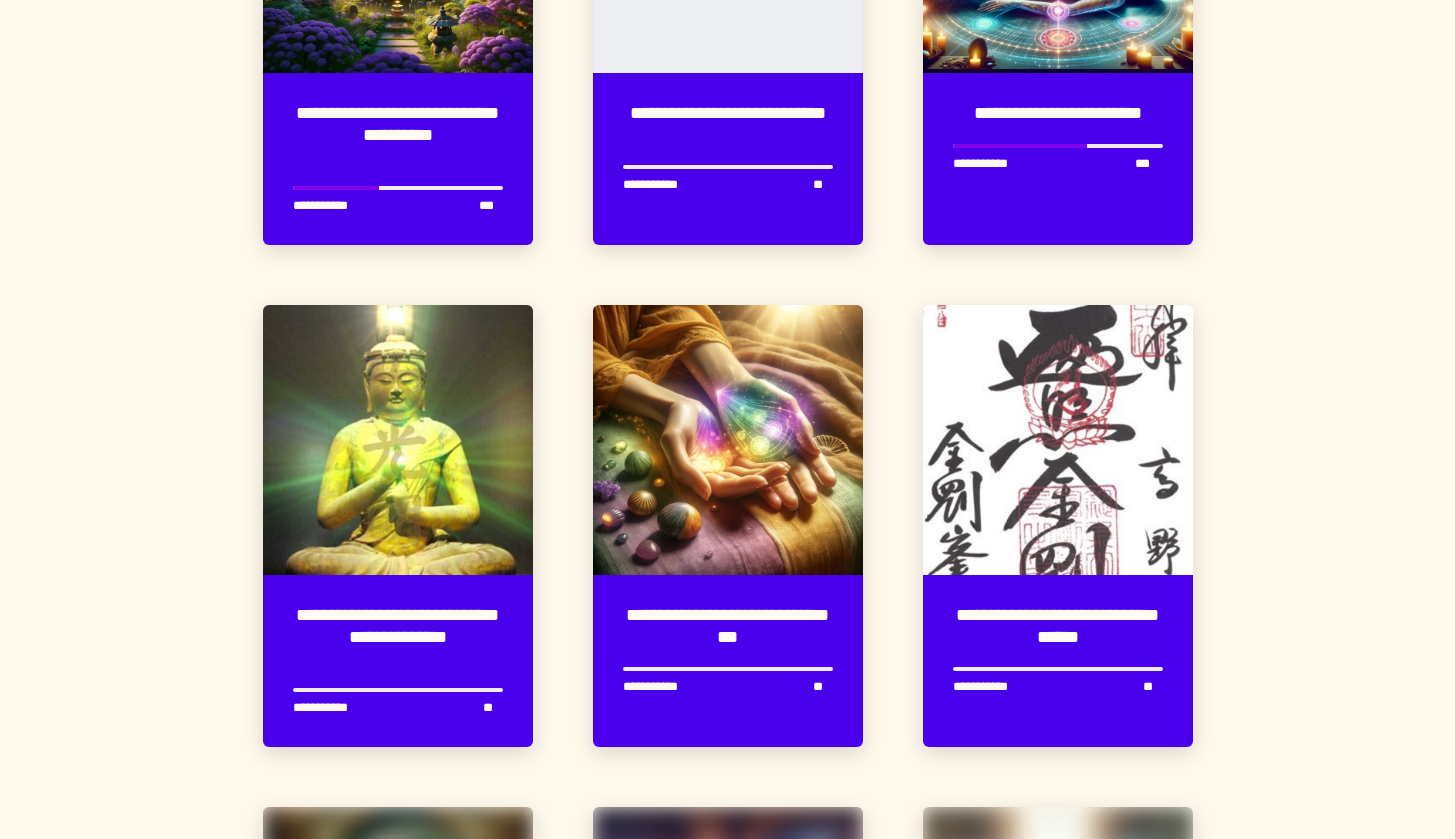 scroll, scrollTop: 984, scrollLeft: 0, axis: vertical 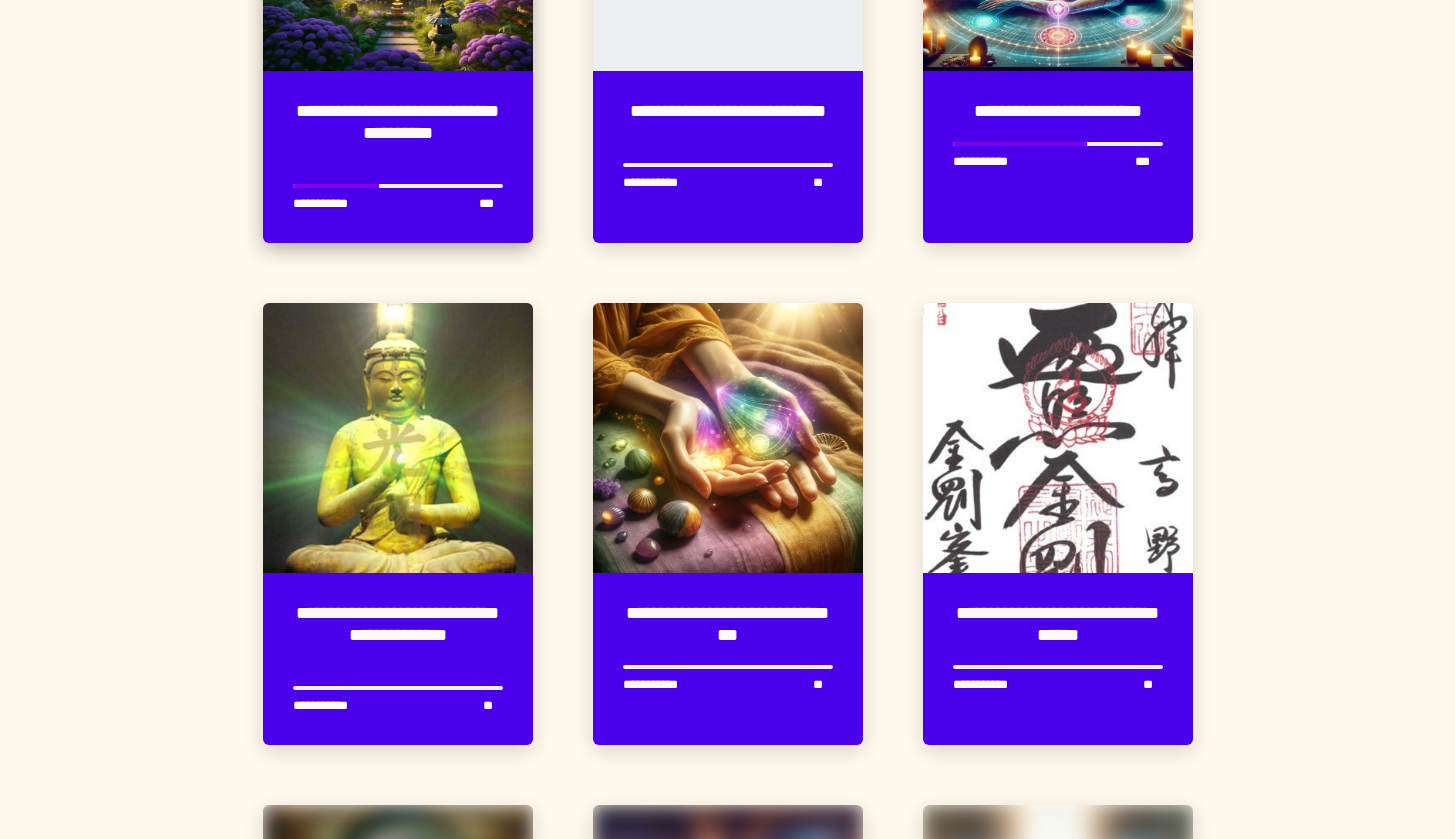 click on "** *" at bounding box center (491, 203) 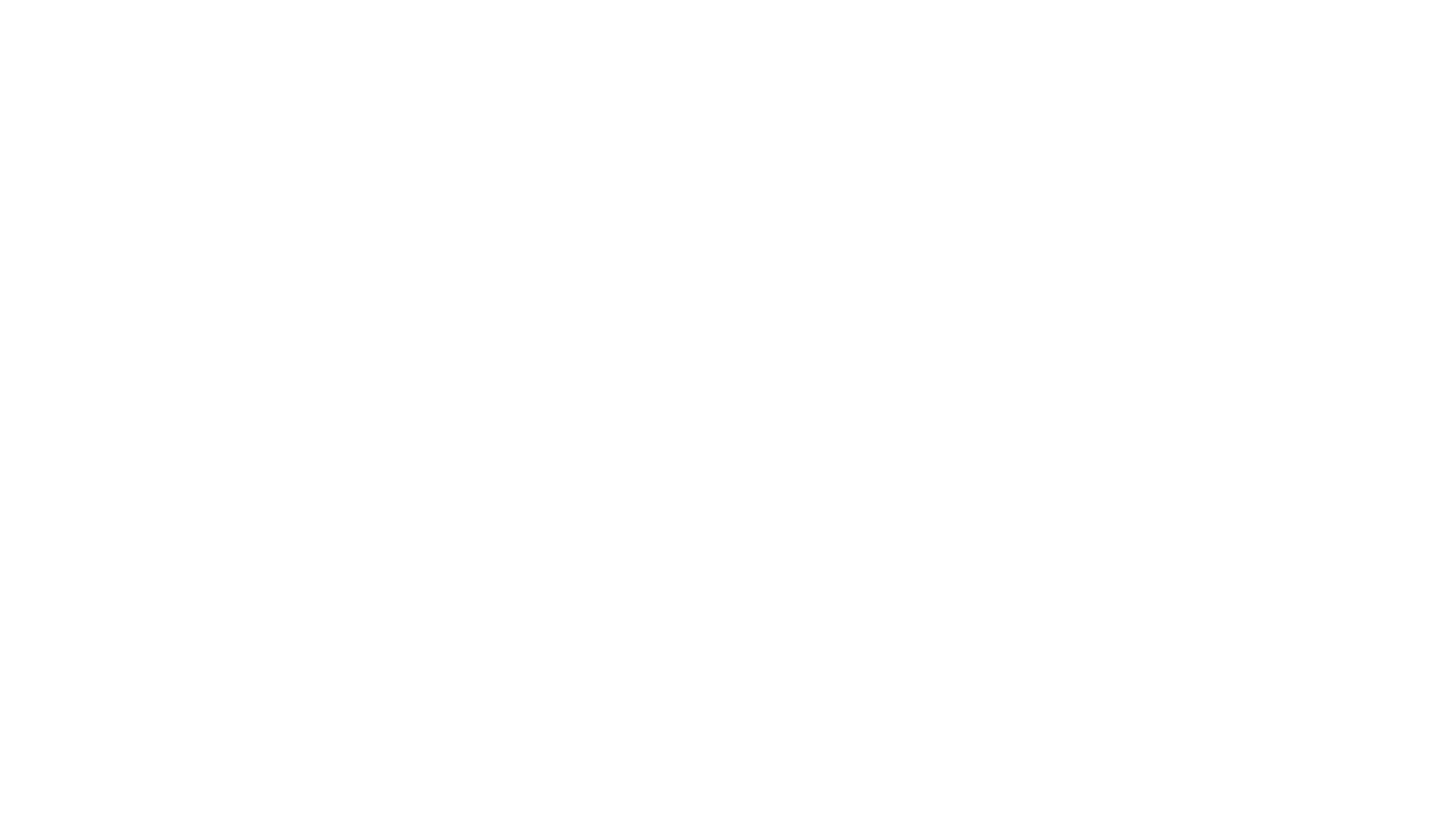 scroll, scrollTop: 56, scrollLeft: 0, axis: vertical 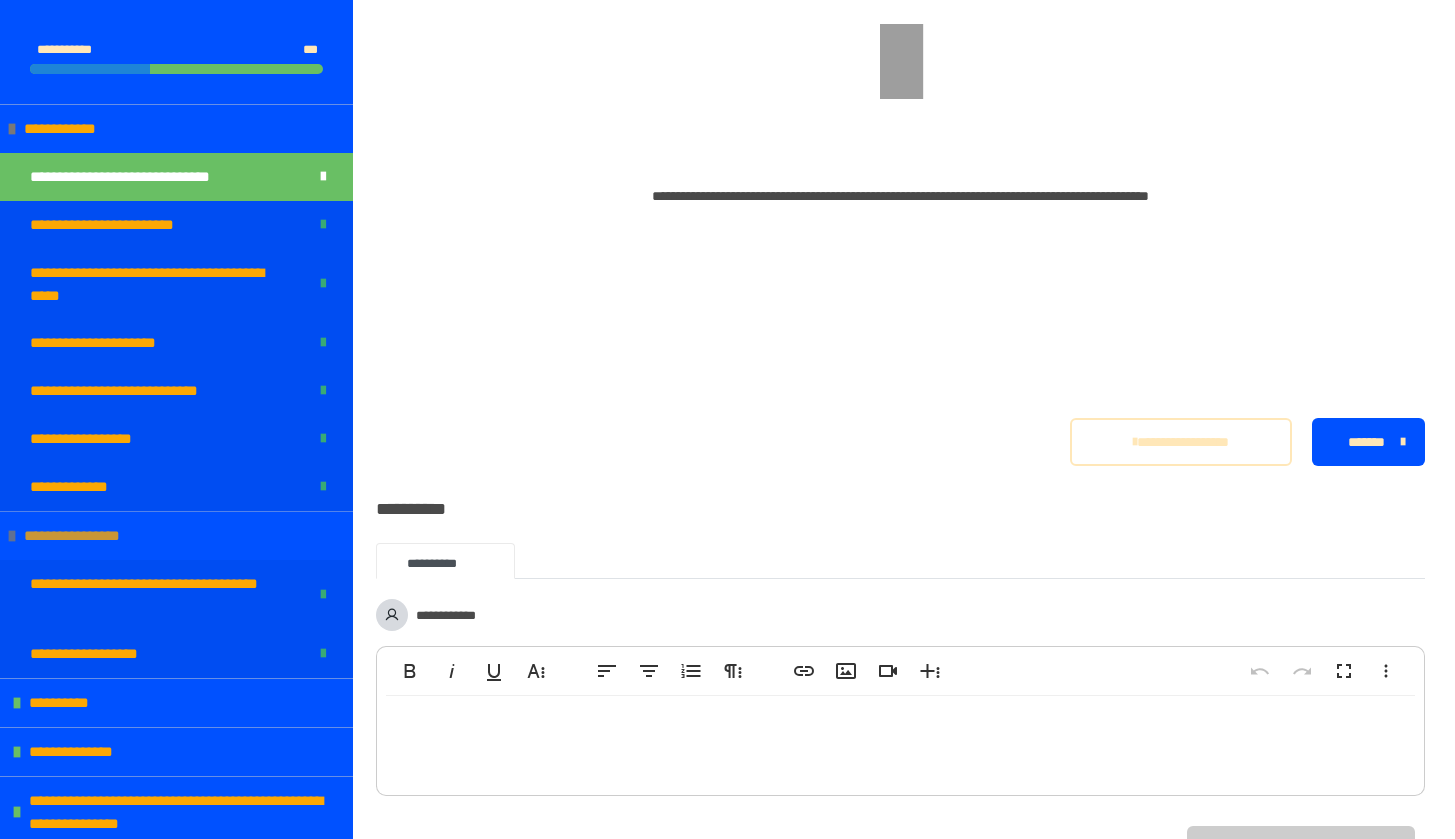 click at bounding box center (12, 536) 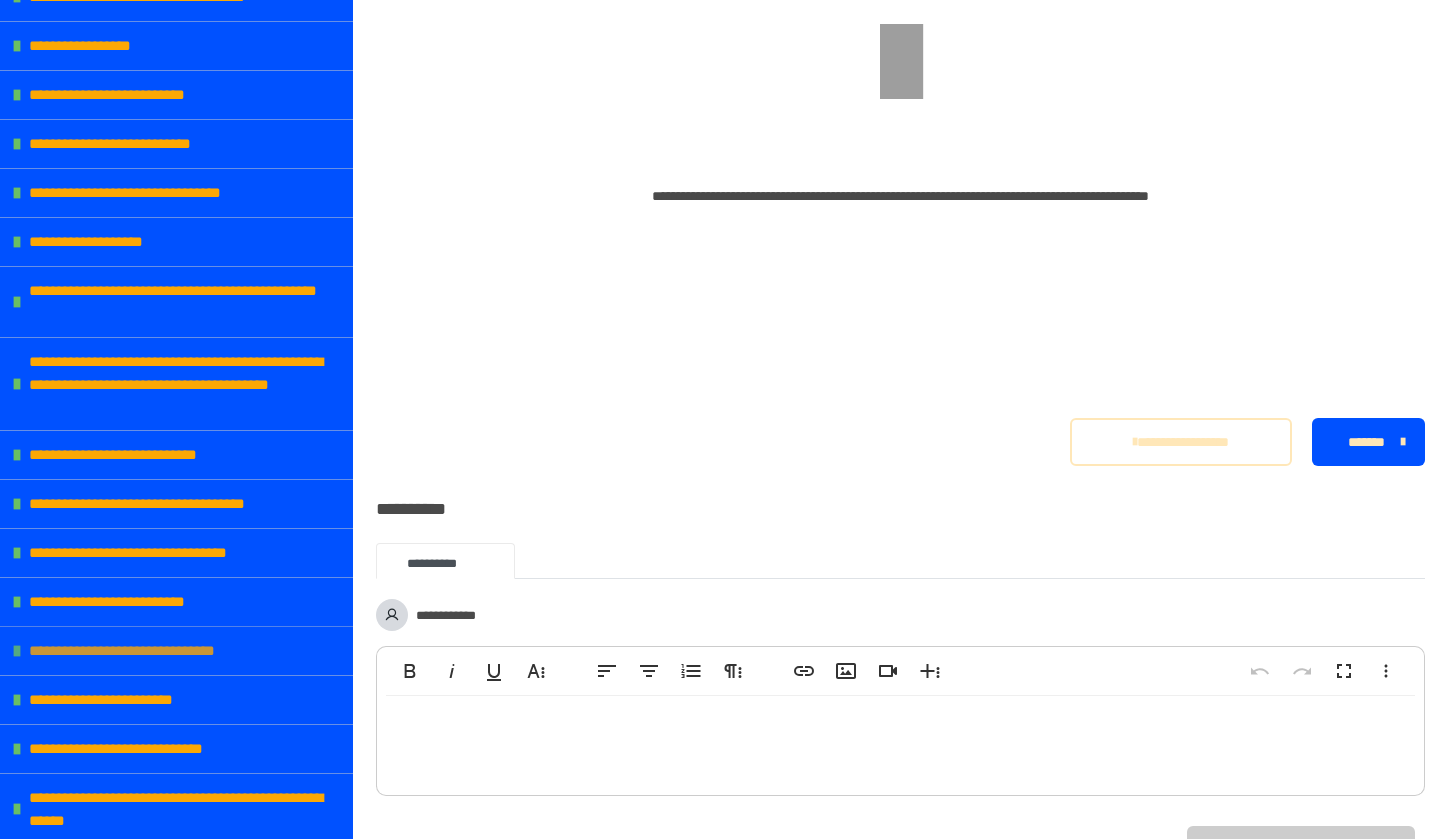 scroll, scrollTop: 1019, scrollLeft: 0, axis: vertical 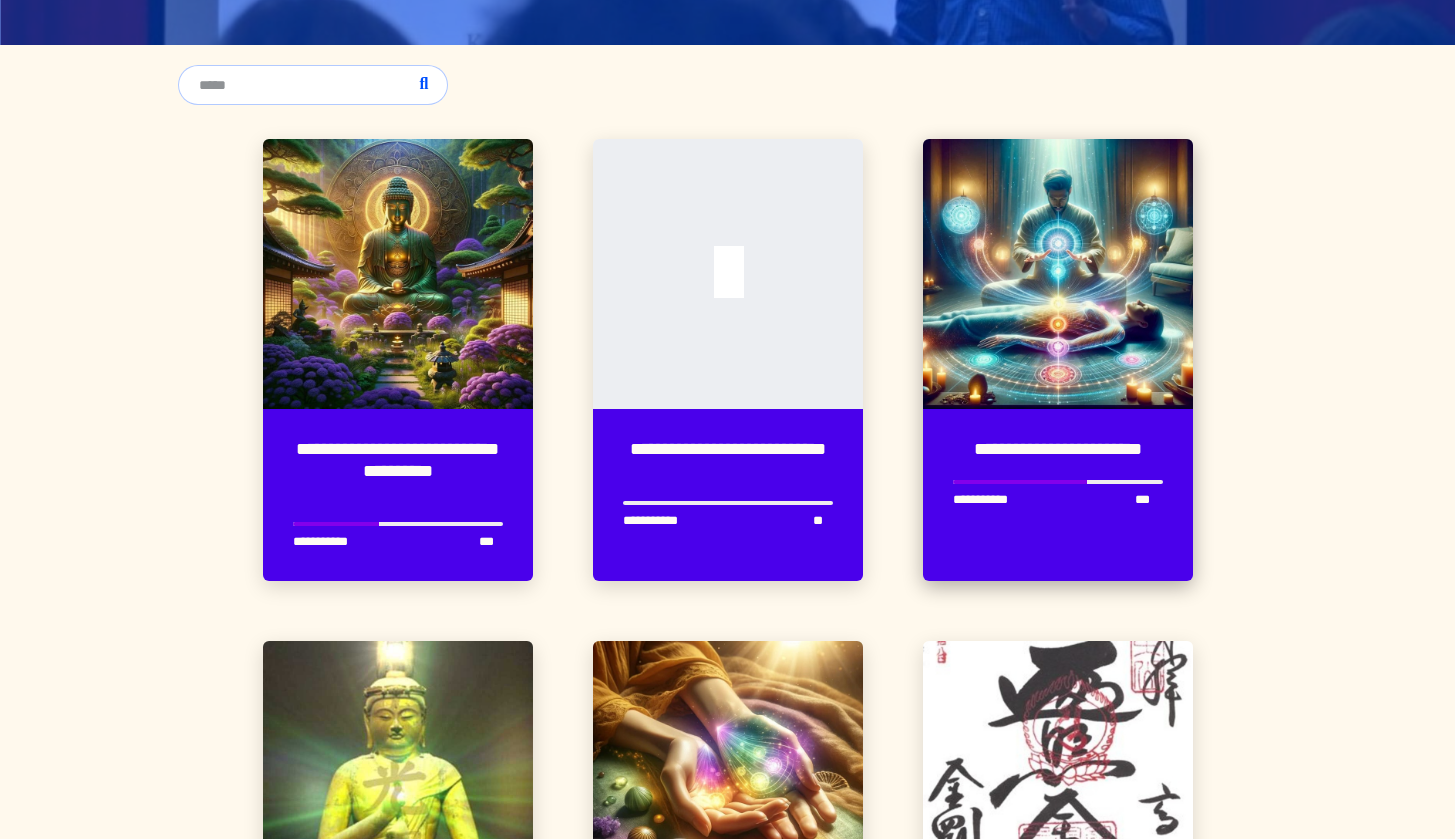 click on "**********" at bounding box center (1058, 536) 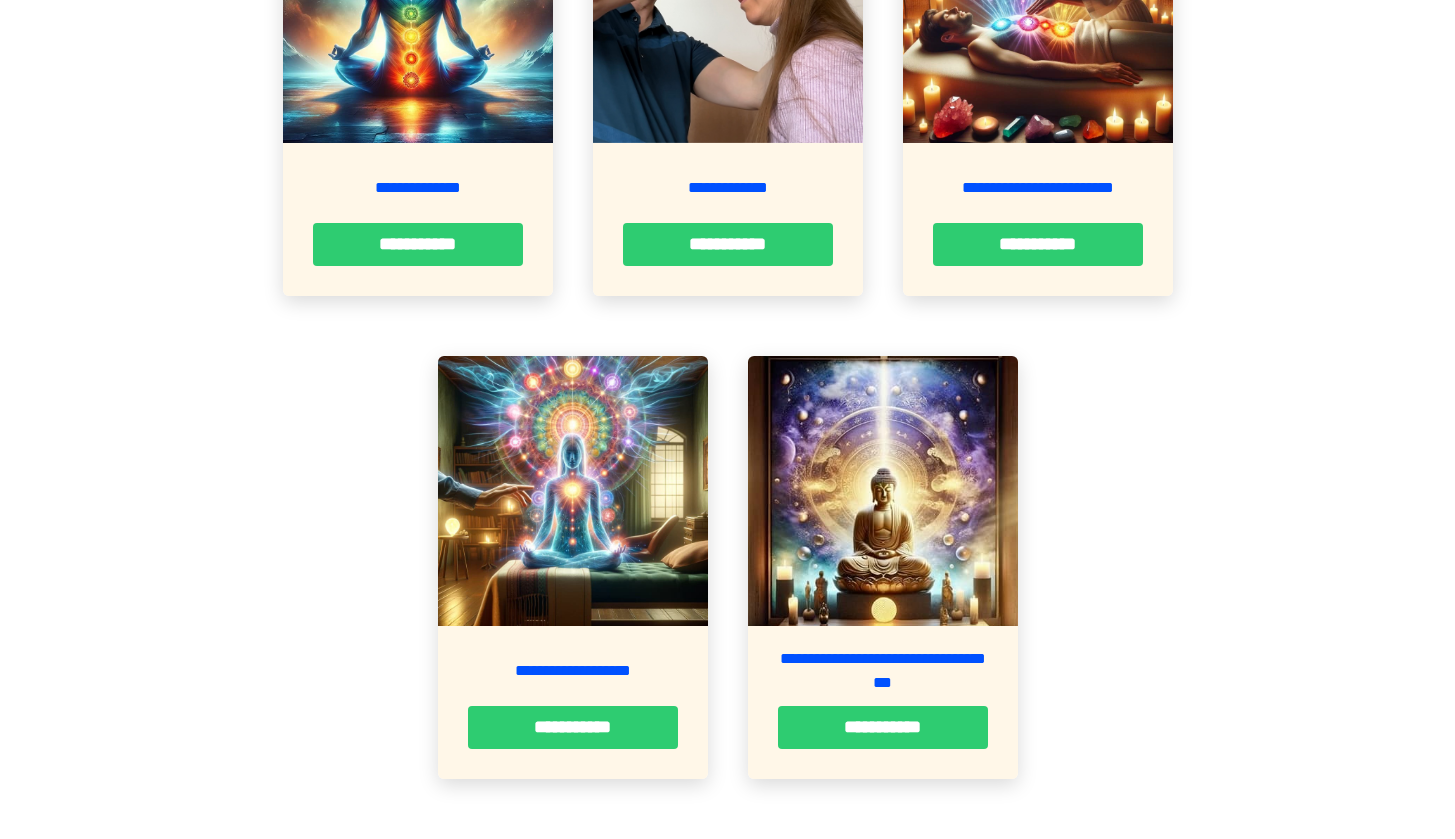 scroll, scrollTop: 1588, scrollLeft: 0, axis: vertical 